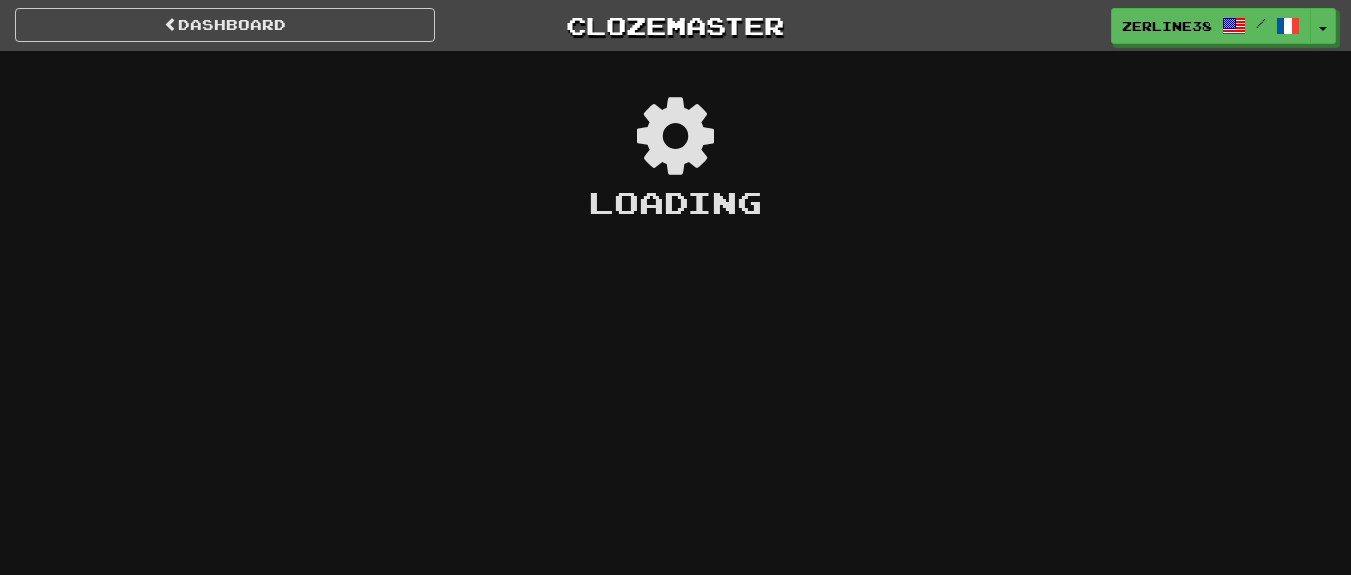 scroll, scrollTop: 0, scrollLeft: 0, axis: both 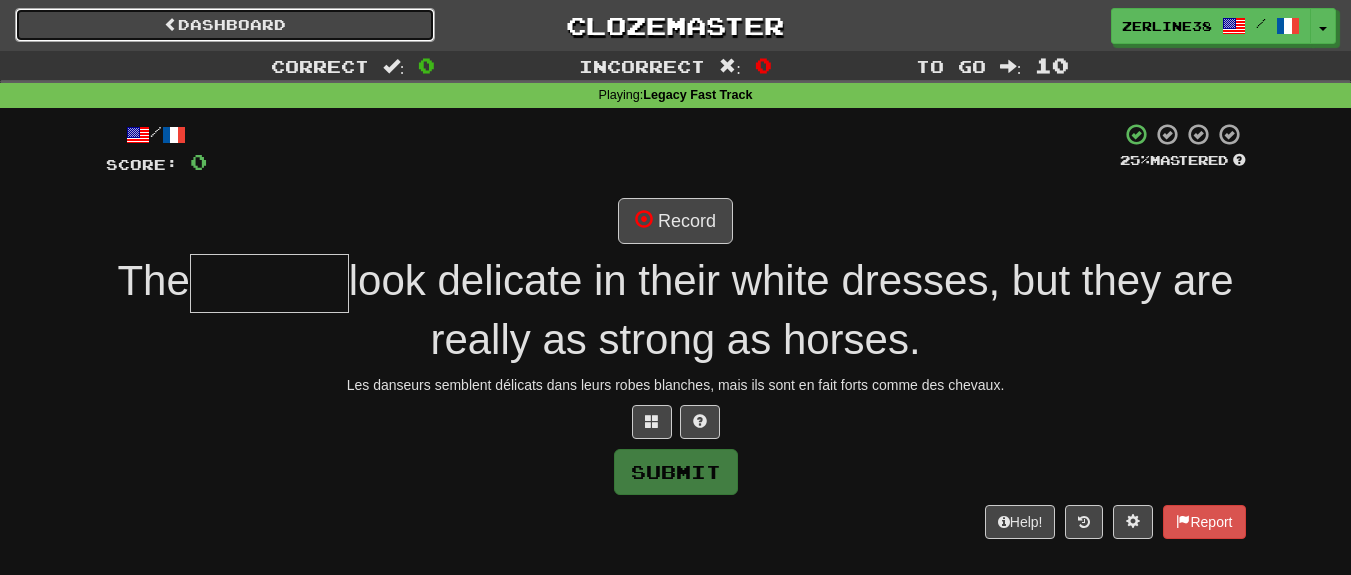 click on "Dashboard" at bounding box center [225, 25] 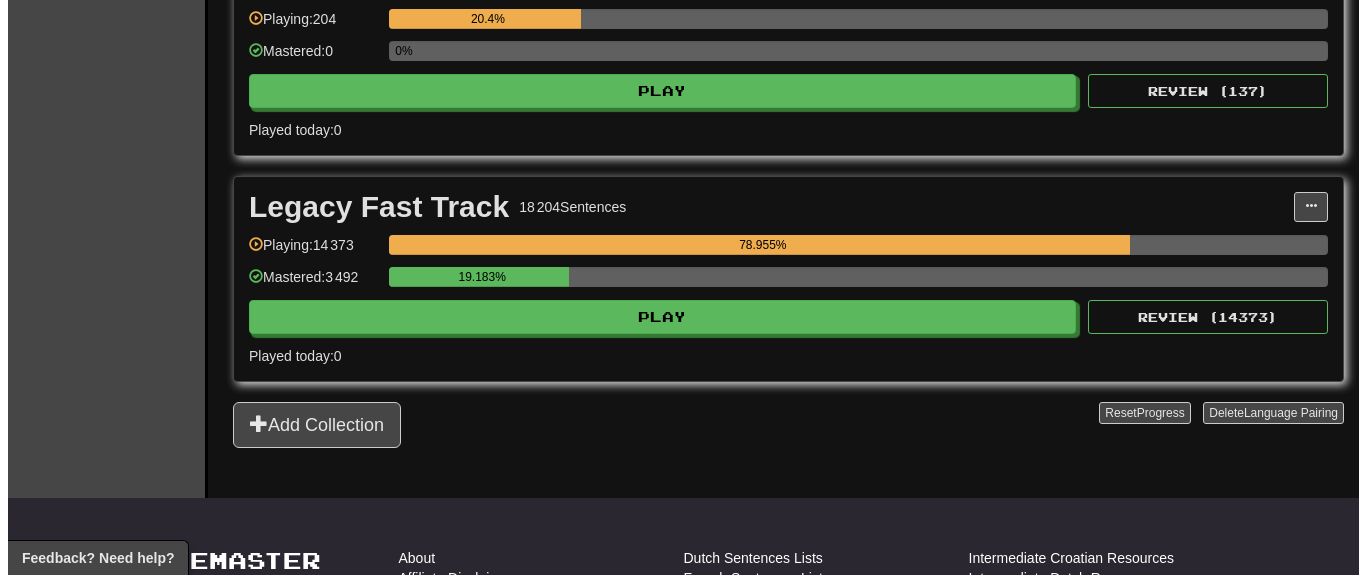 scroll, scrollTop: 2280, scrollLeft: 0, axis: vertical 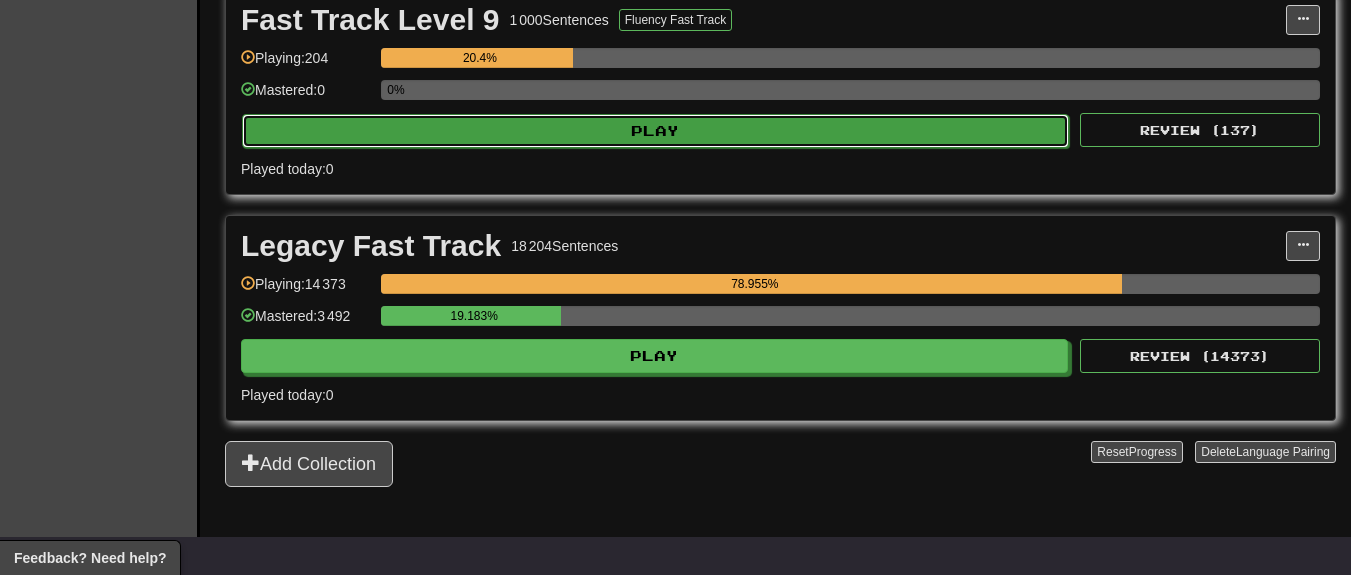 click on "Play" at bounding box center [655, 131] 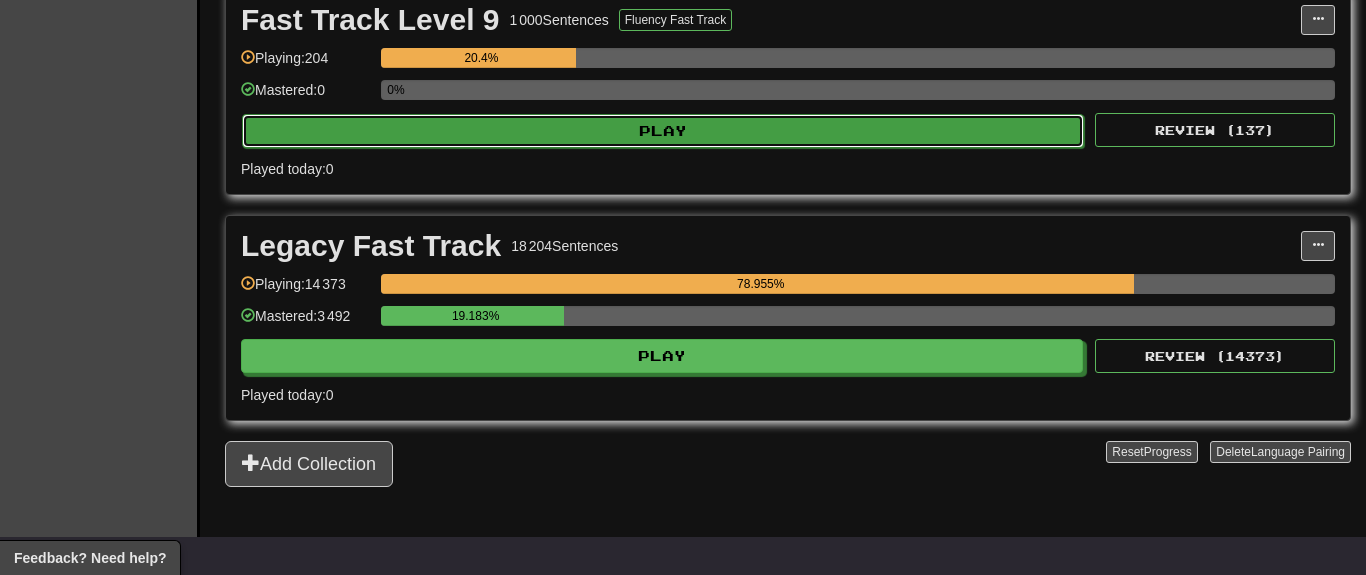 select on "**" 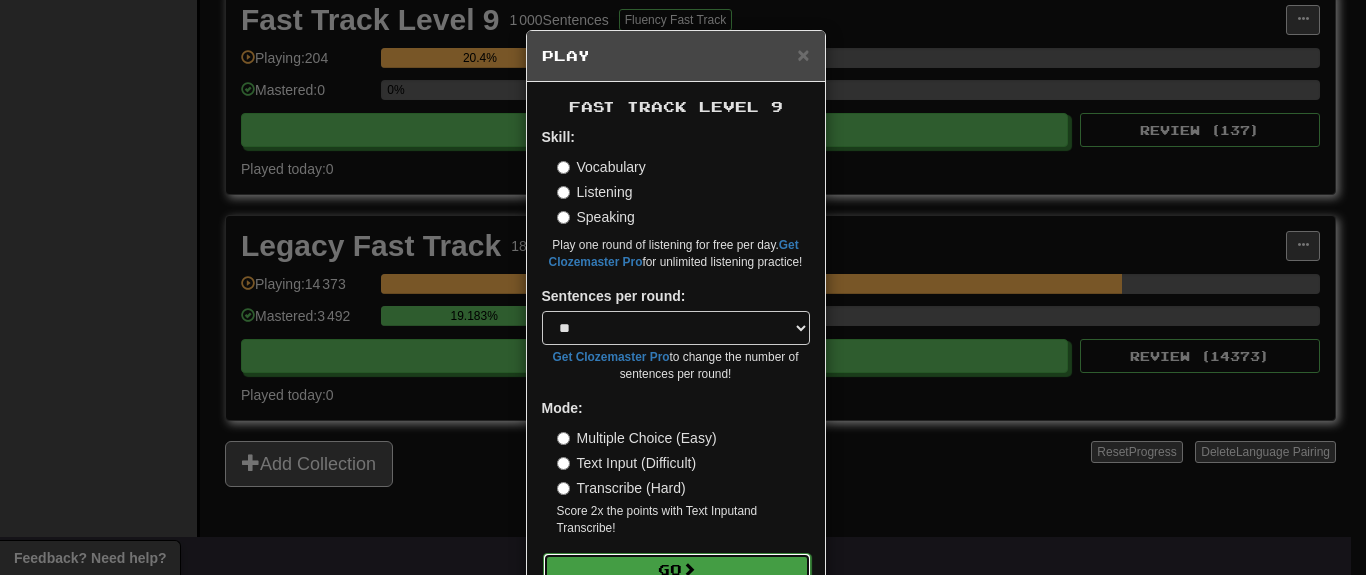 click on "Go" at bounding box center (677, 570) 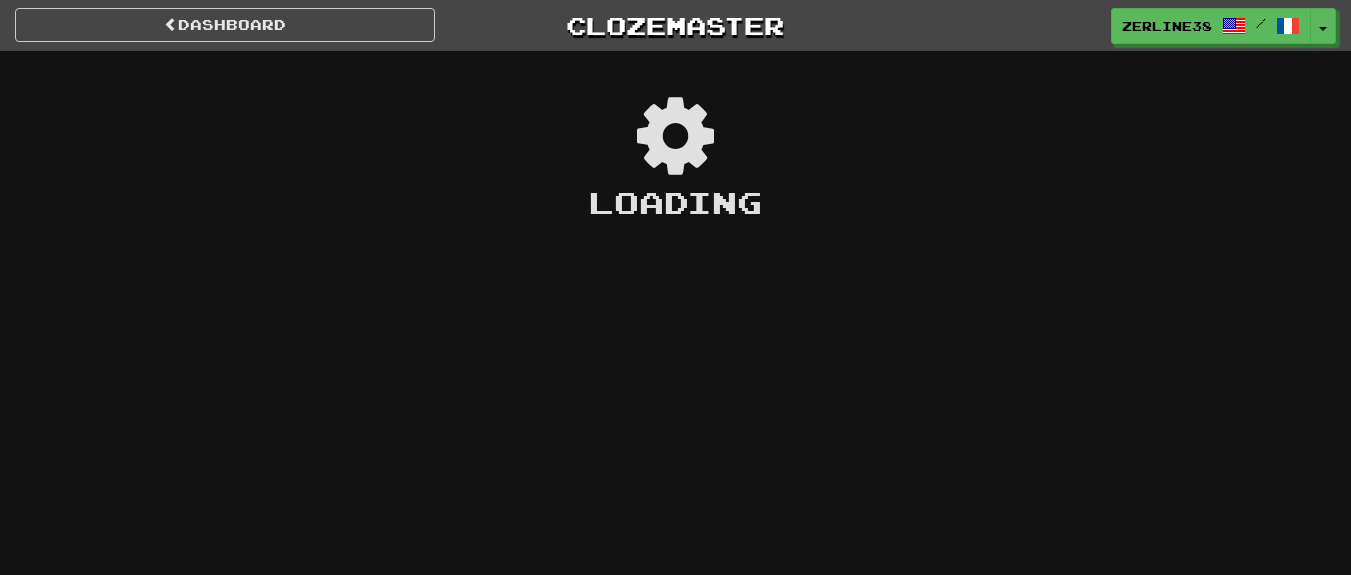 scroll, scrollTop: 0, scrollLeft: 0, axis: both 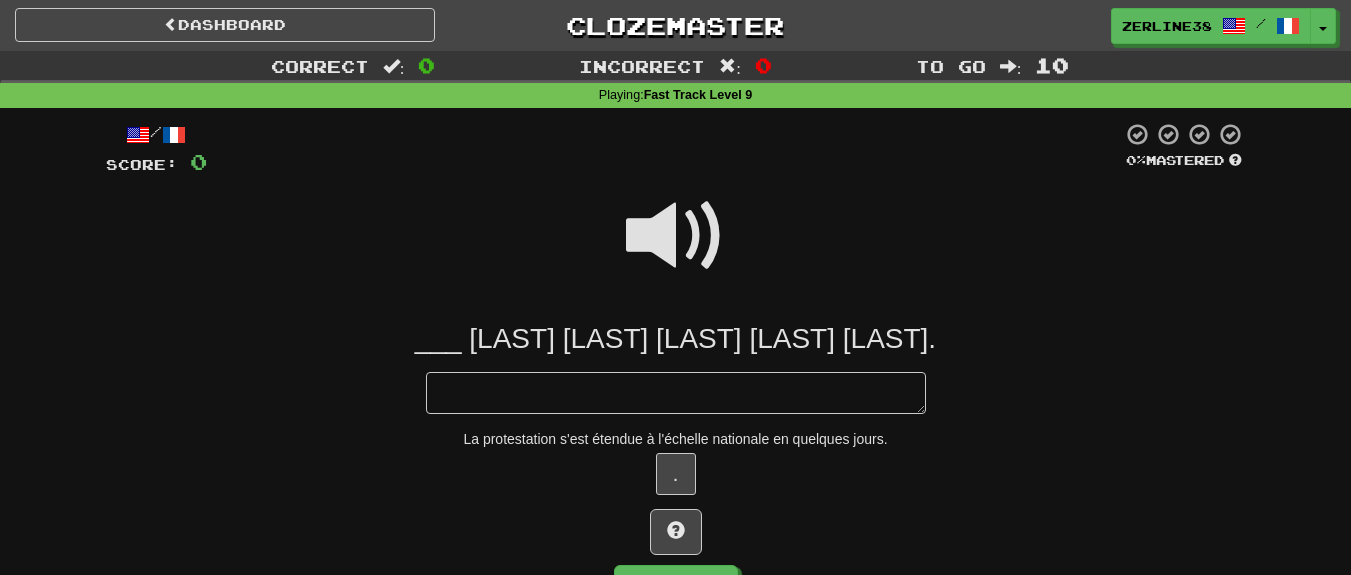 type on "*" 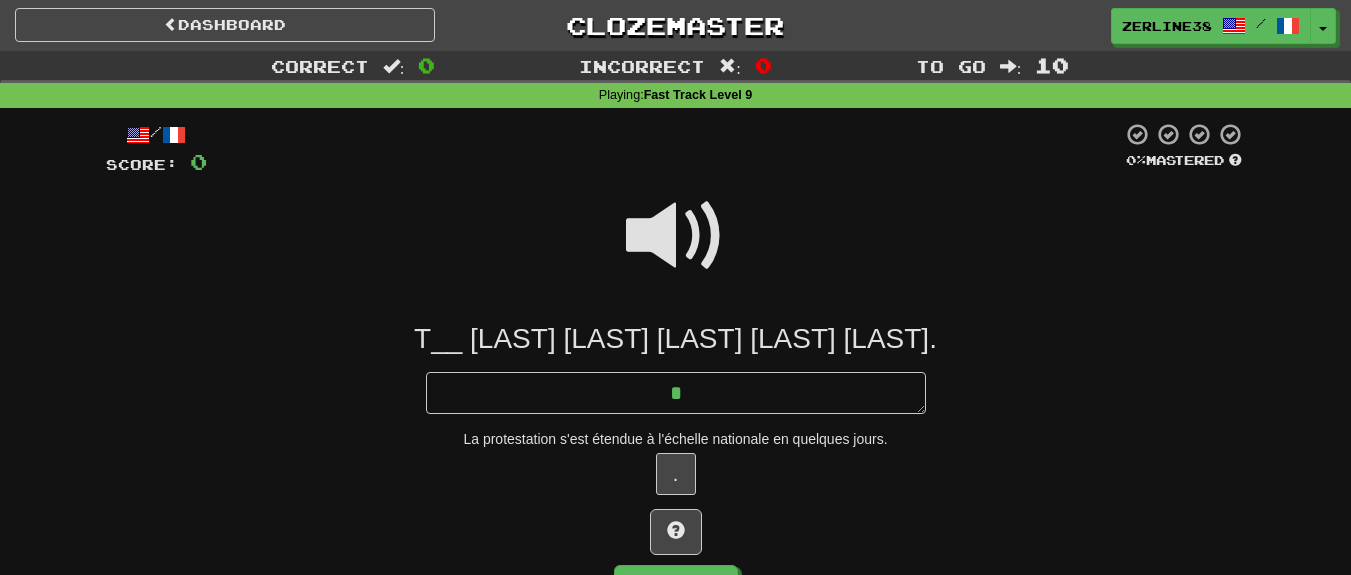 type on "**" 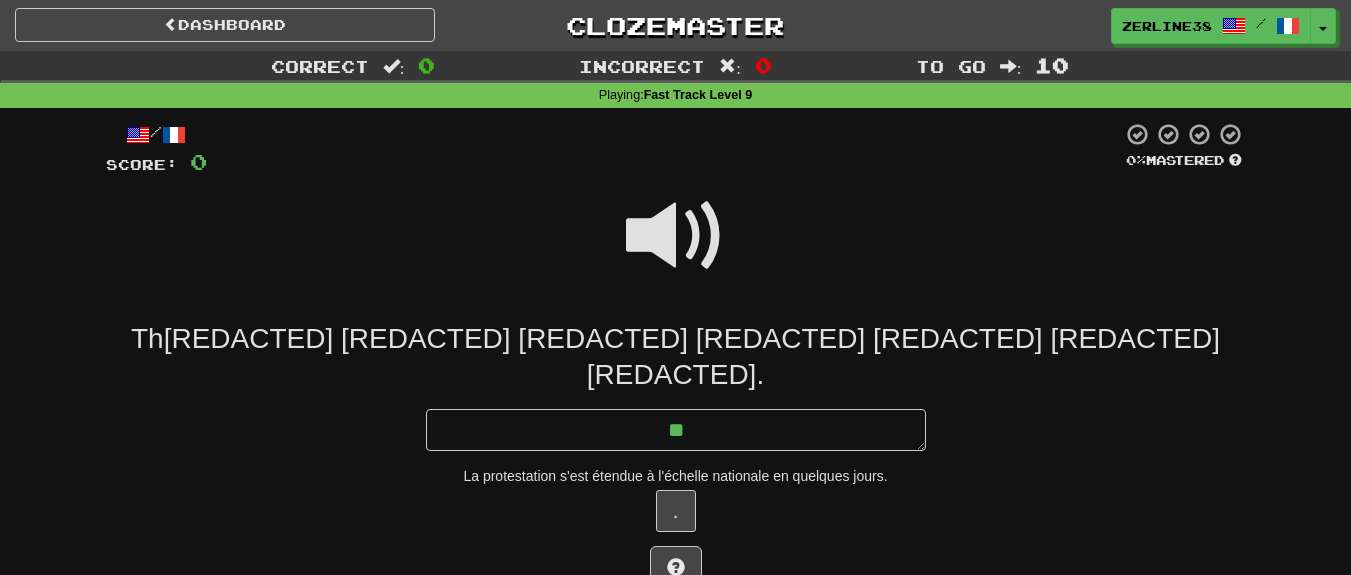 type on "*" 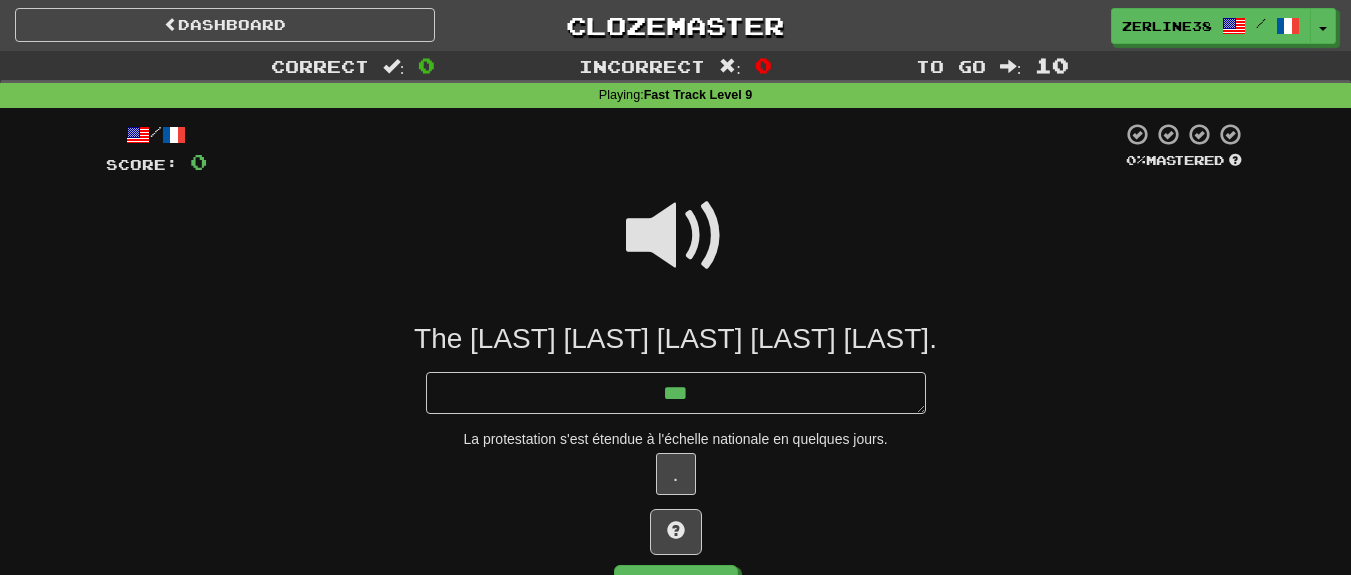 type on "*" 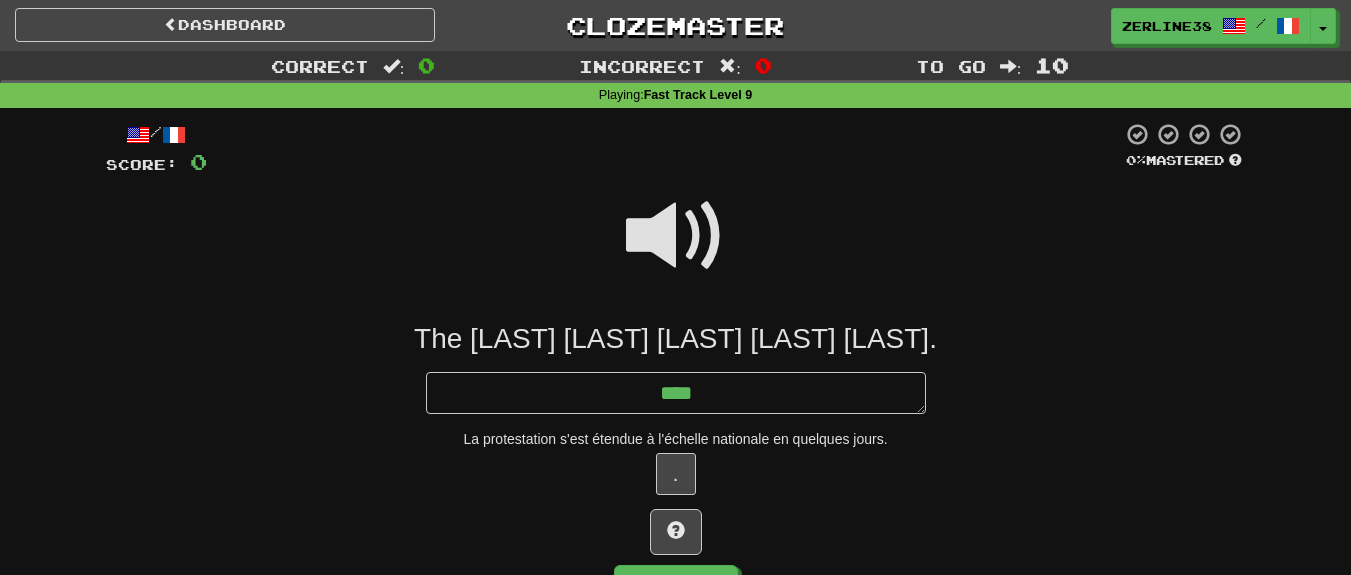 type on "*" 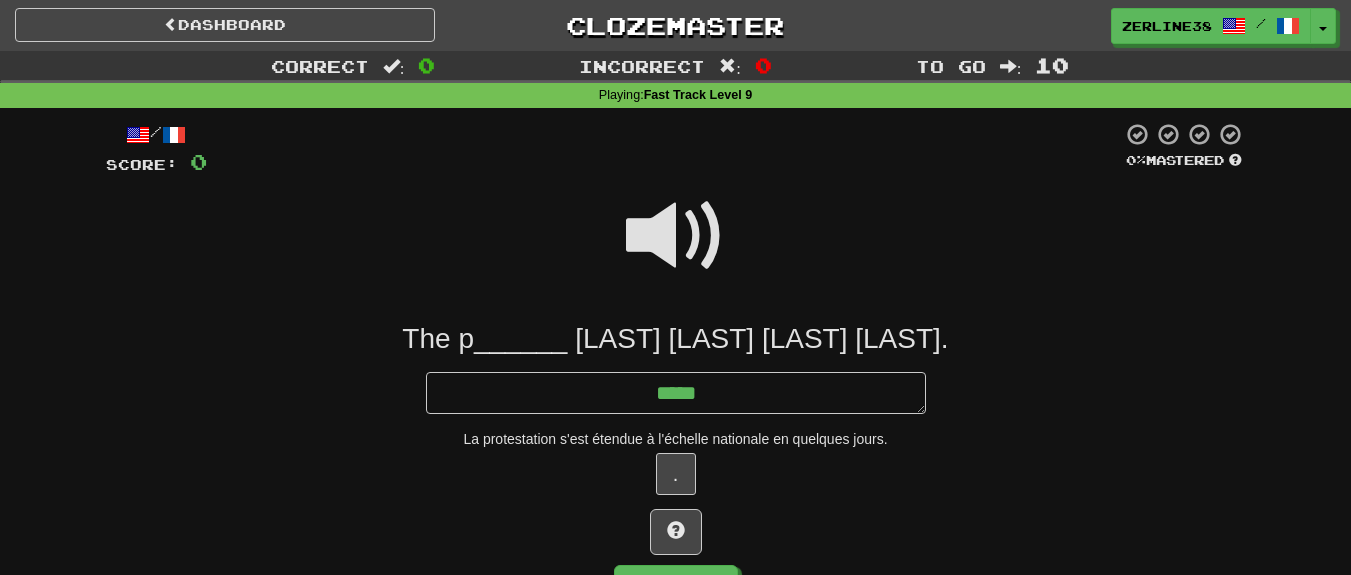 type on "*" 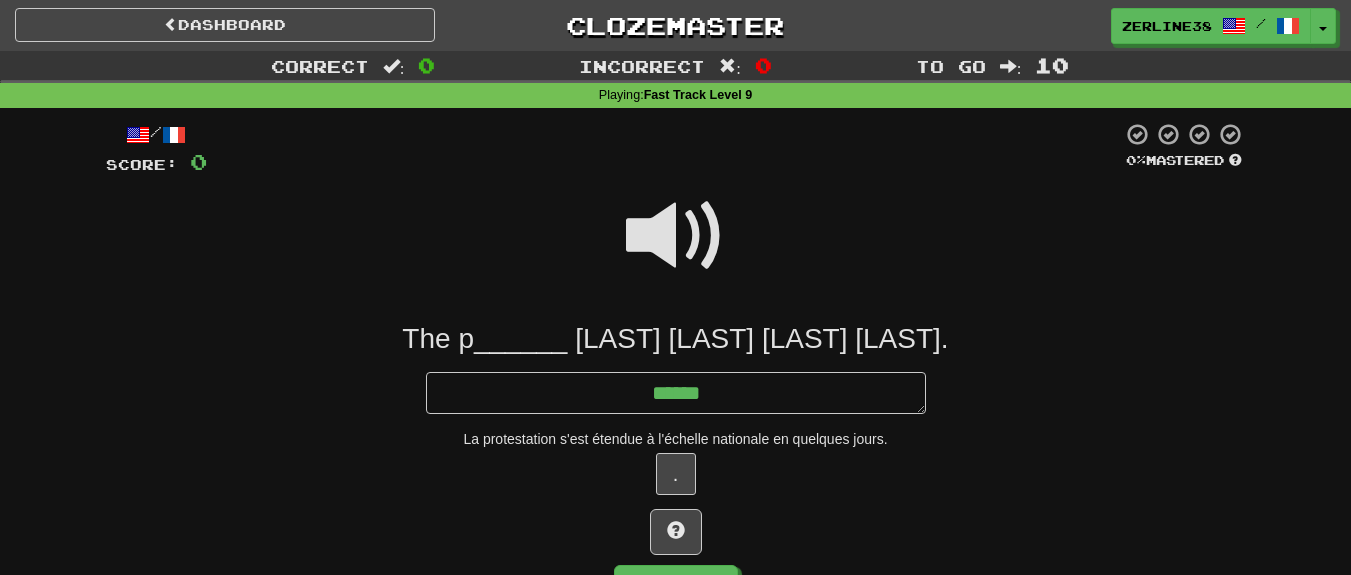 type on "*" 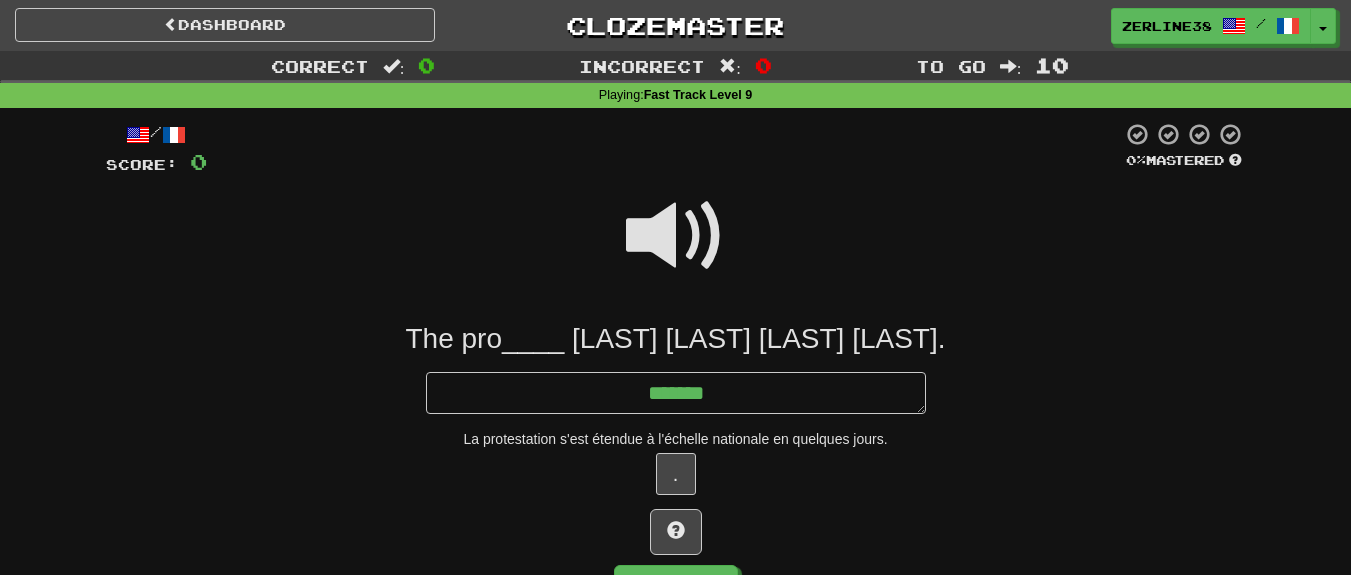 type on "*" 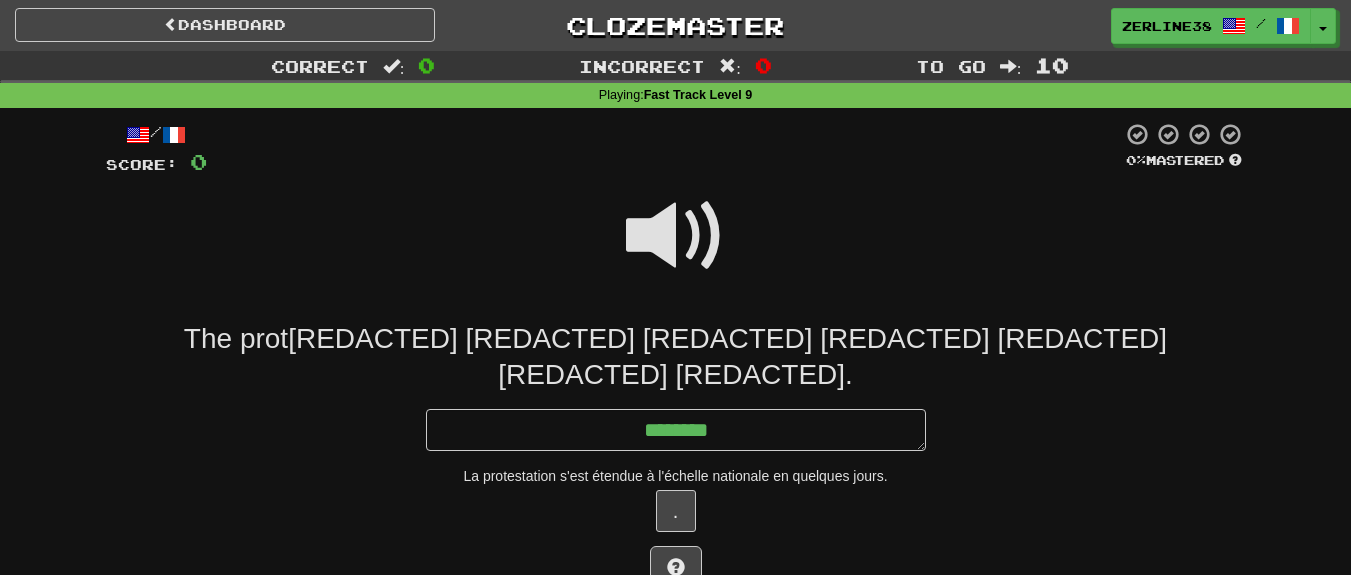 type on "*" 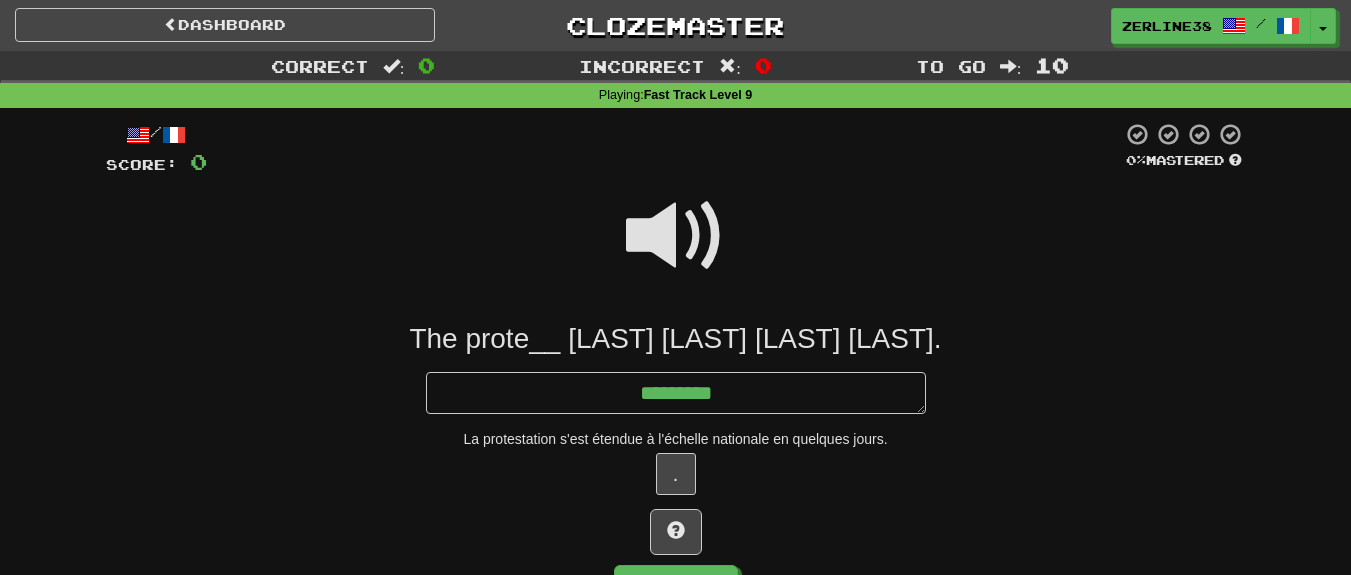 type on "*" 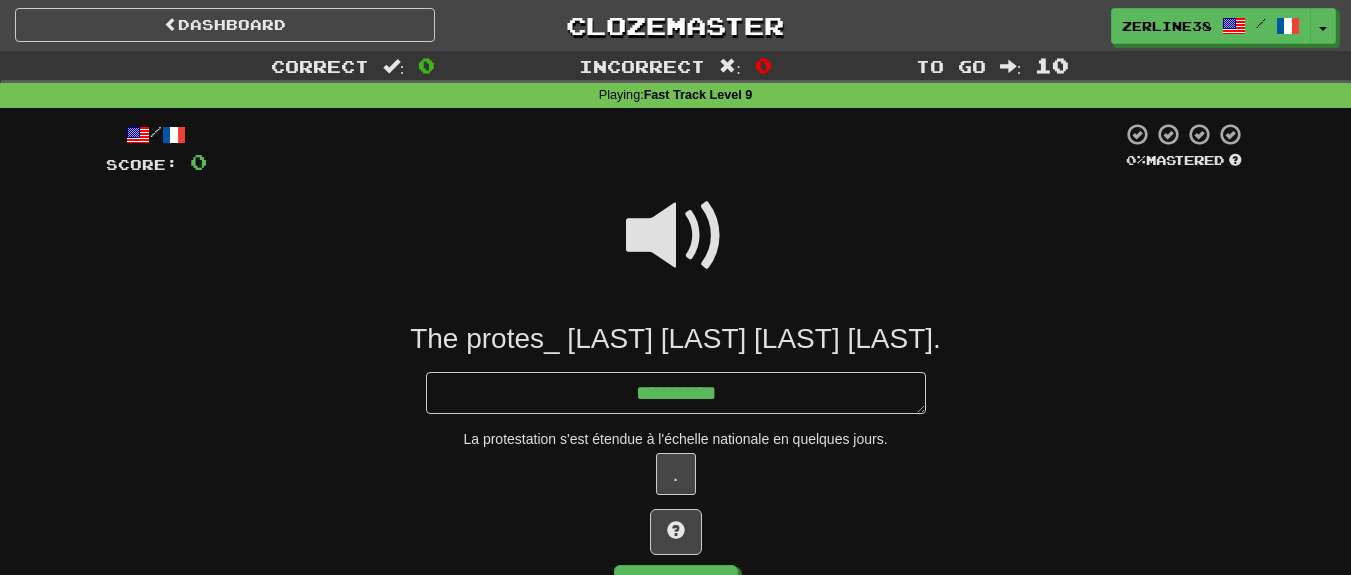 type on "*" 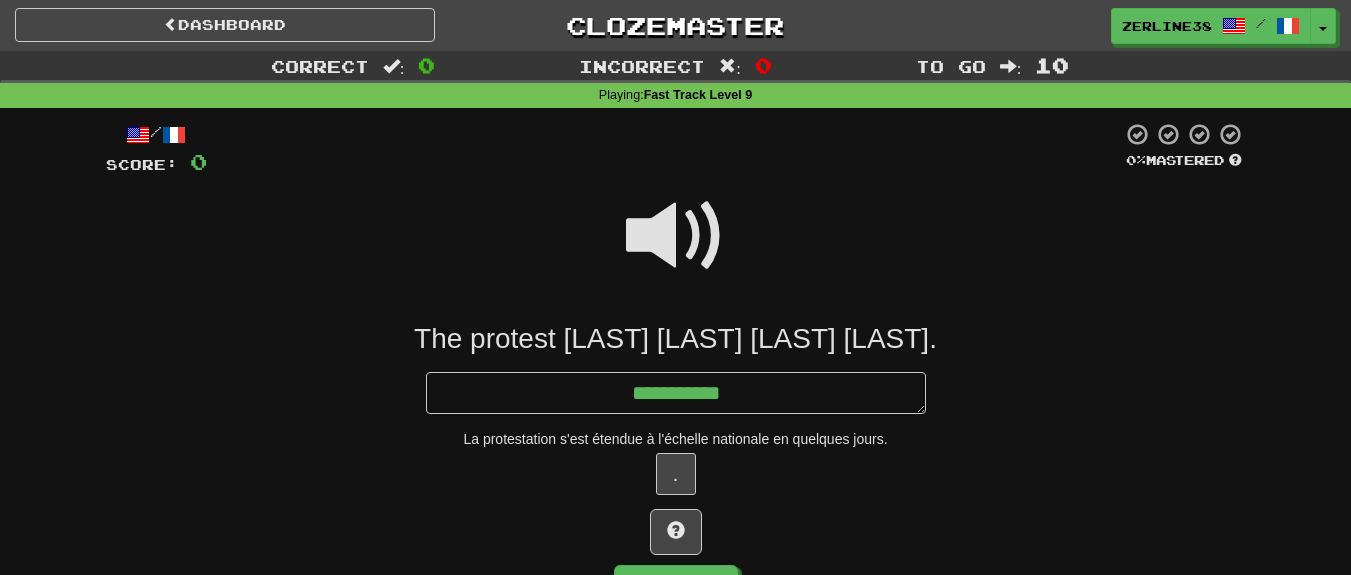 type on "*" 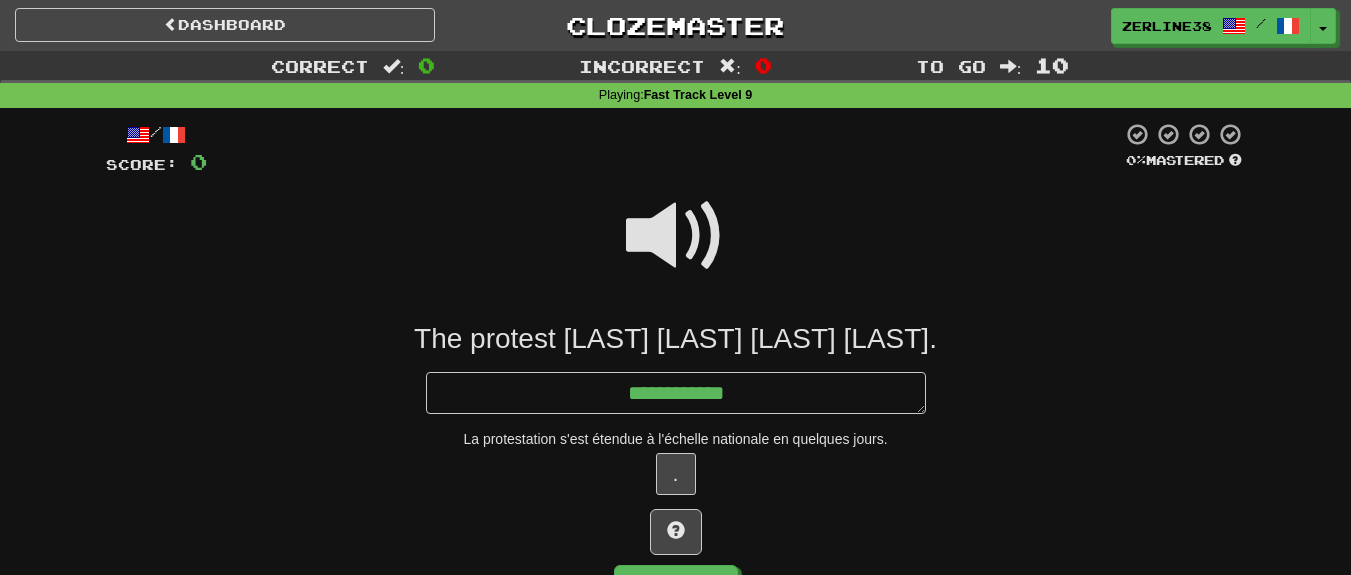 type on "**********" 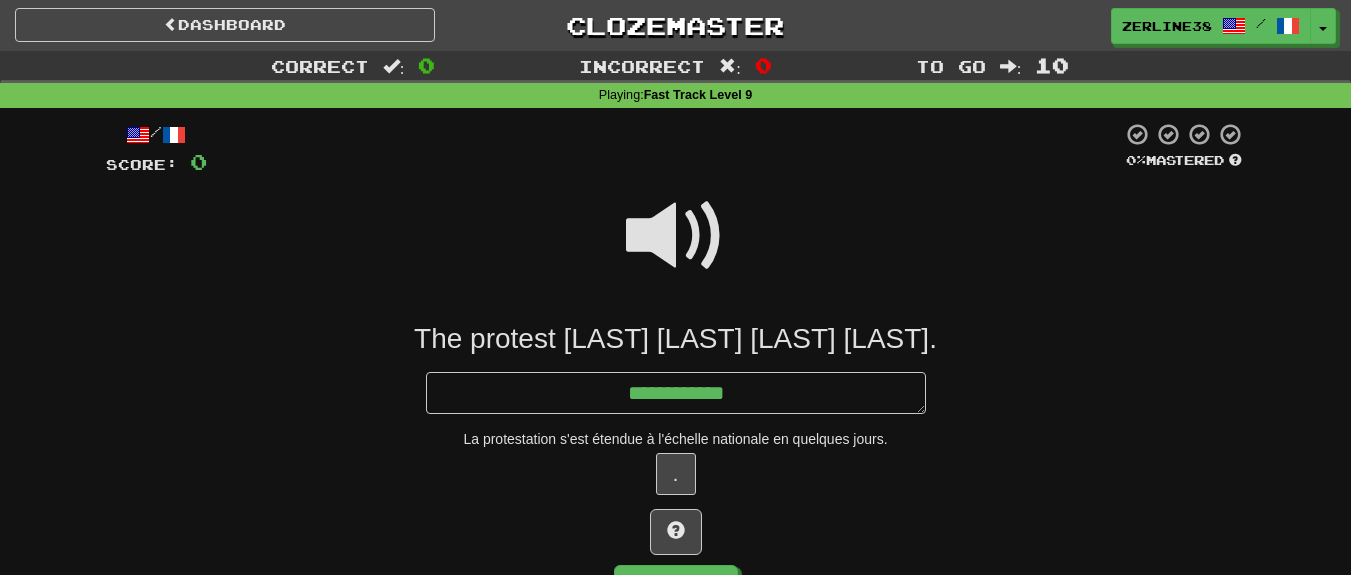 click at bounding box center (676, 236) 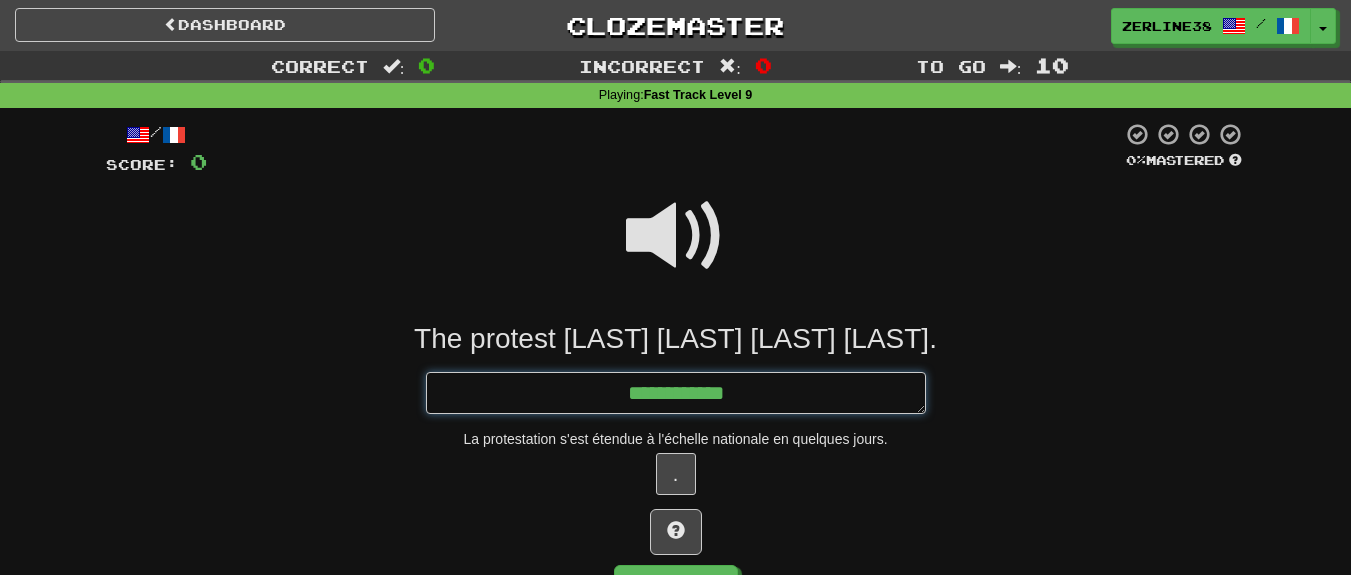 click on "**********" at bounding box center [676, 393] 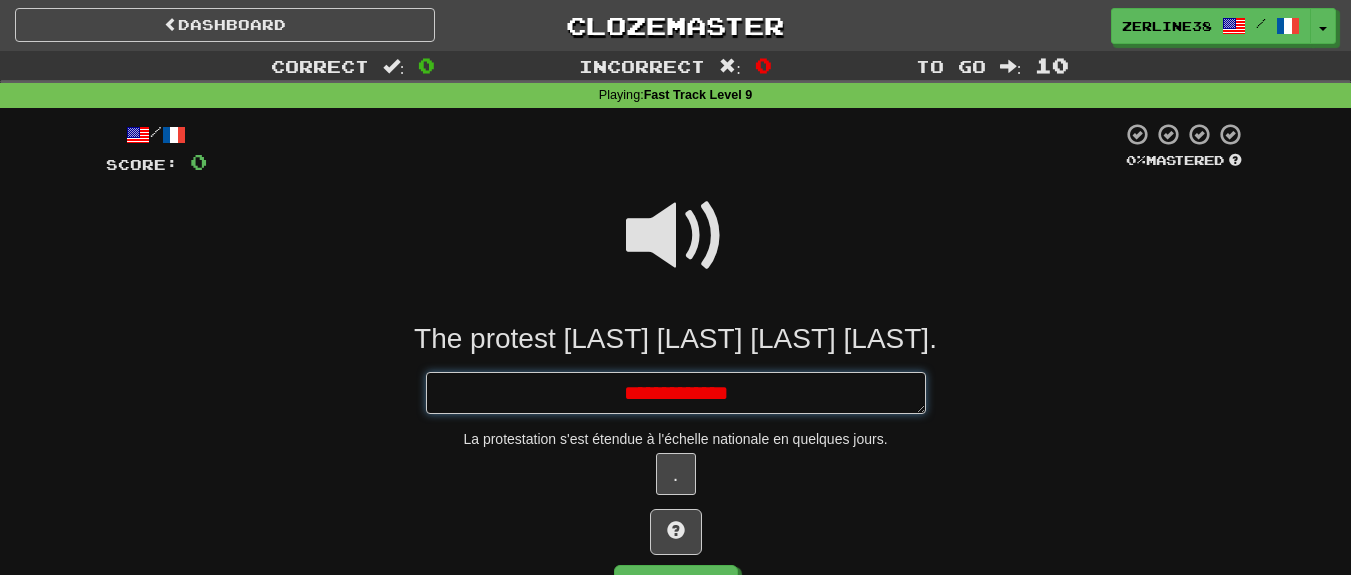 type on "*" 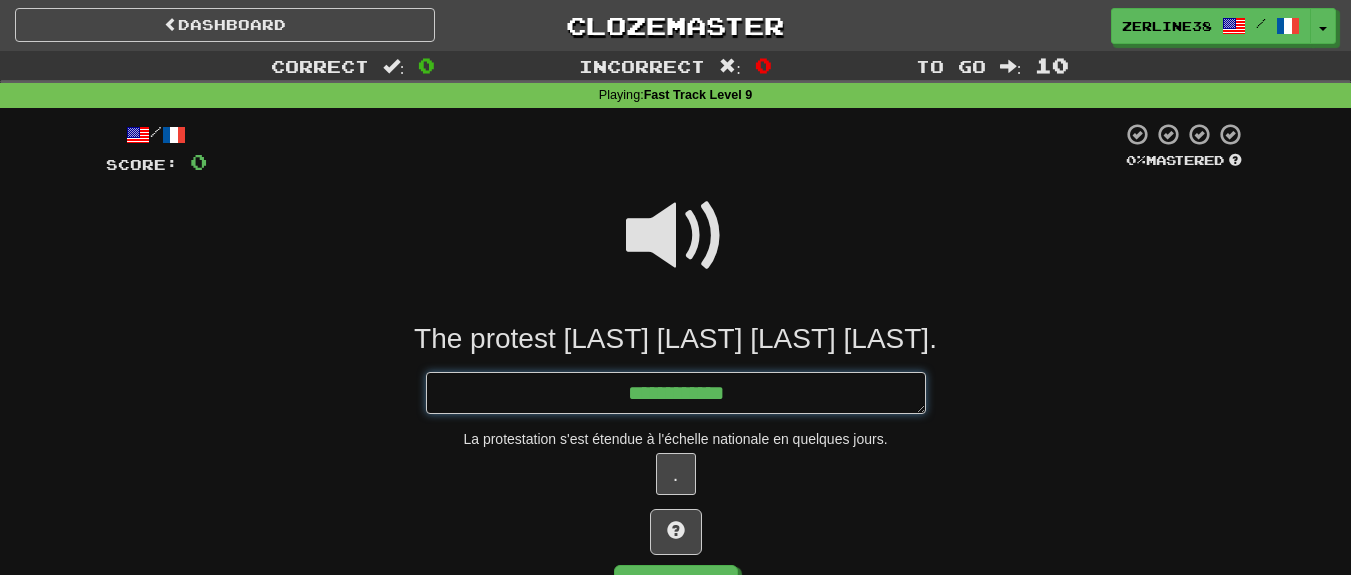 type on "*" 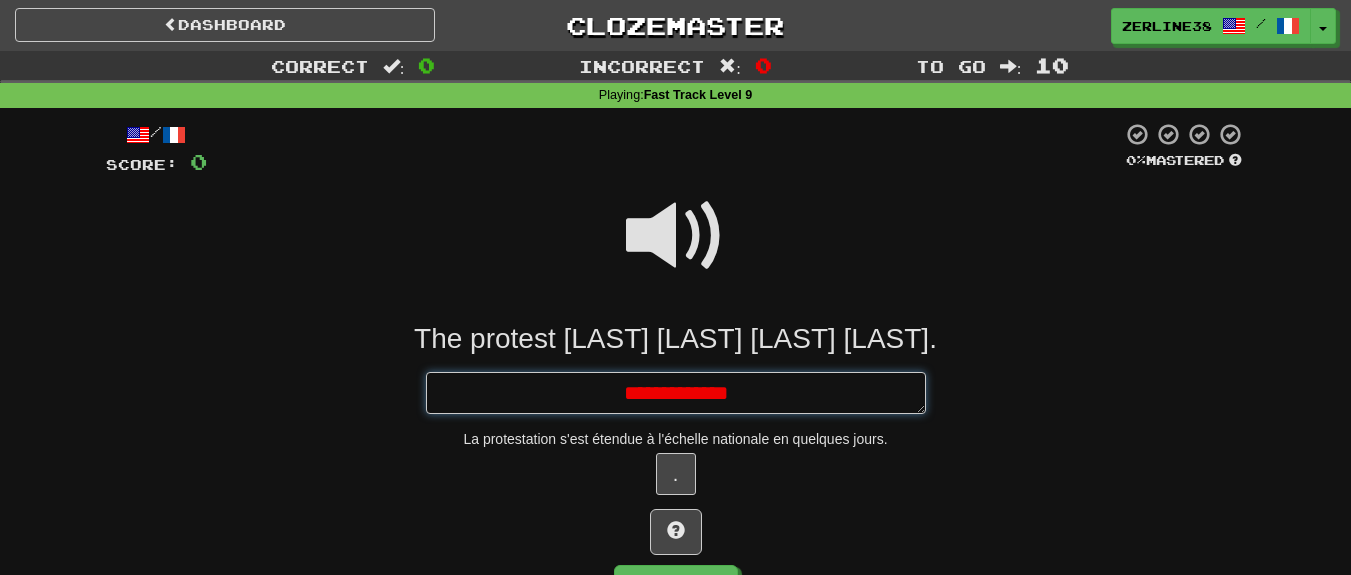 type on "*" 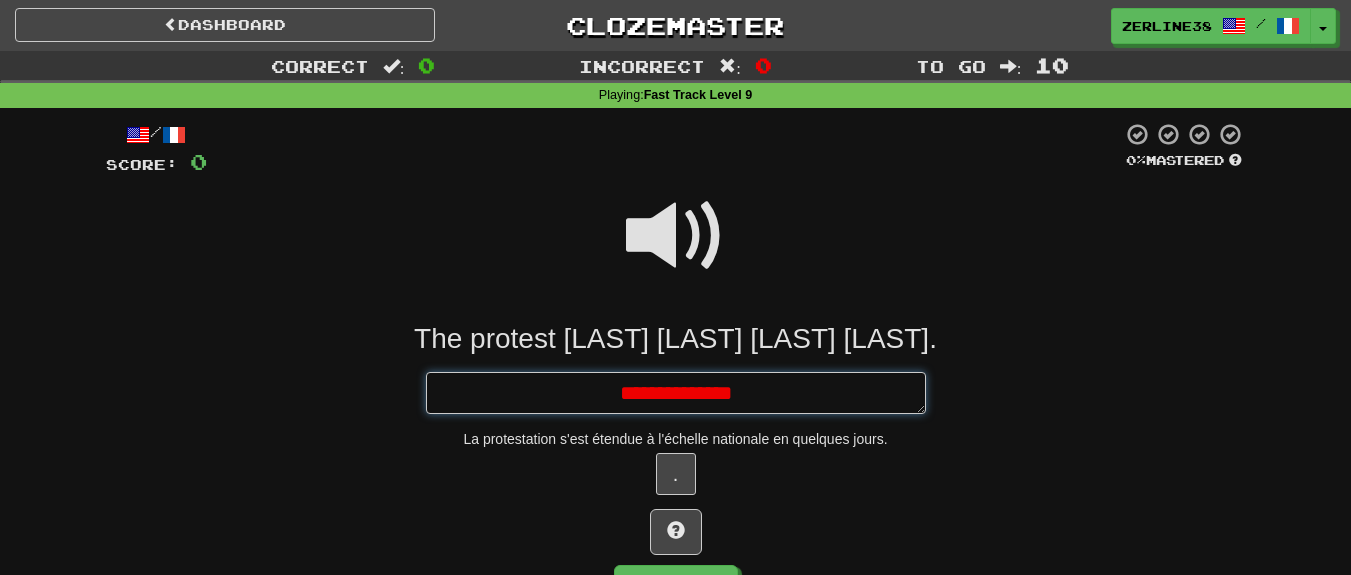 type on "*" 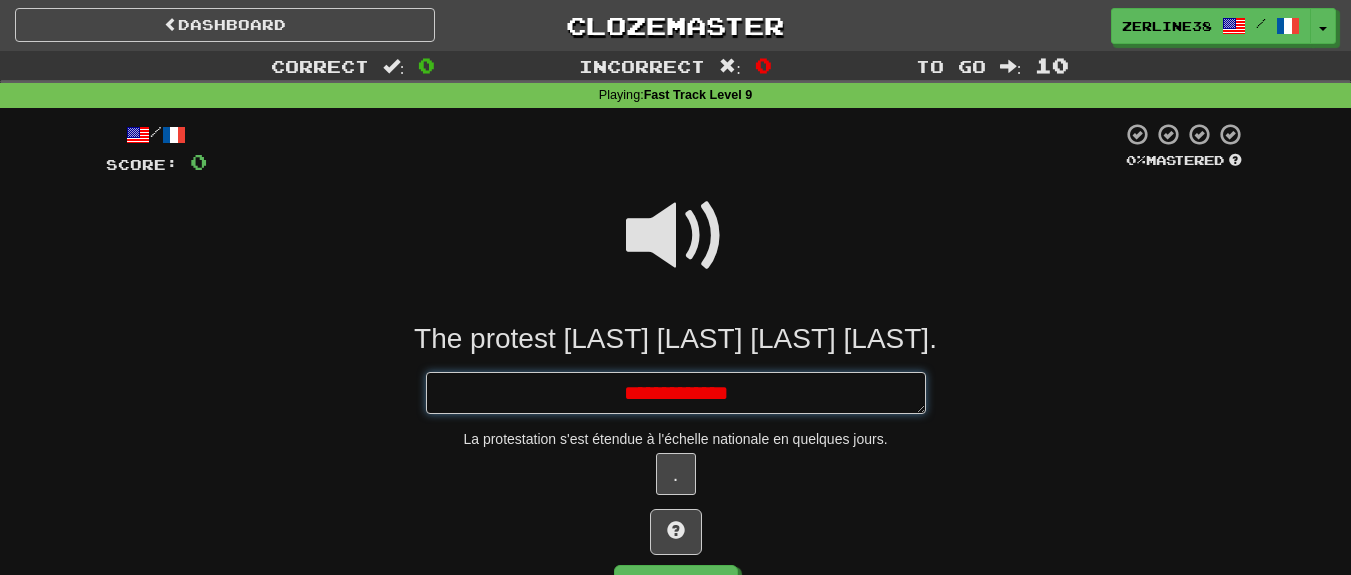 type on "*" 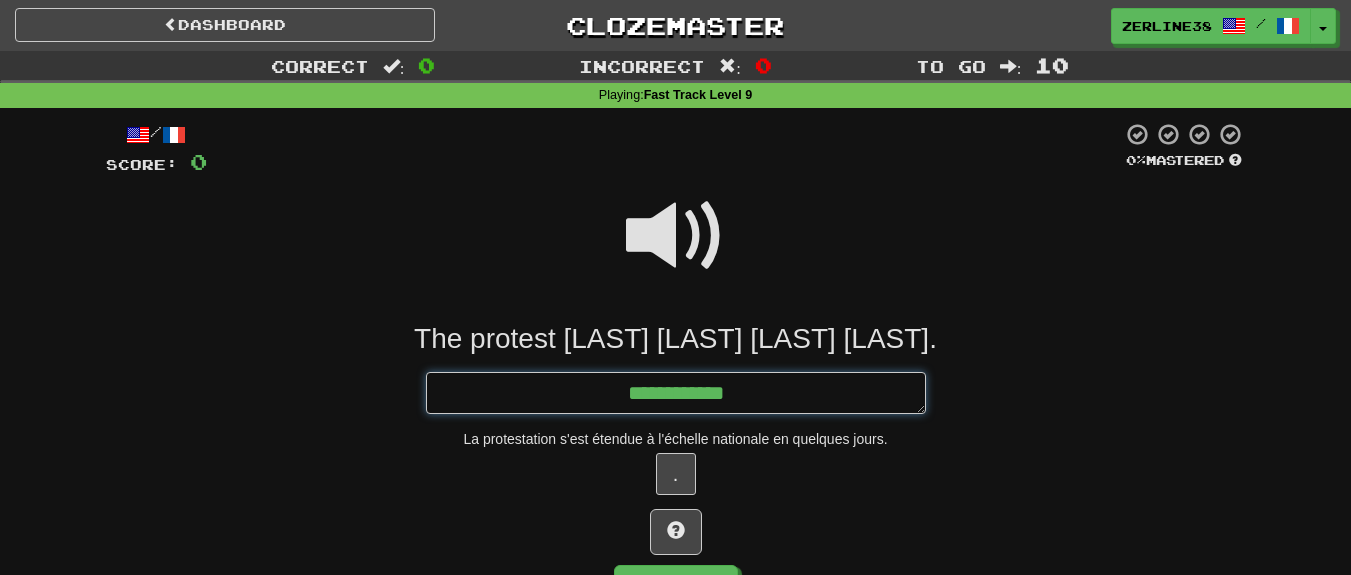 type on "*" 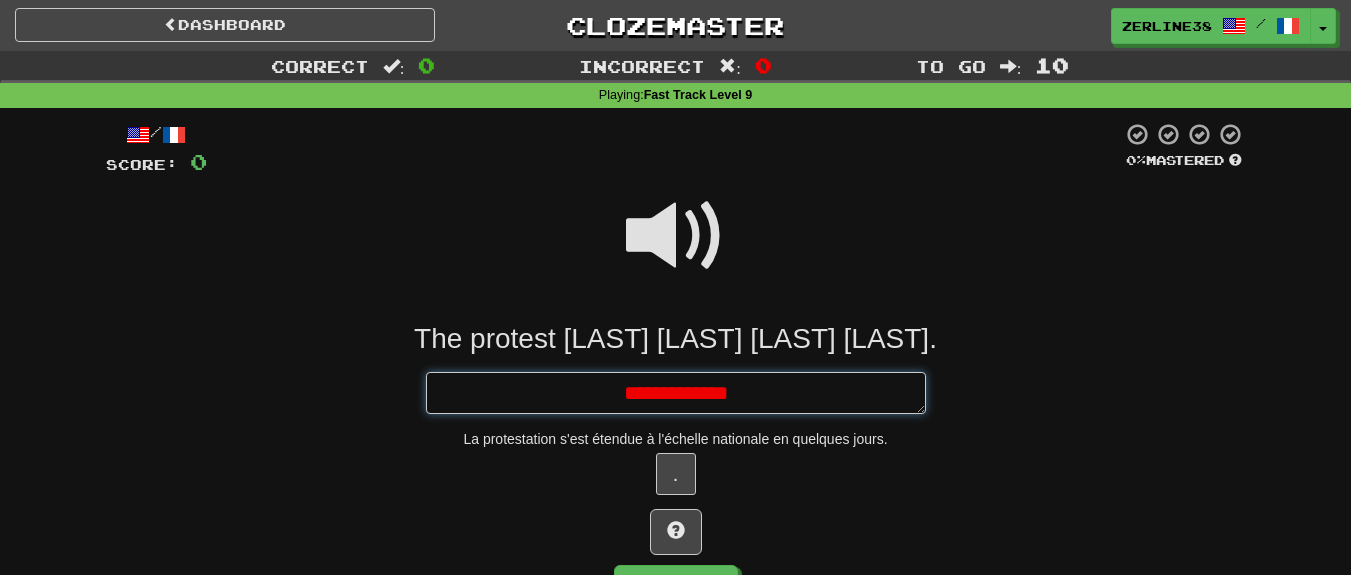 type on "*" 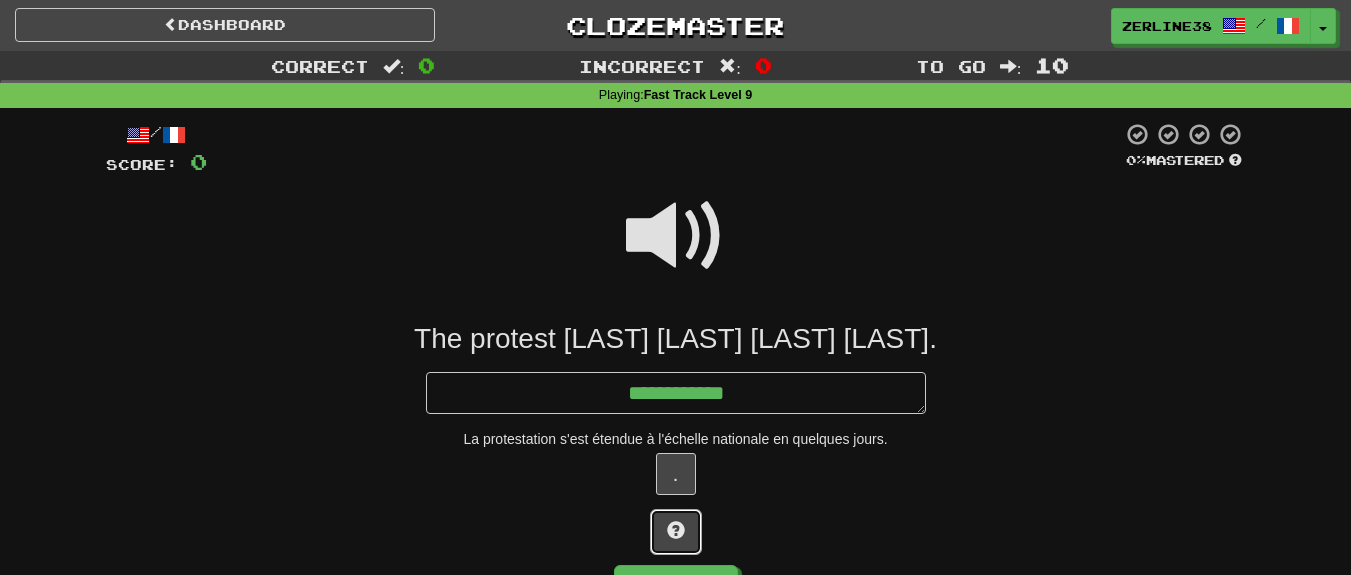 click at bounding box center [676, 532] 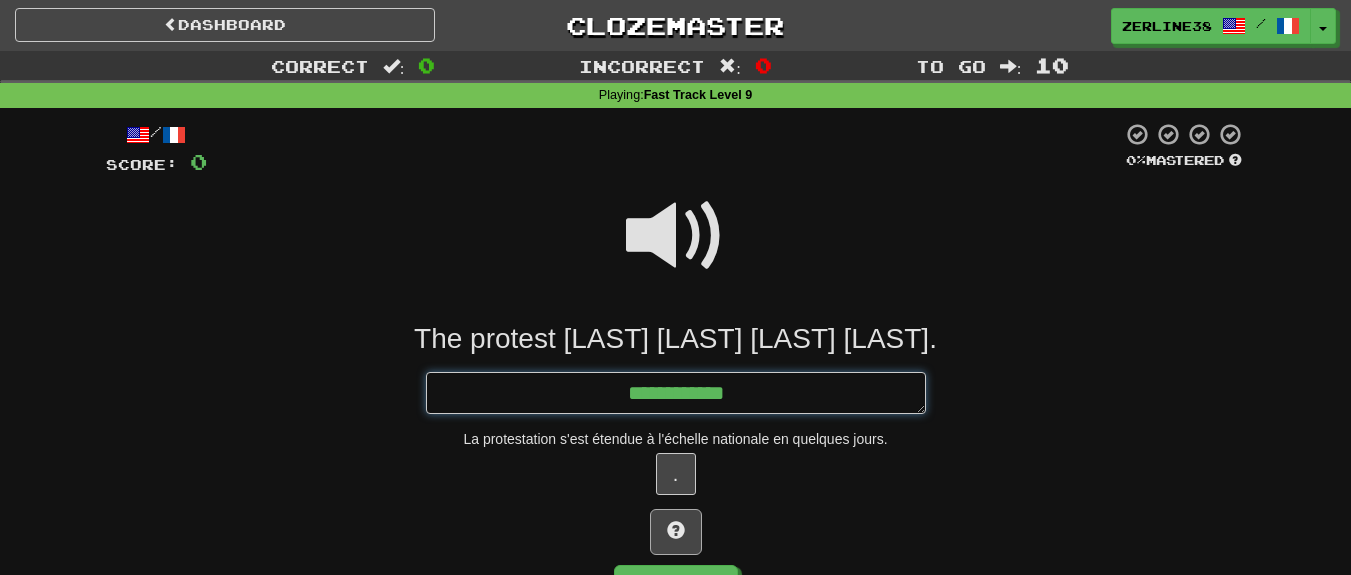 type on "*" 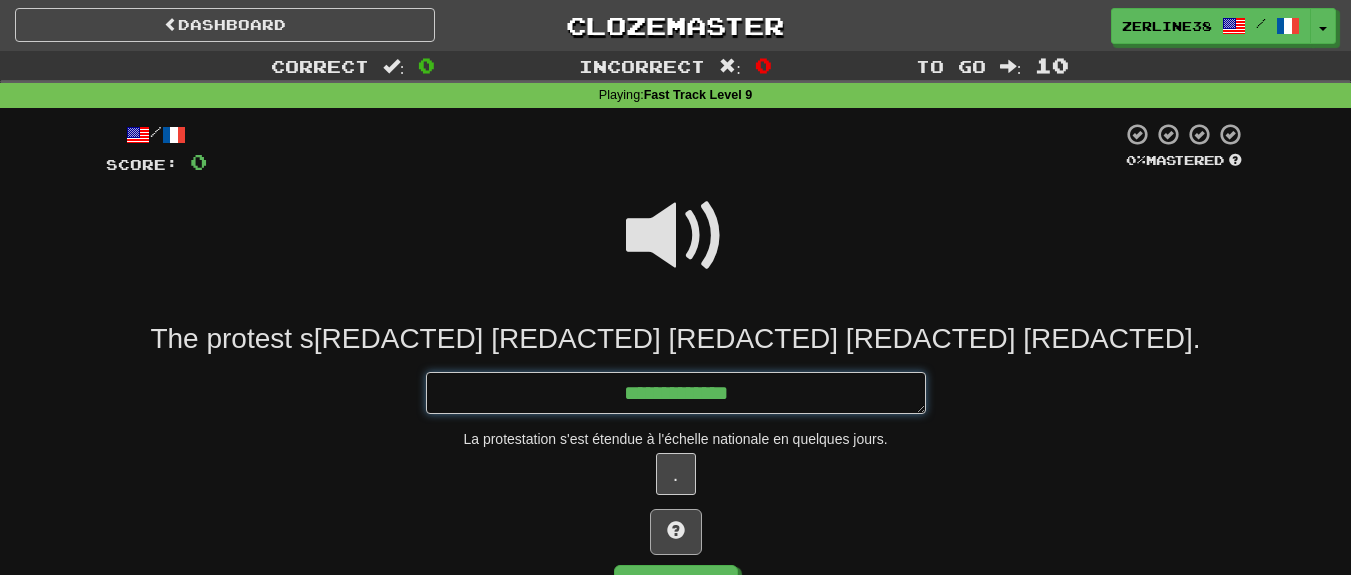 type on "*" 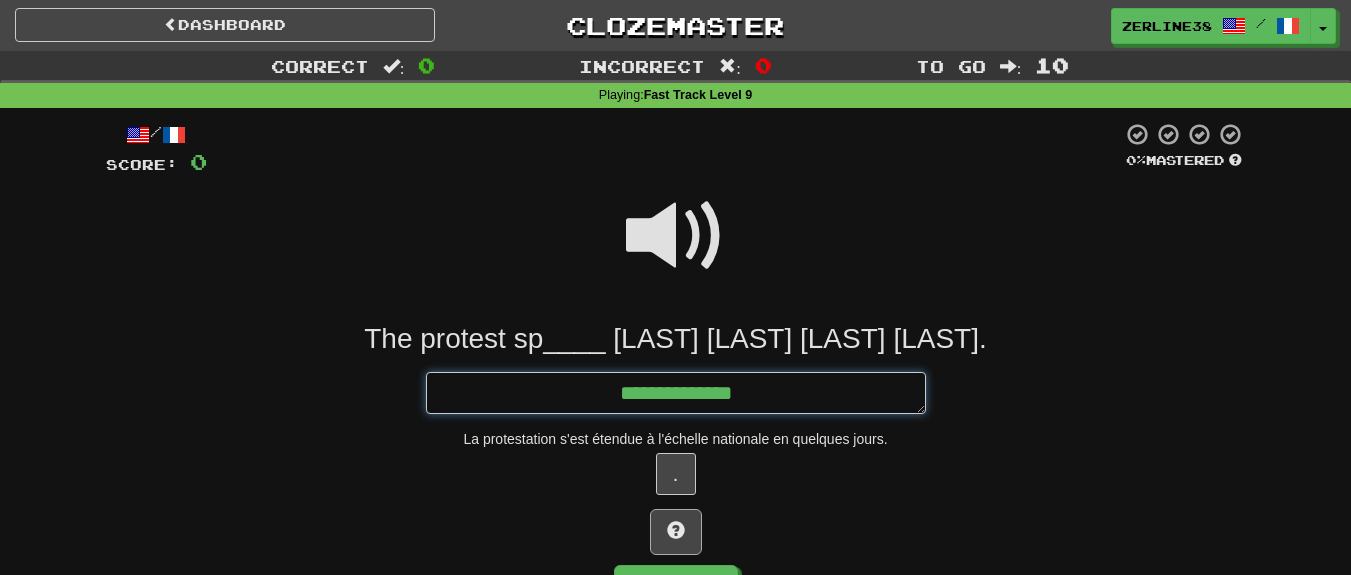 type on "*" 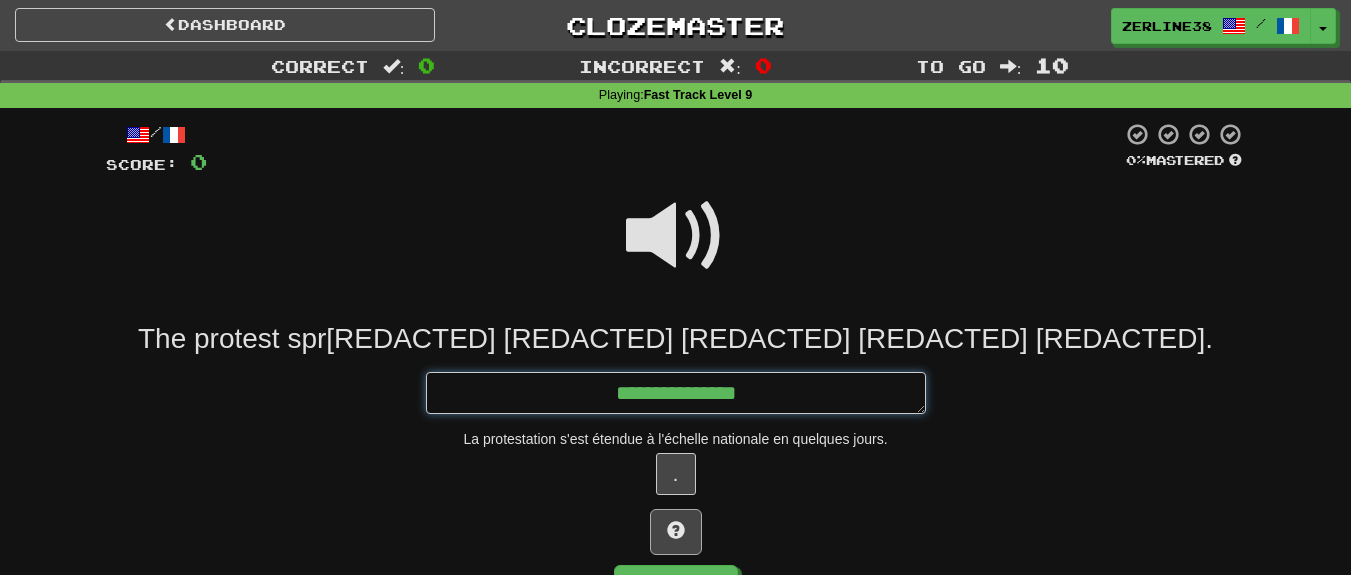 type on "*" 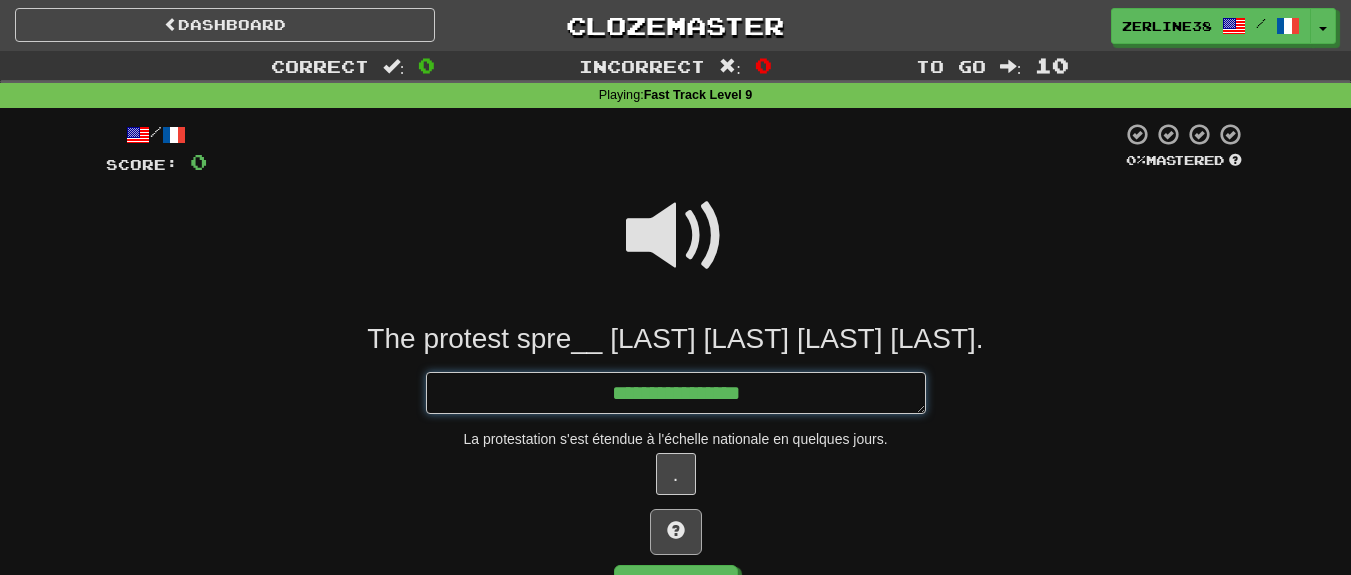 type on "*" 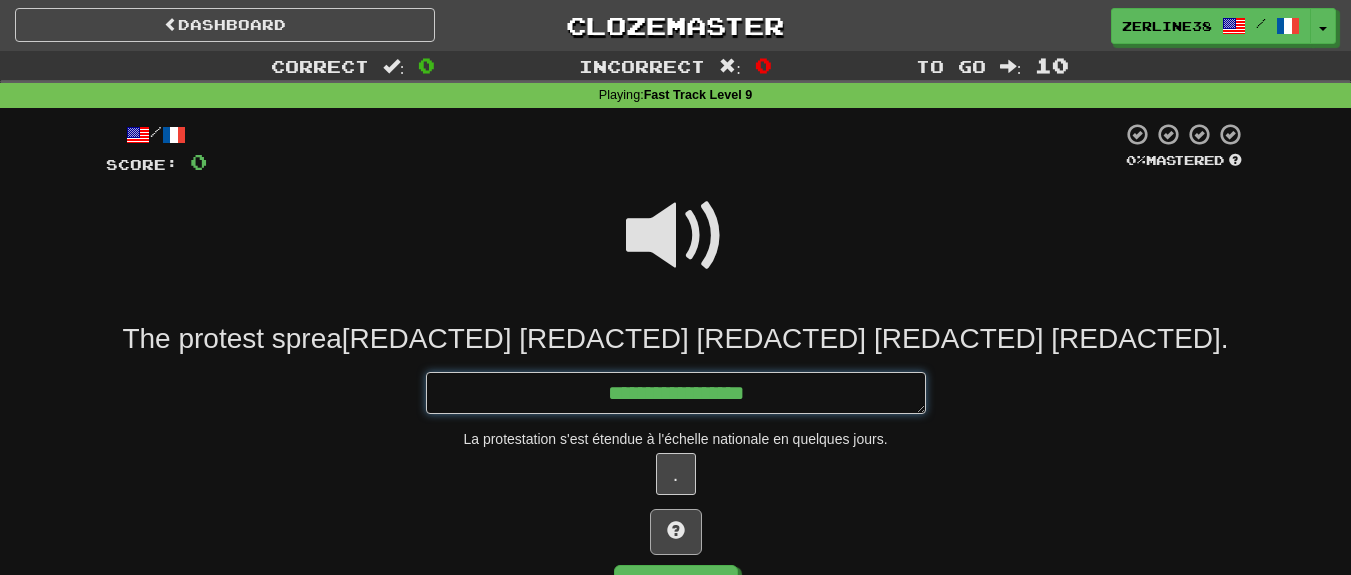 type on "*" 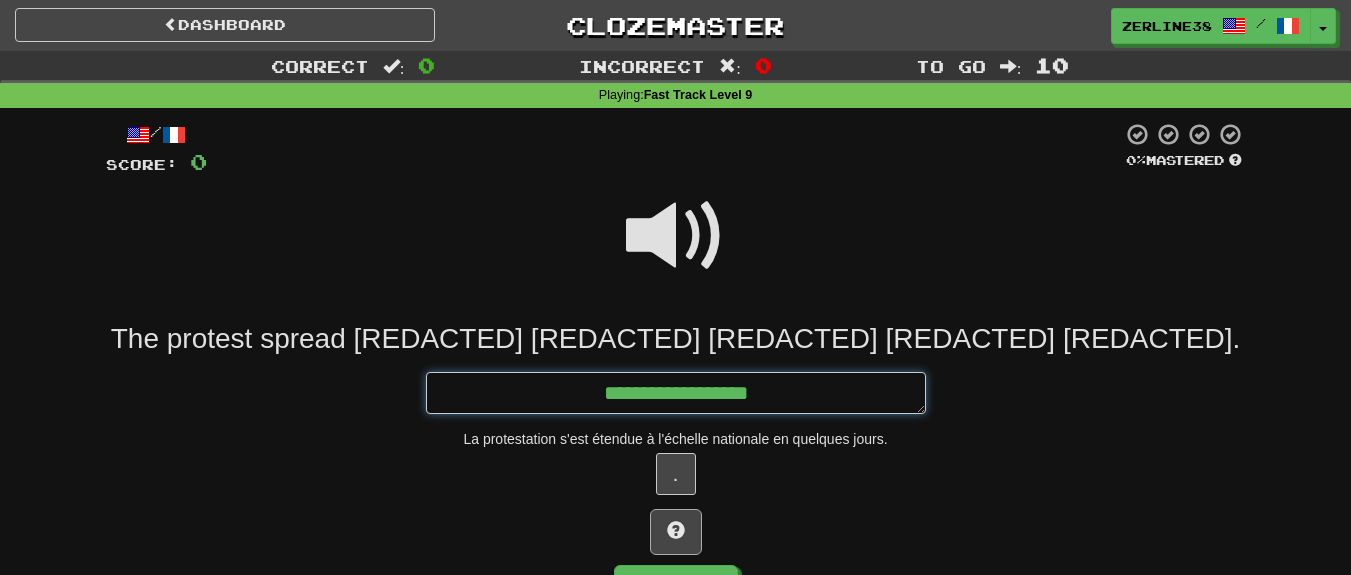 type on "*" 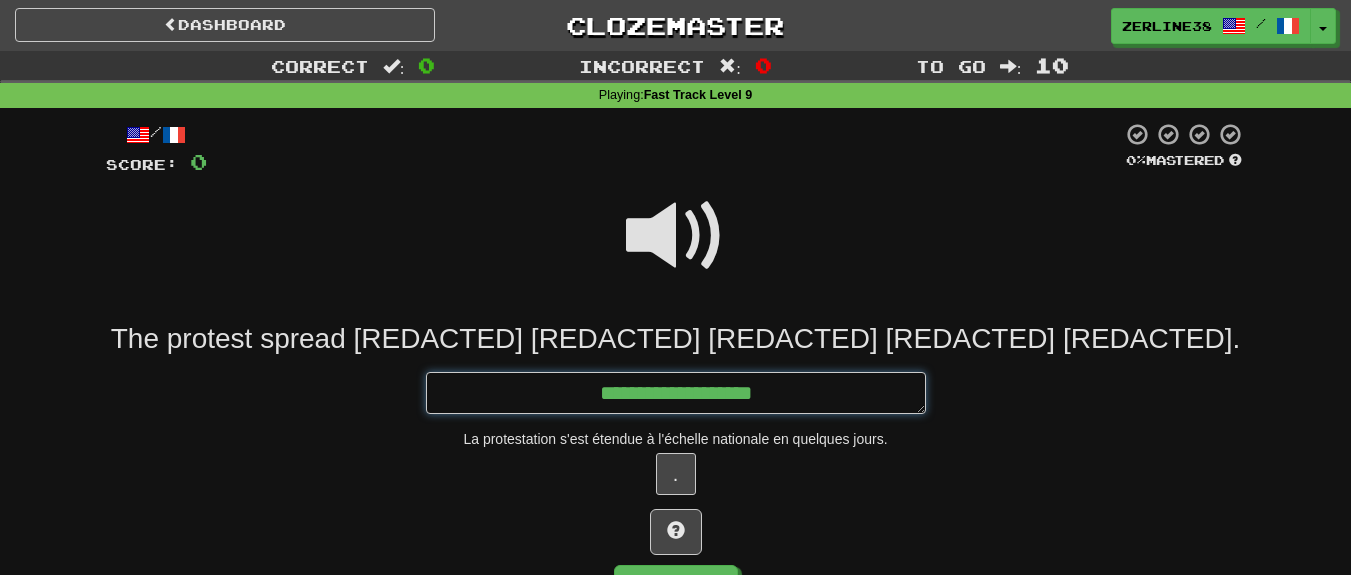 type on "**********" 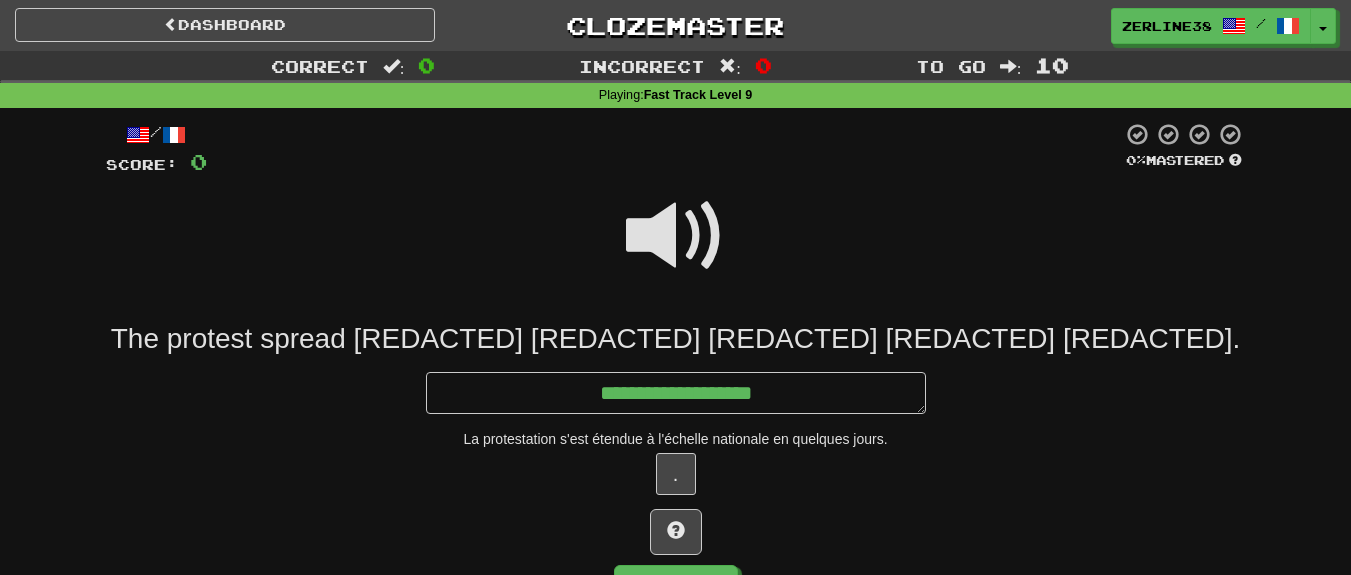 click at bounding box center [676, 236] 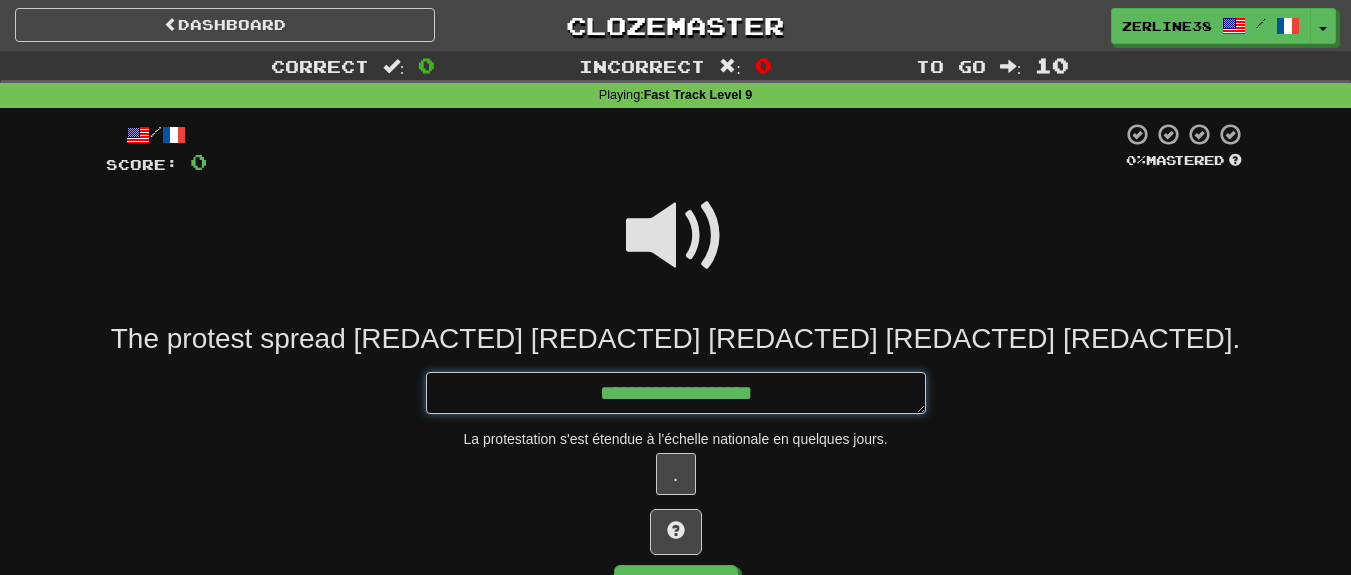 click on "**********" at bounding box center [676, 393] 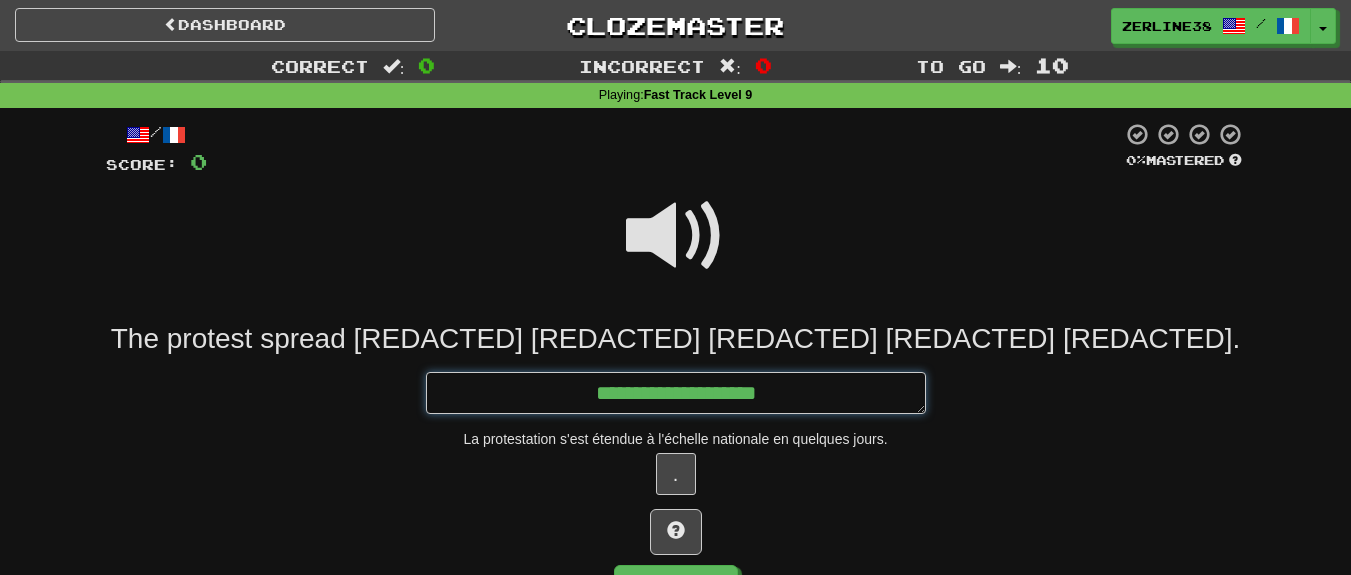 type on "*" 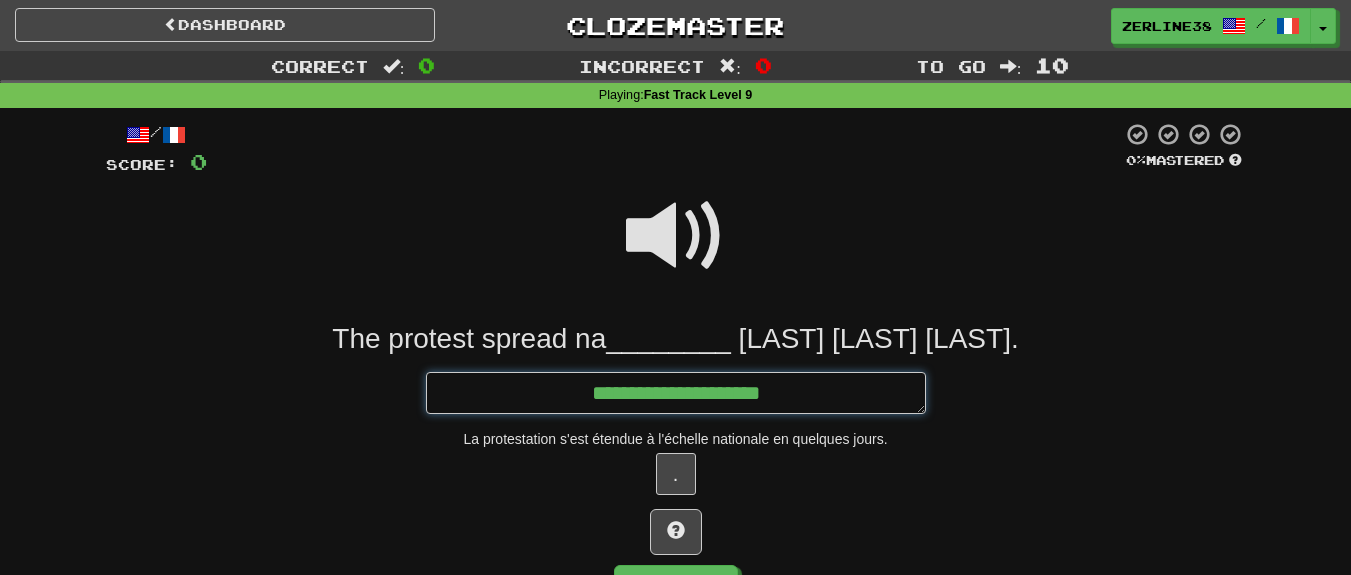 type on "*" 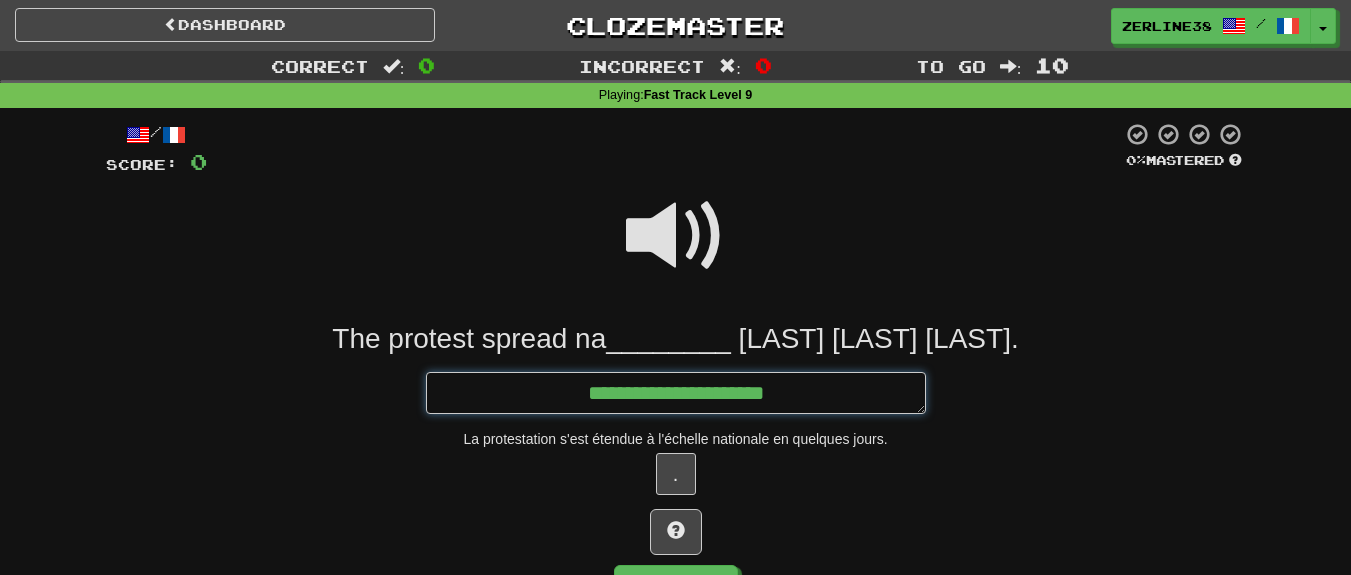 type on "*" 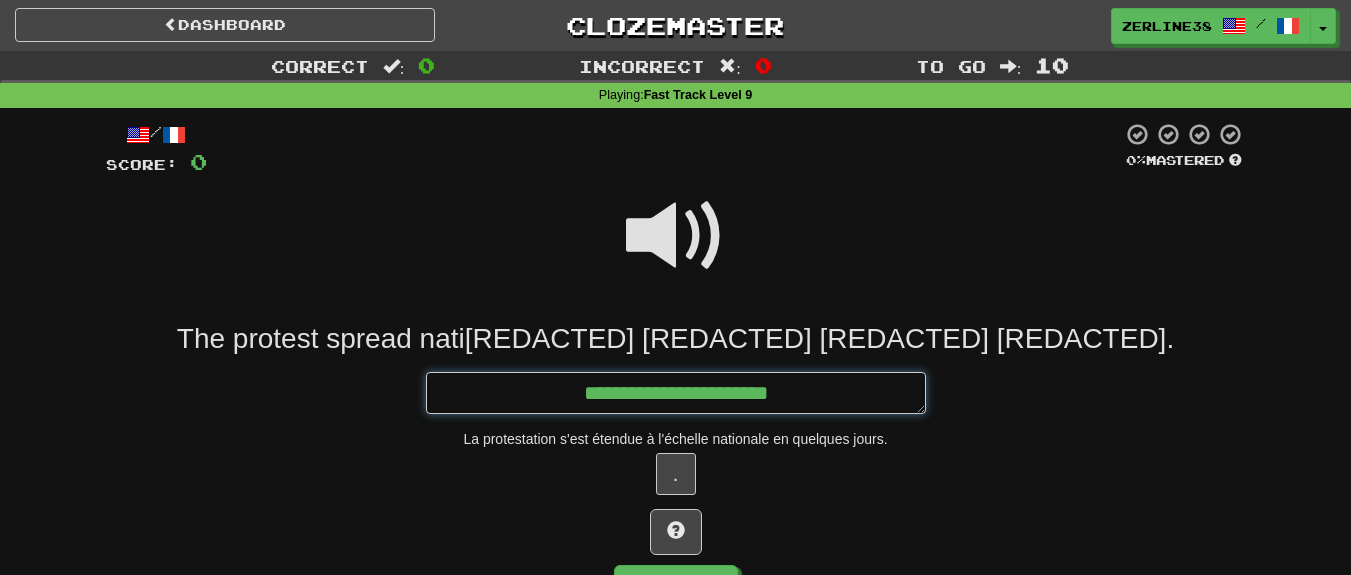 type on "*" 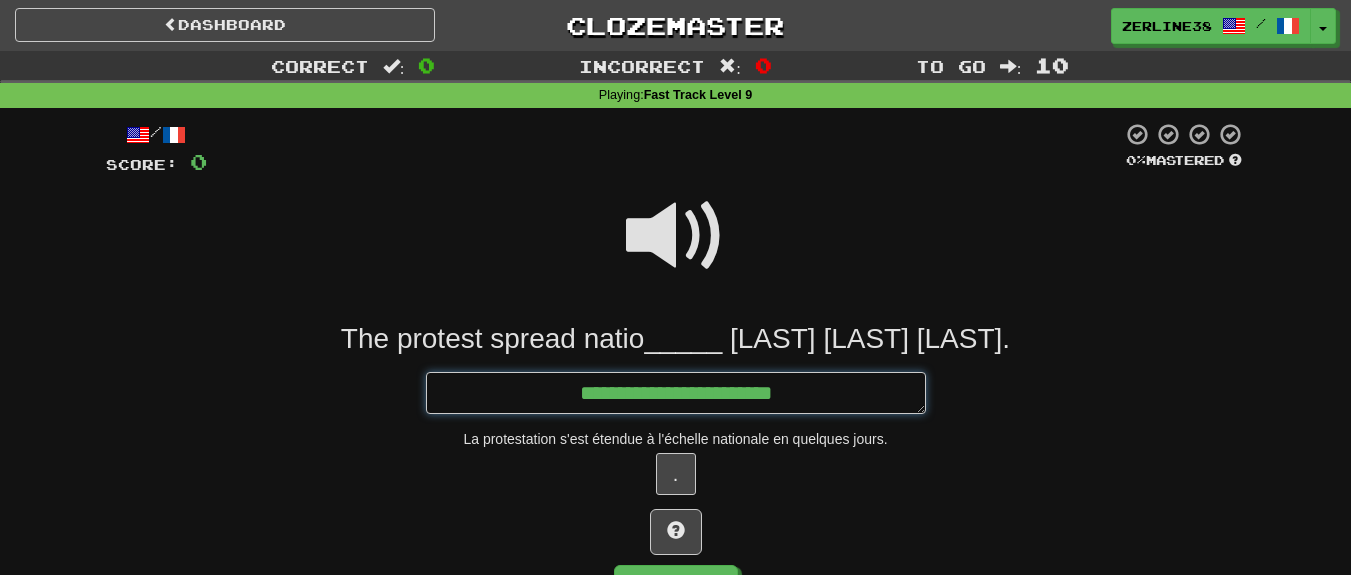 type on "*" 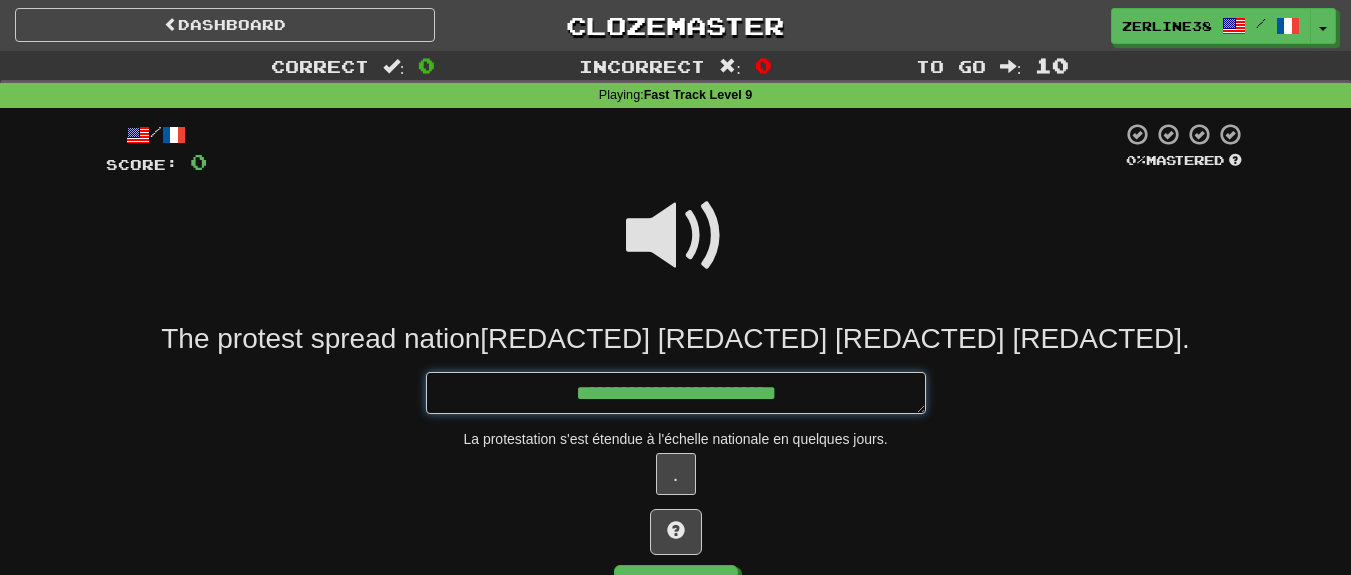type on "*" 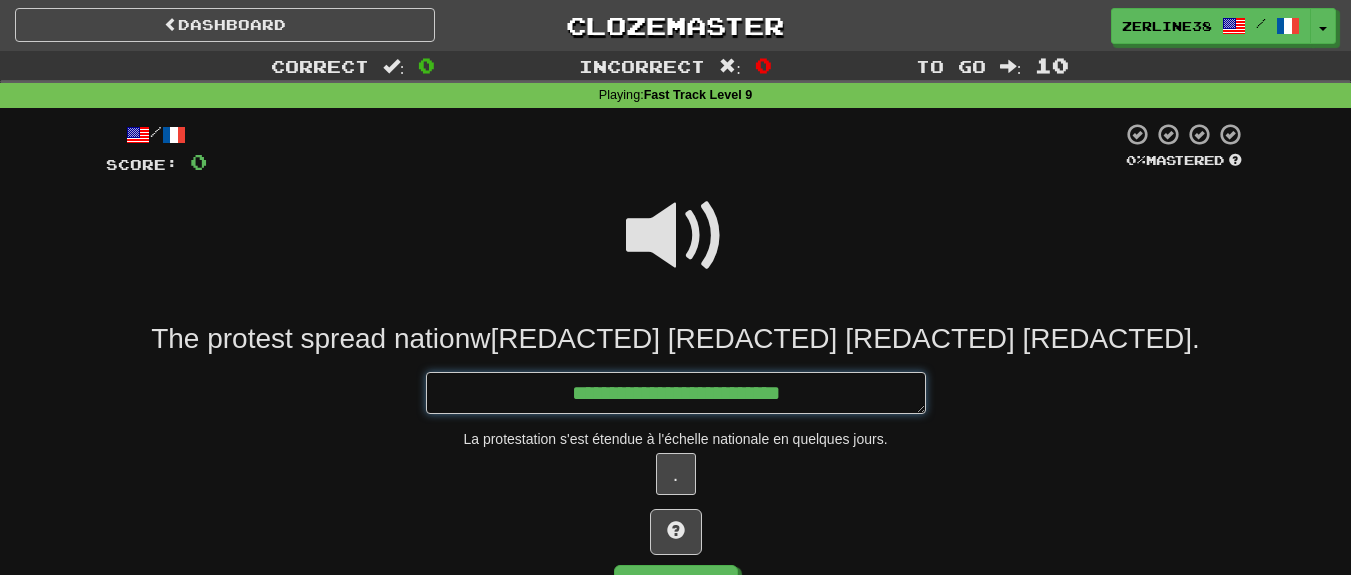 type on "*" 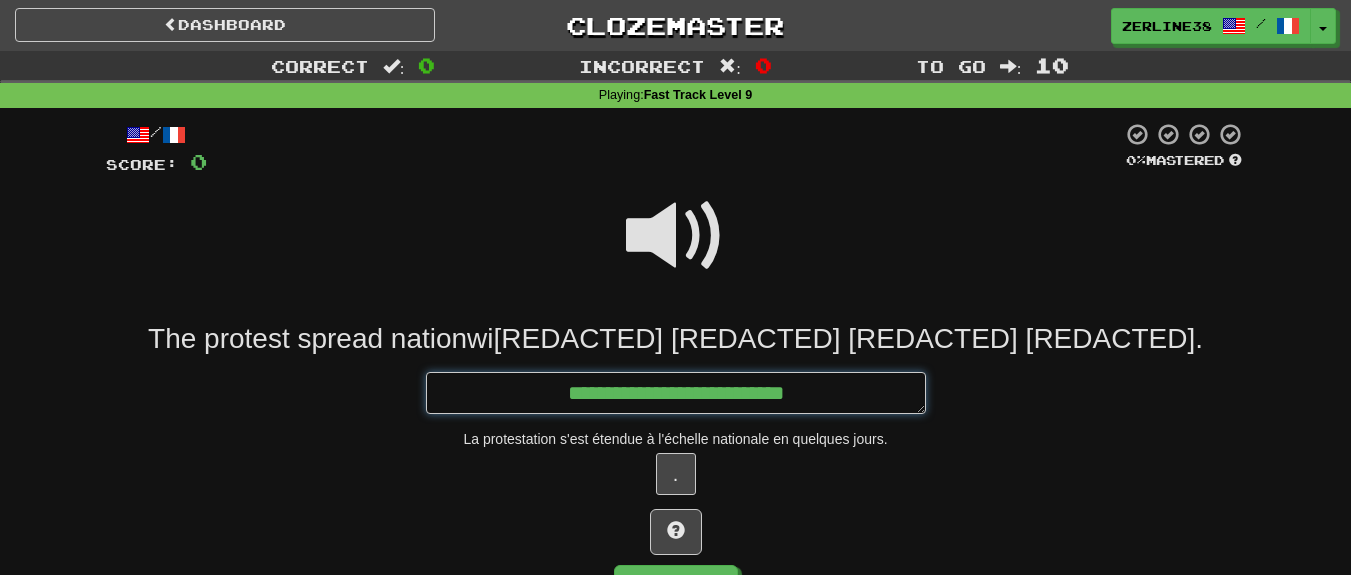 type on "*" 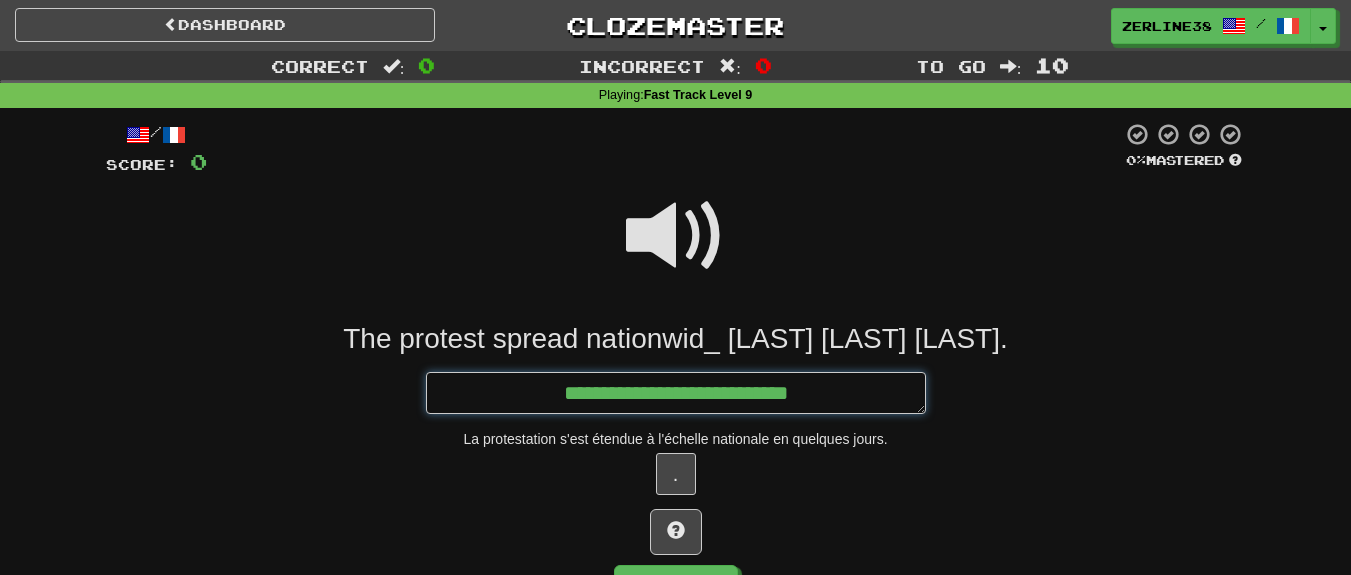 type on "*" 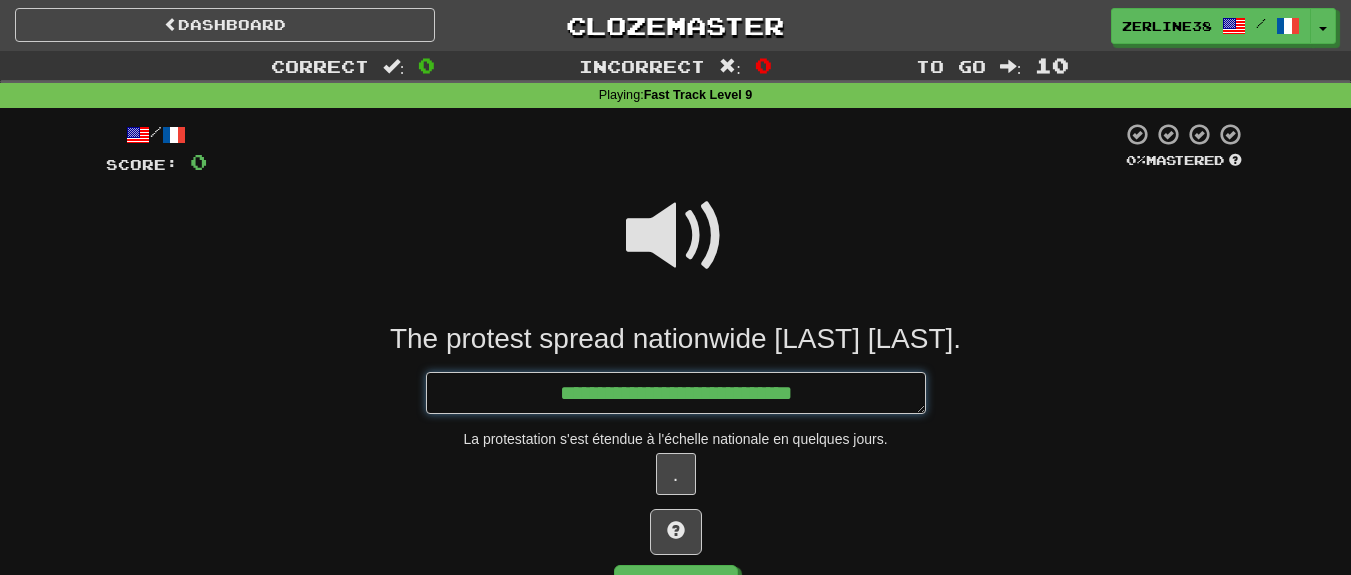 type on "*" 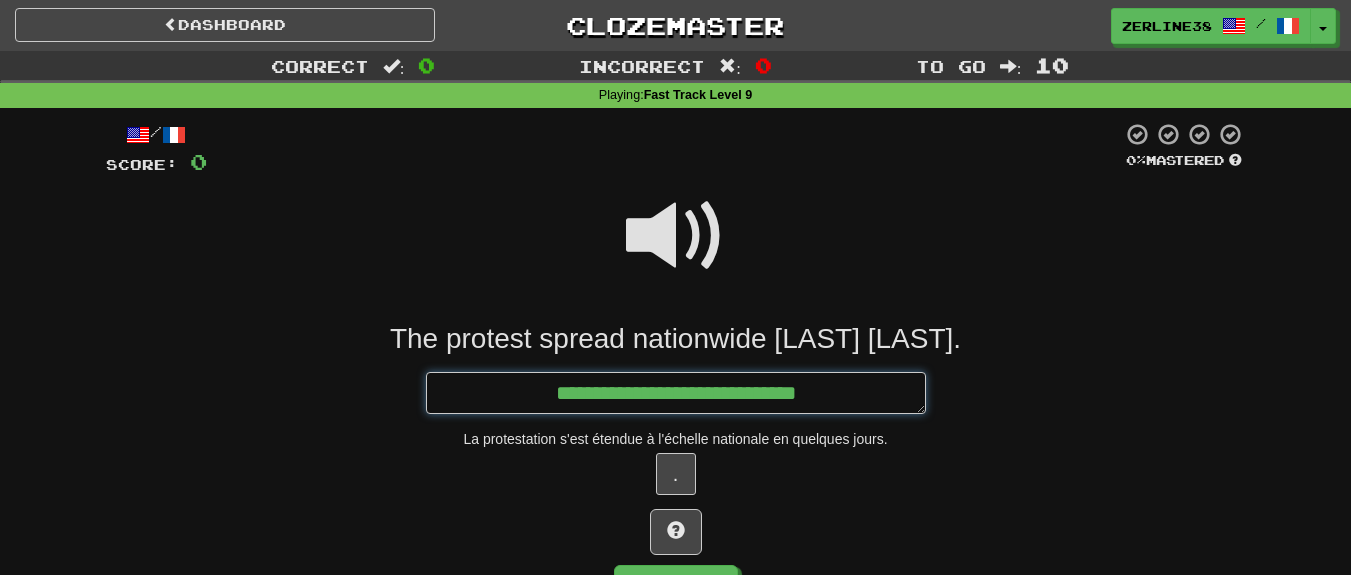 type on "**********" 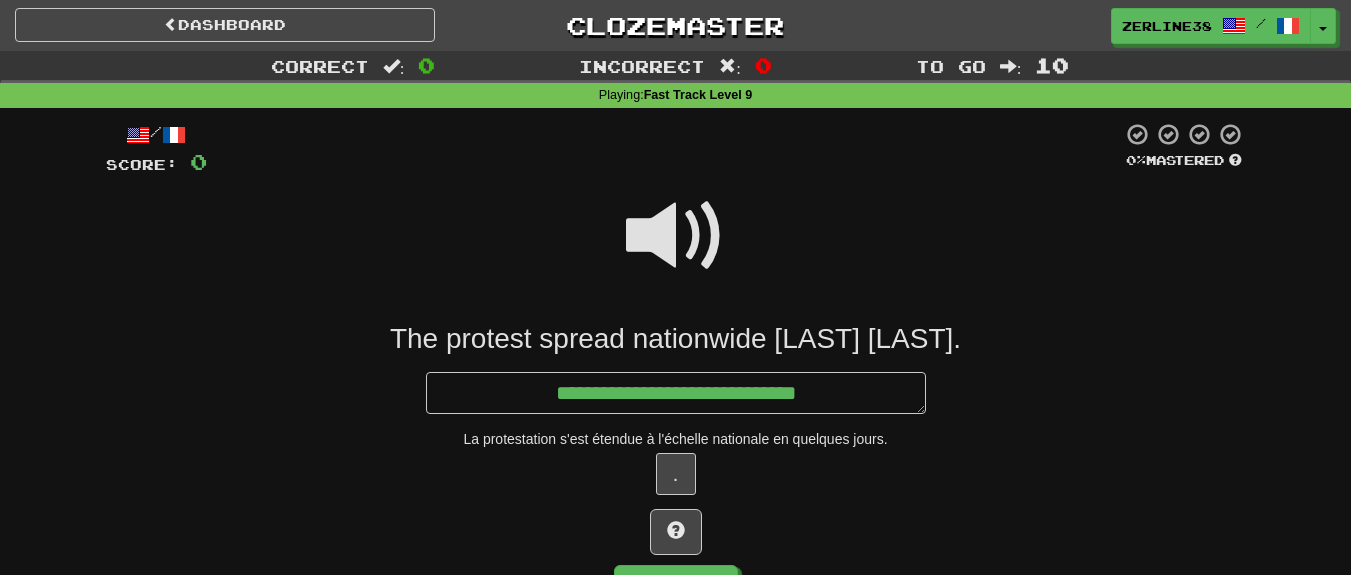 click at bounding box center [676, 236] 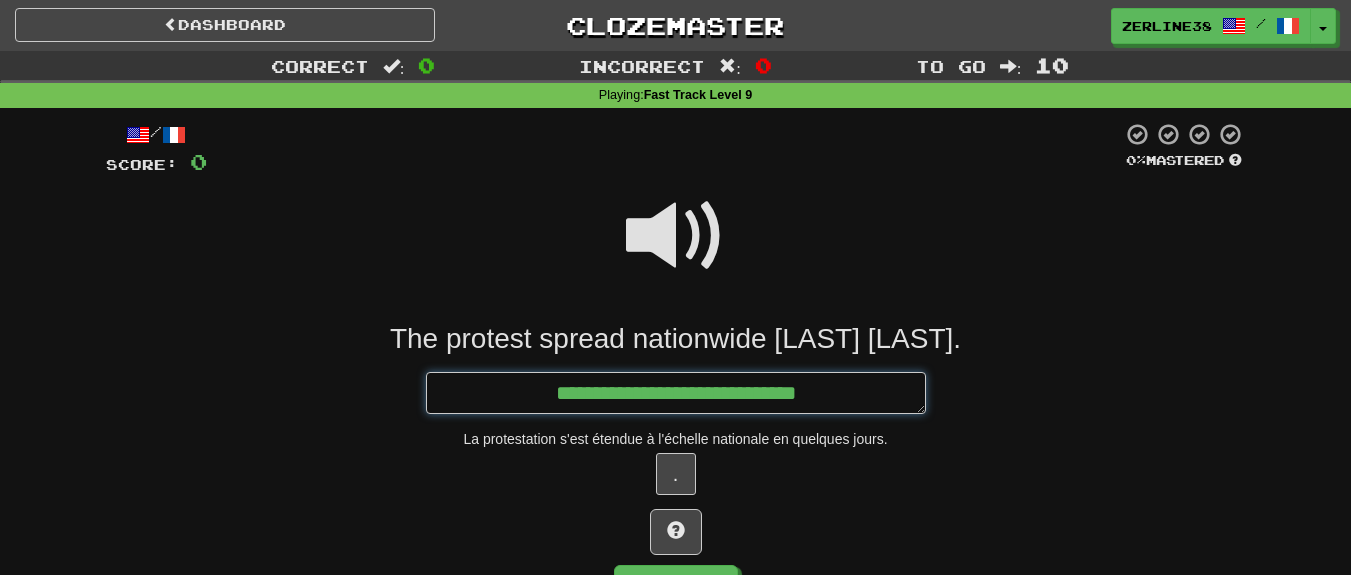 click on "**********" at bounding box center (676, 393) 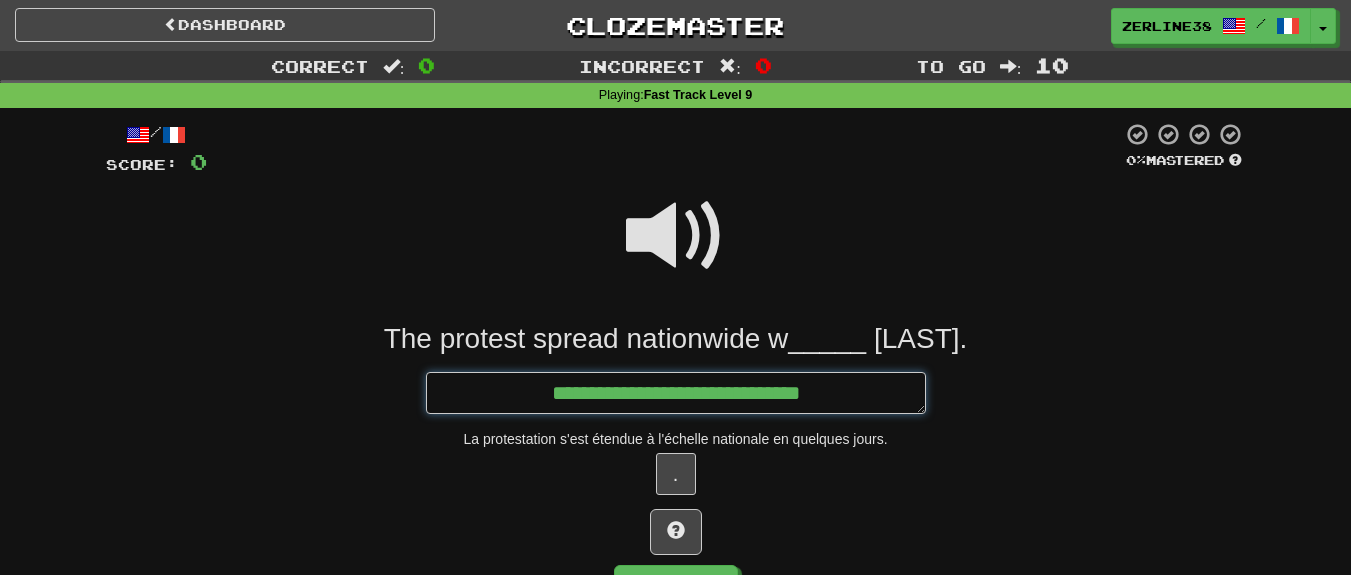 type on "*" 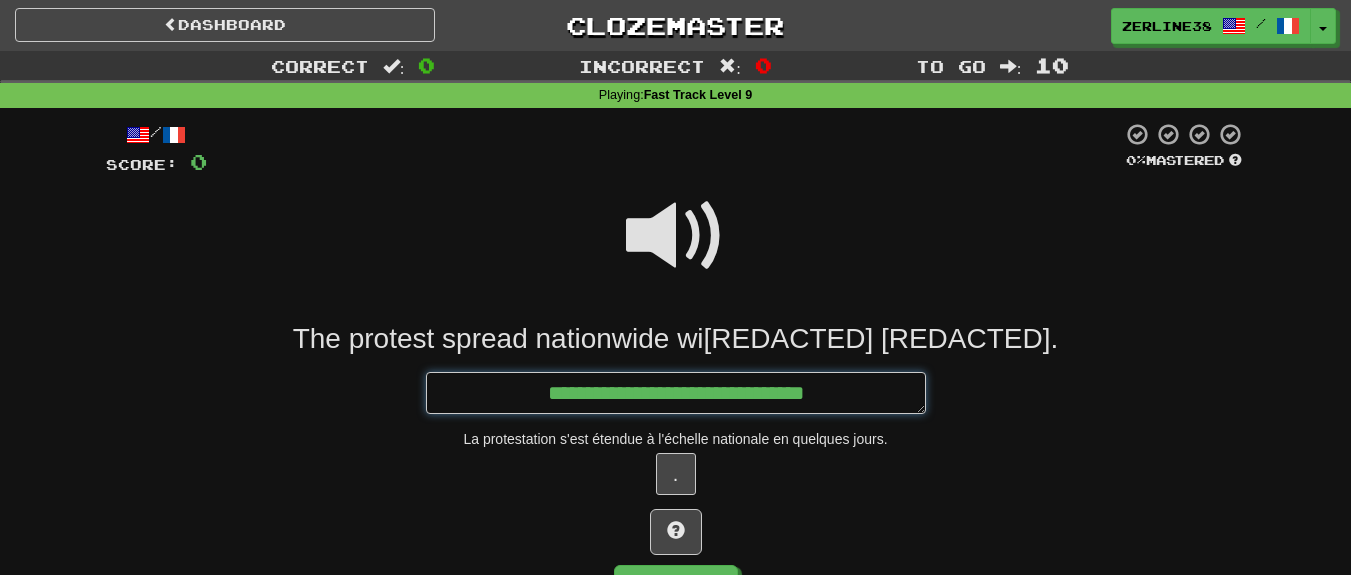 type on "*" 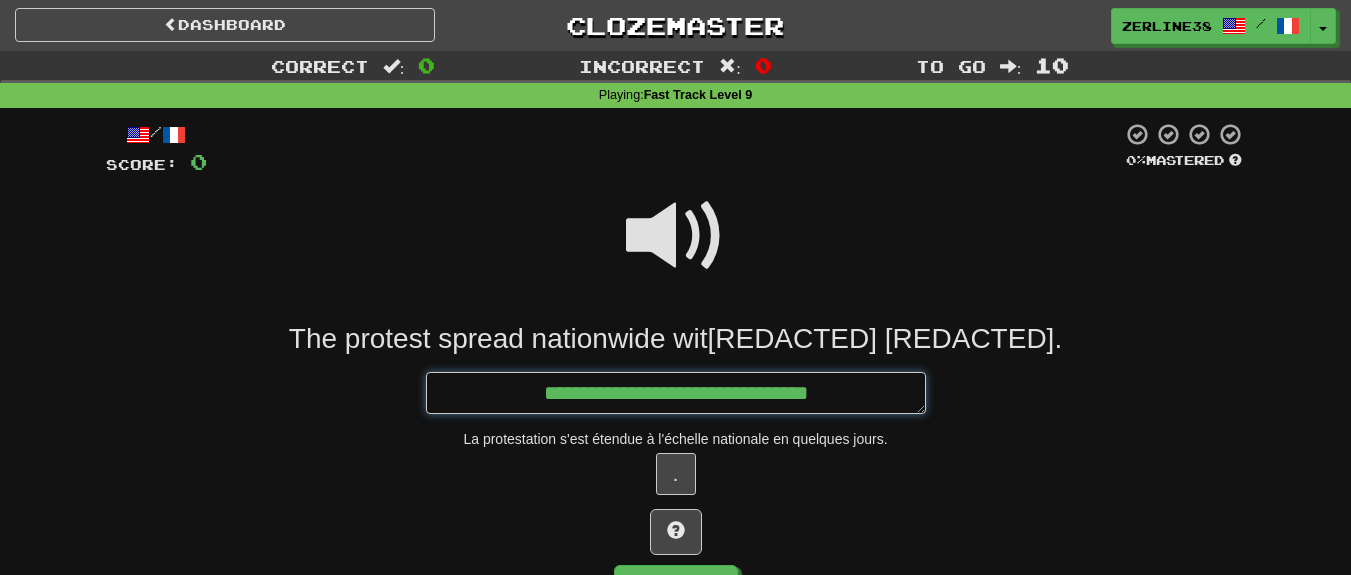 type on "*" 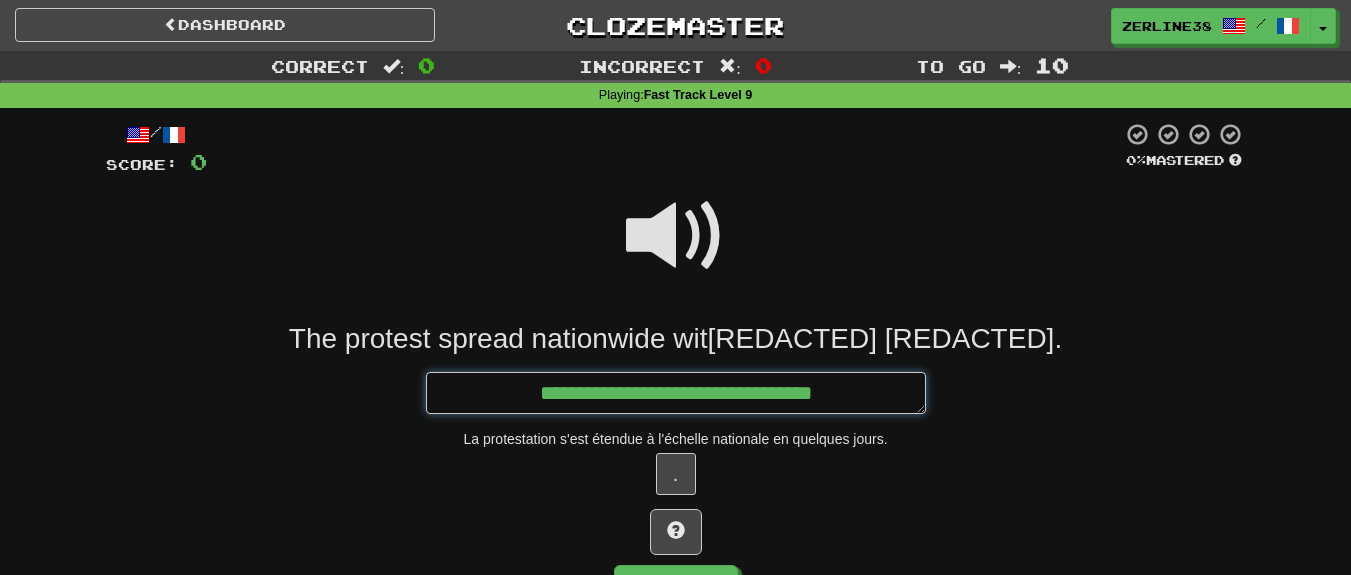 type on "*" 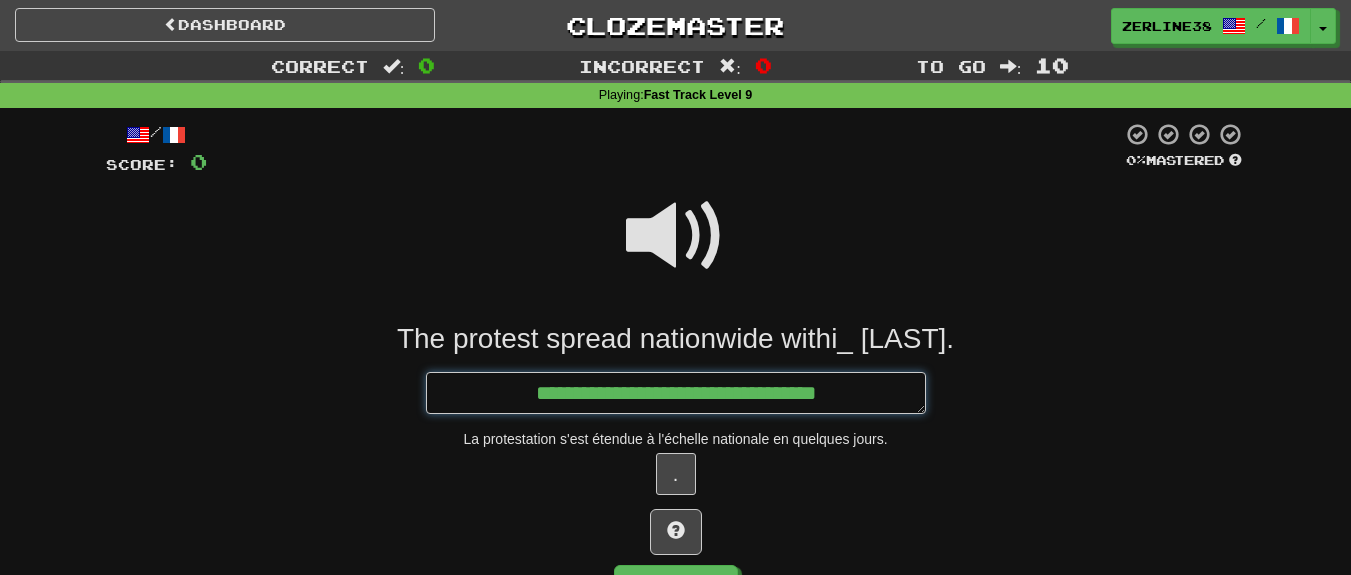 type on "*" 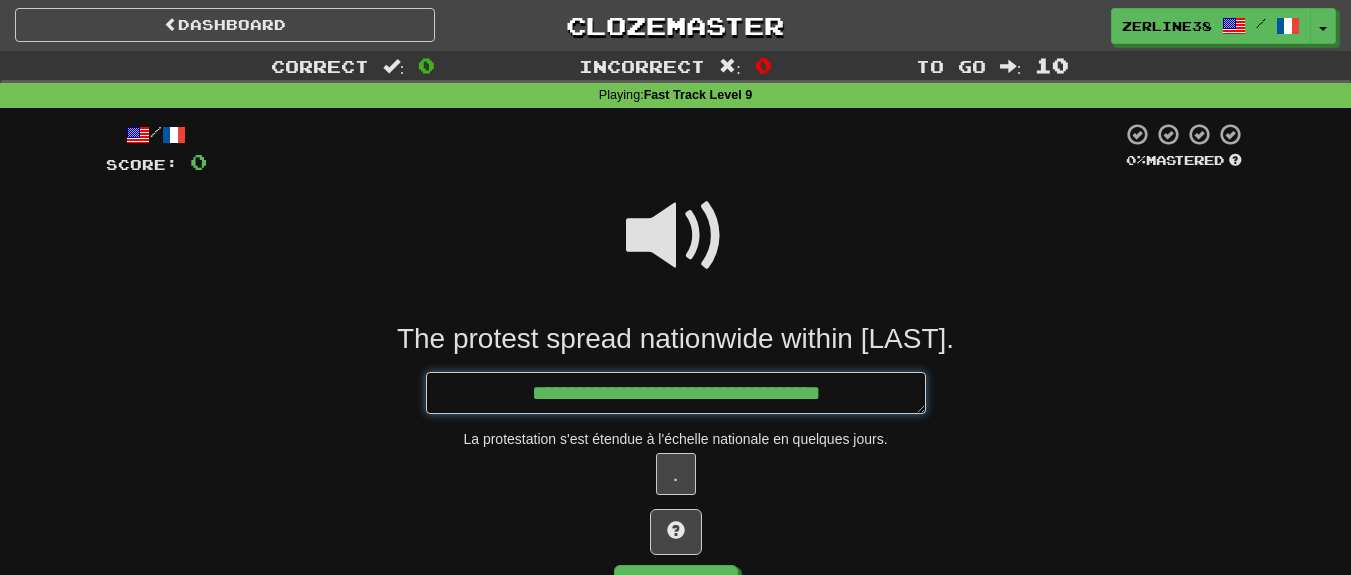 type on "*" 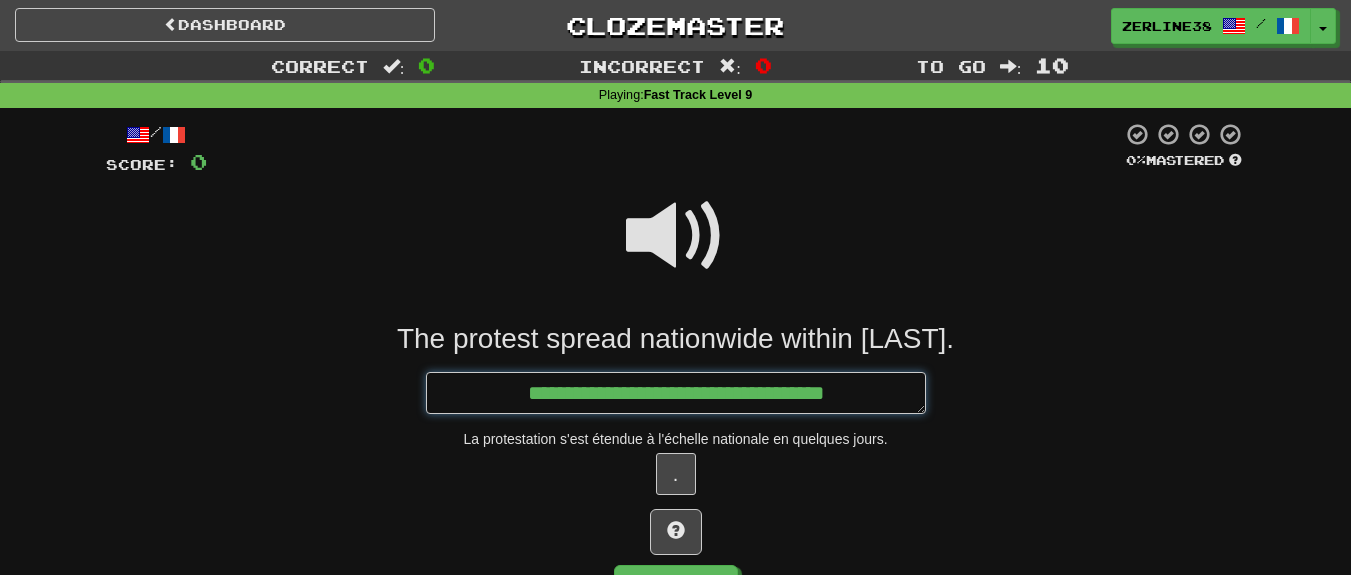 type on "*" 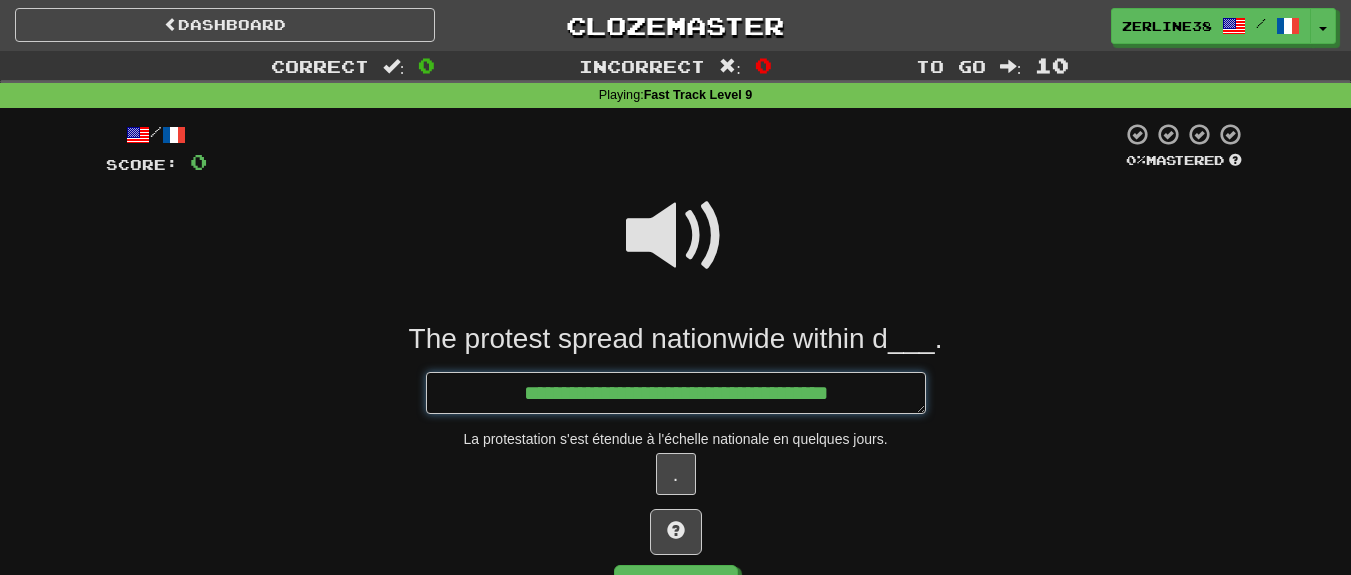 type on "*" 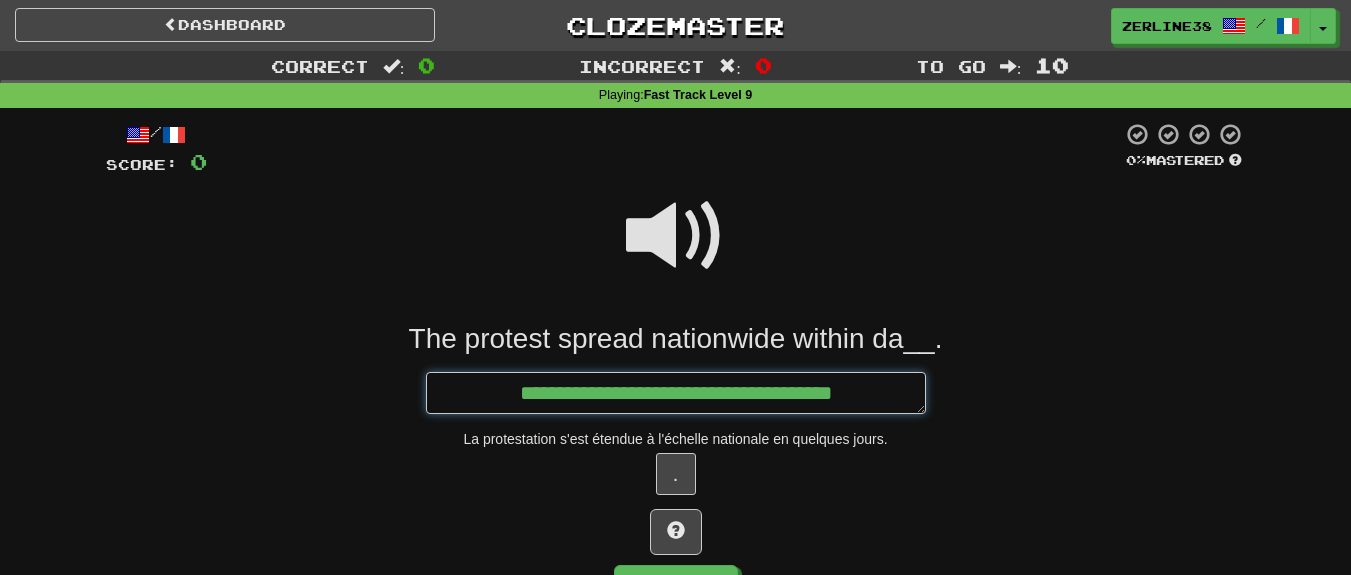 type on "*" 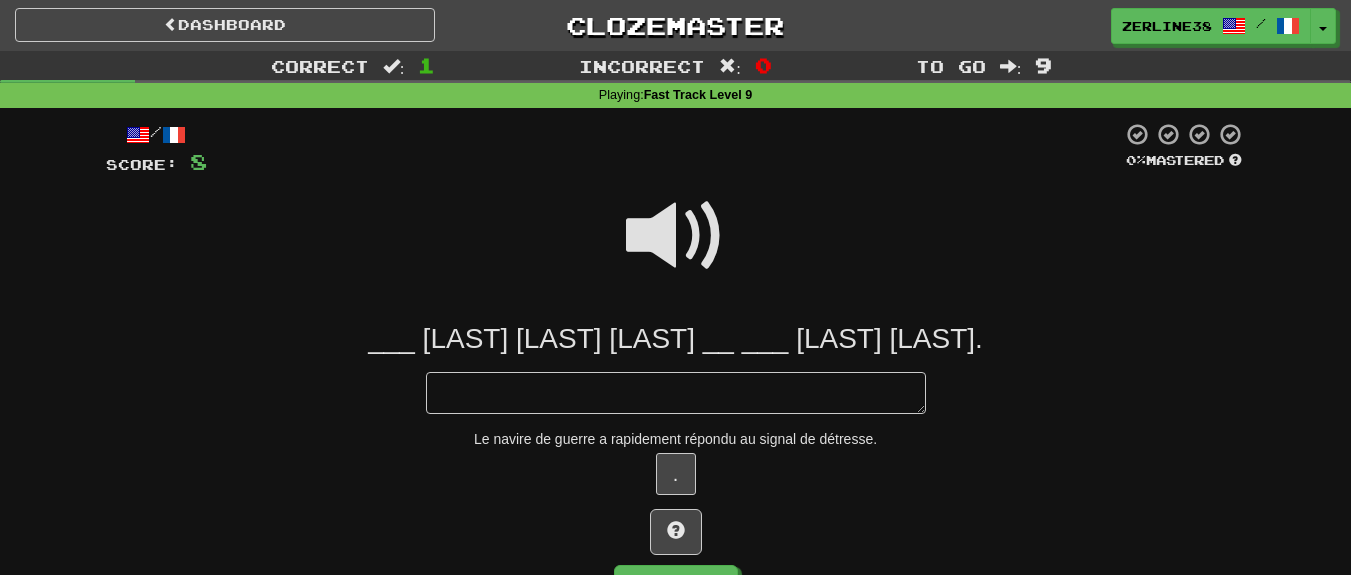 type on "*" 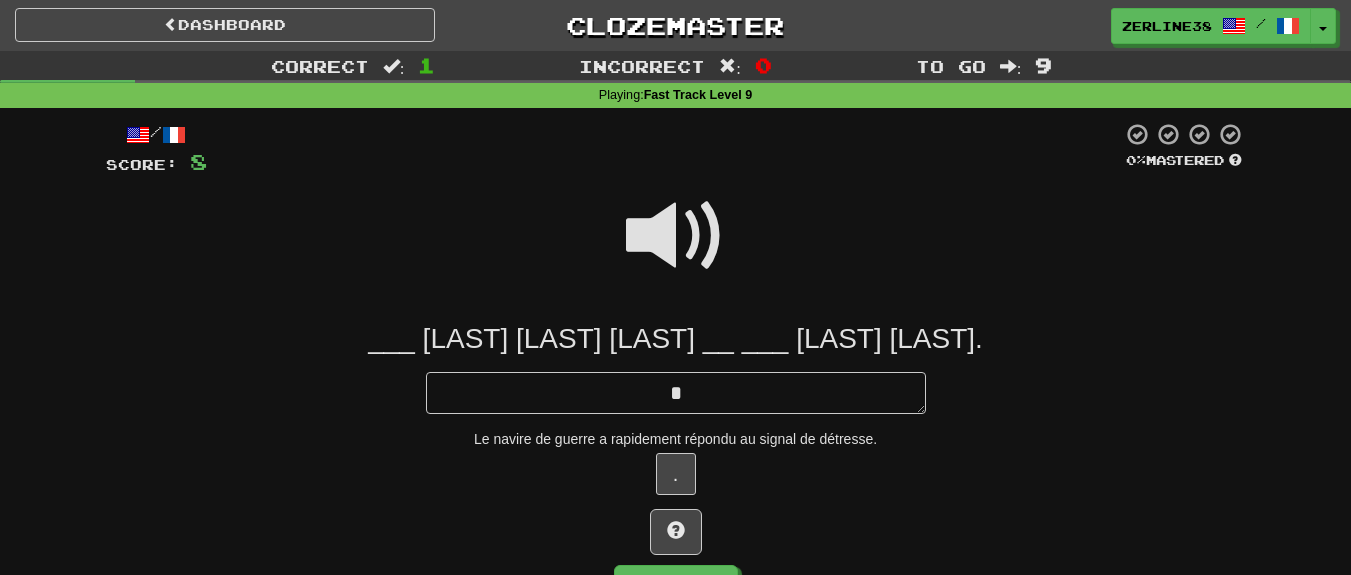 type on "*" 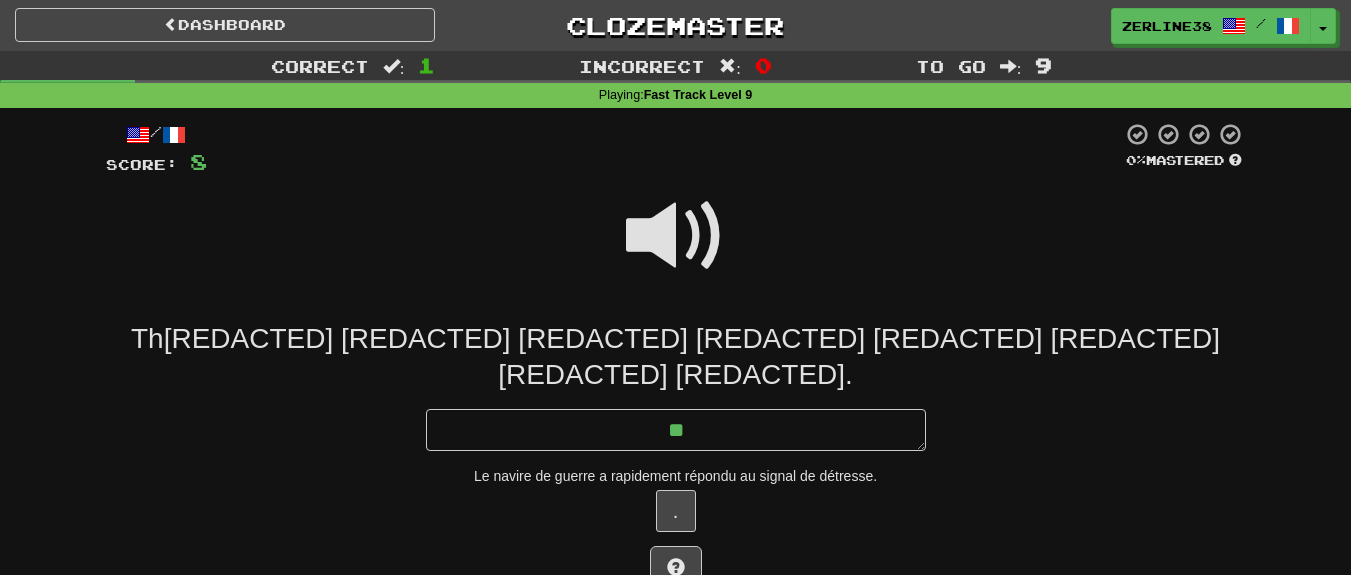 type on "*" 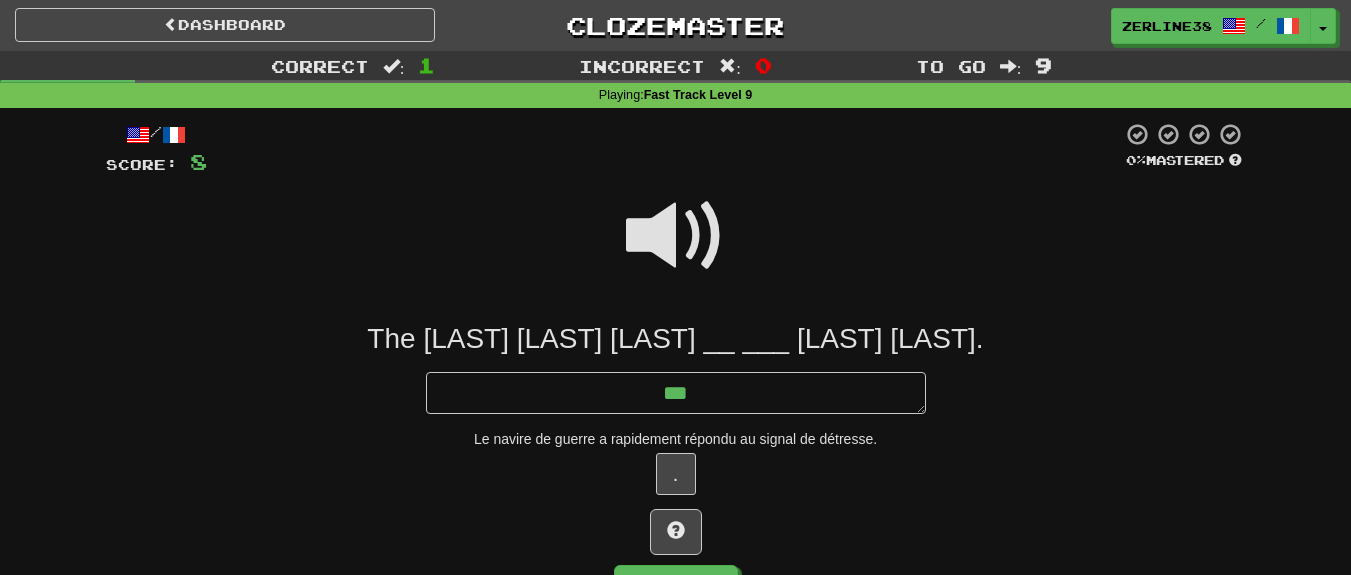 type on "*" 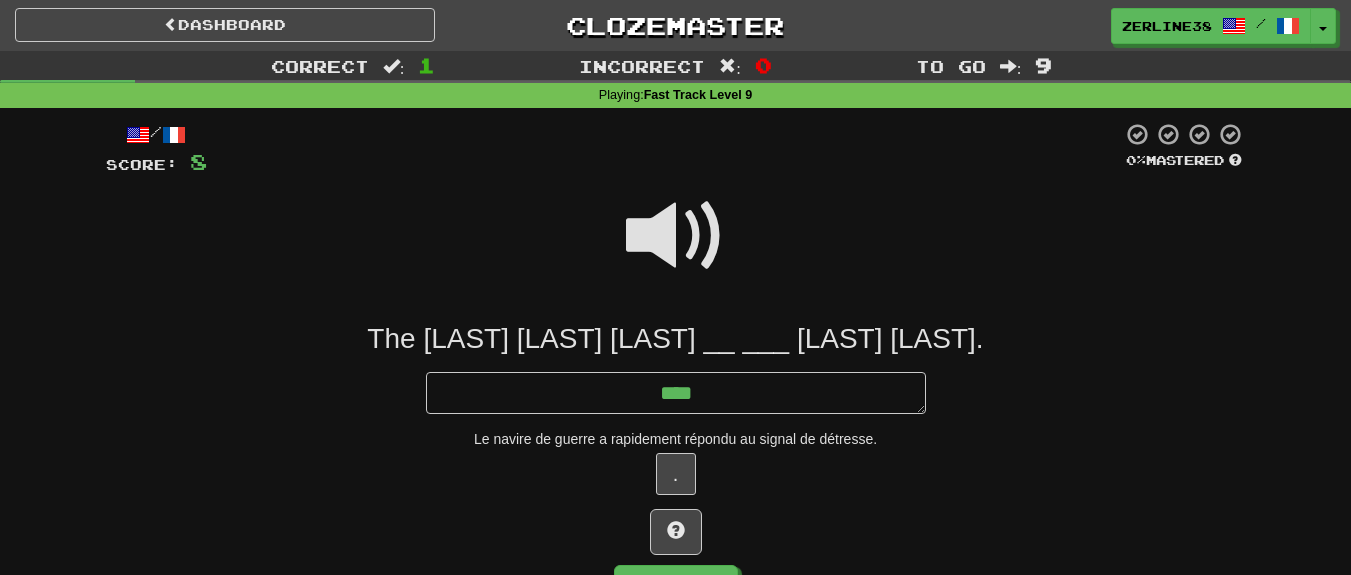 type on "*" 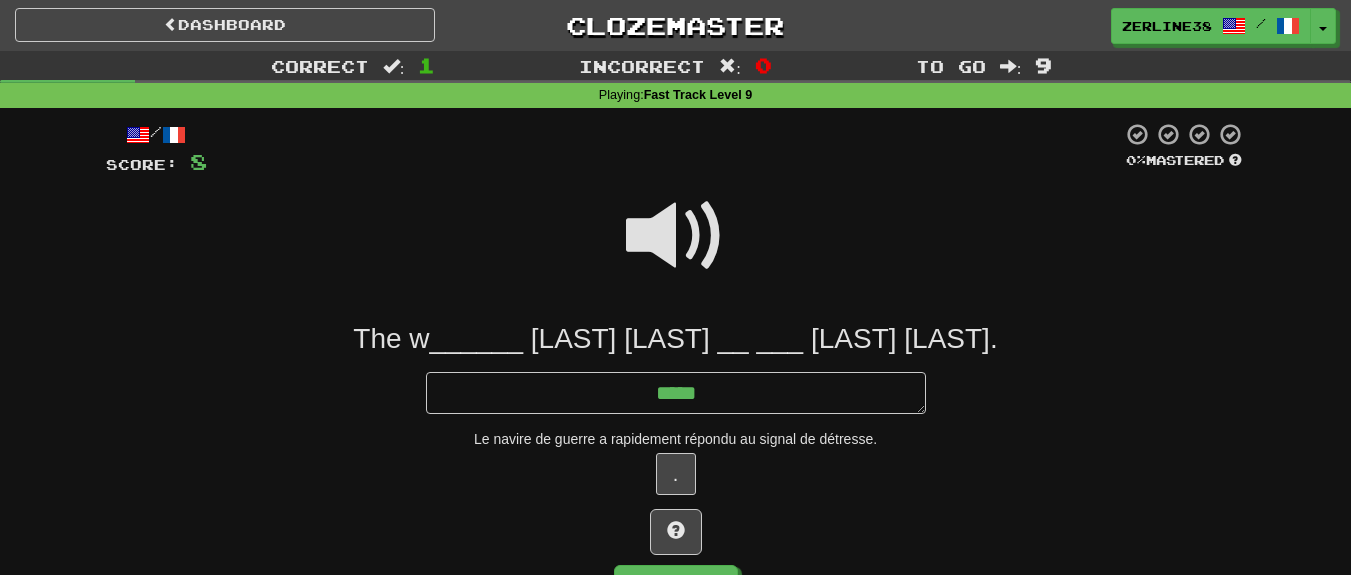 type on "*" 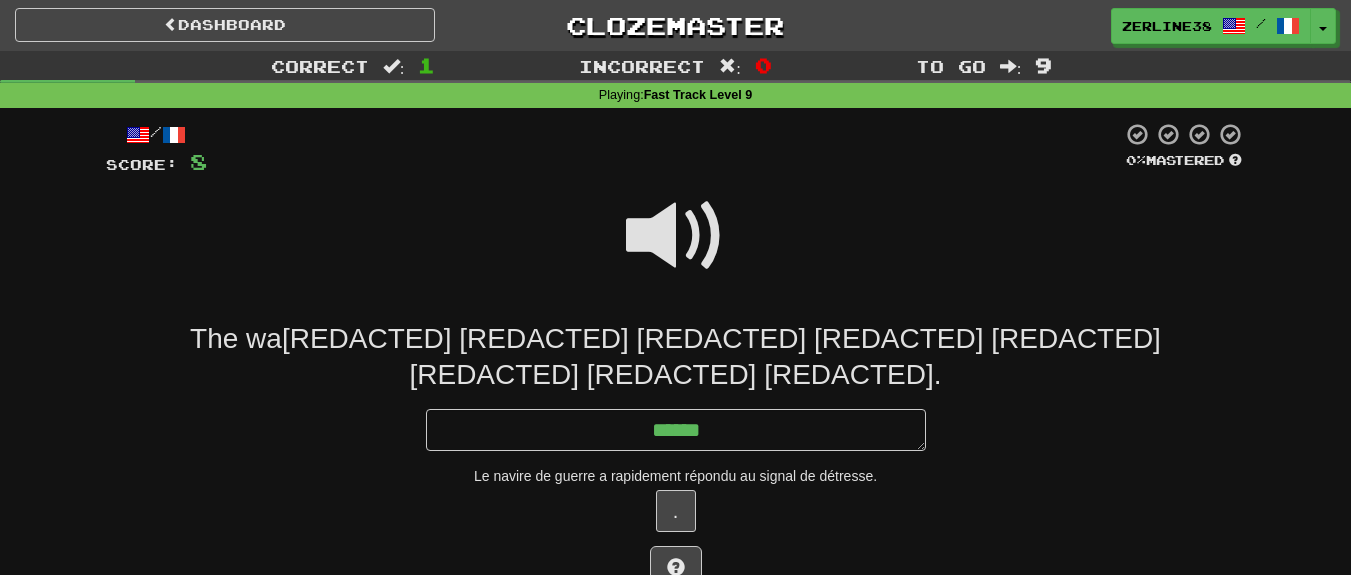 type on "*" 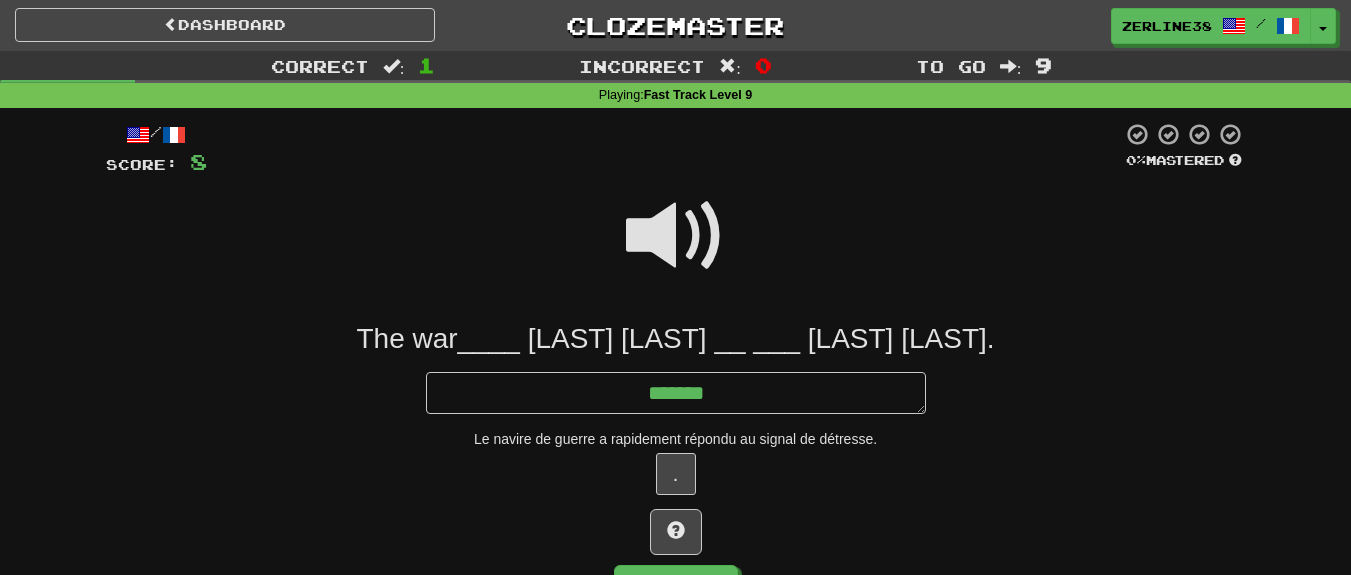 type on "*" 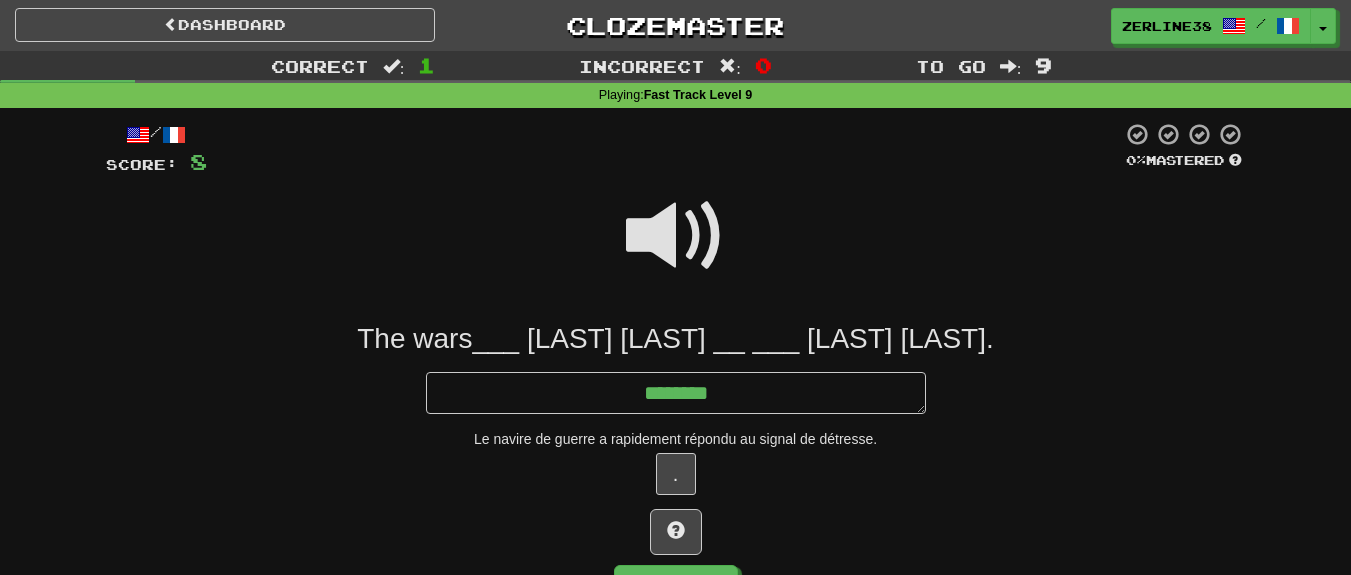 type on "*" 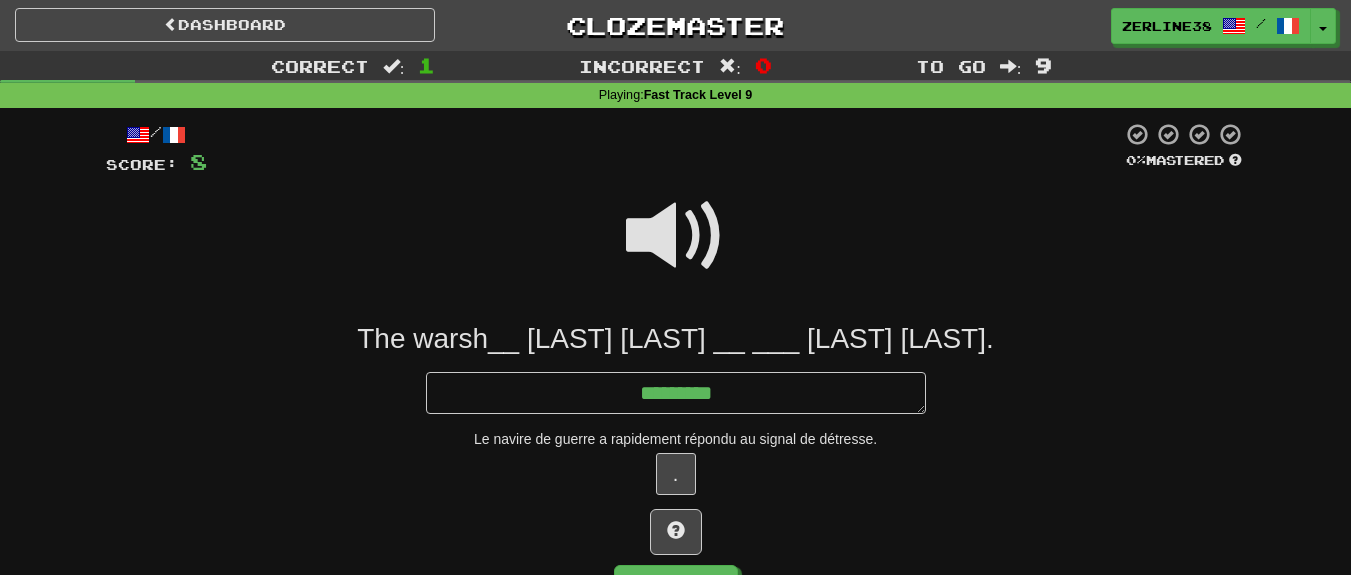 type on "*" 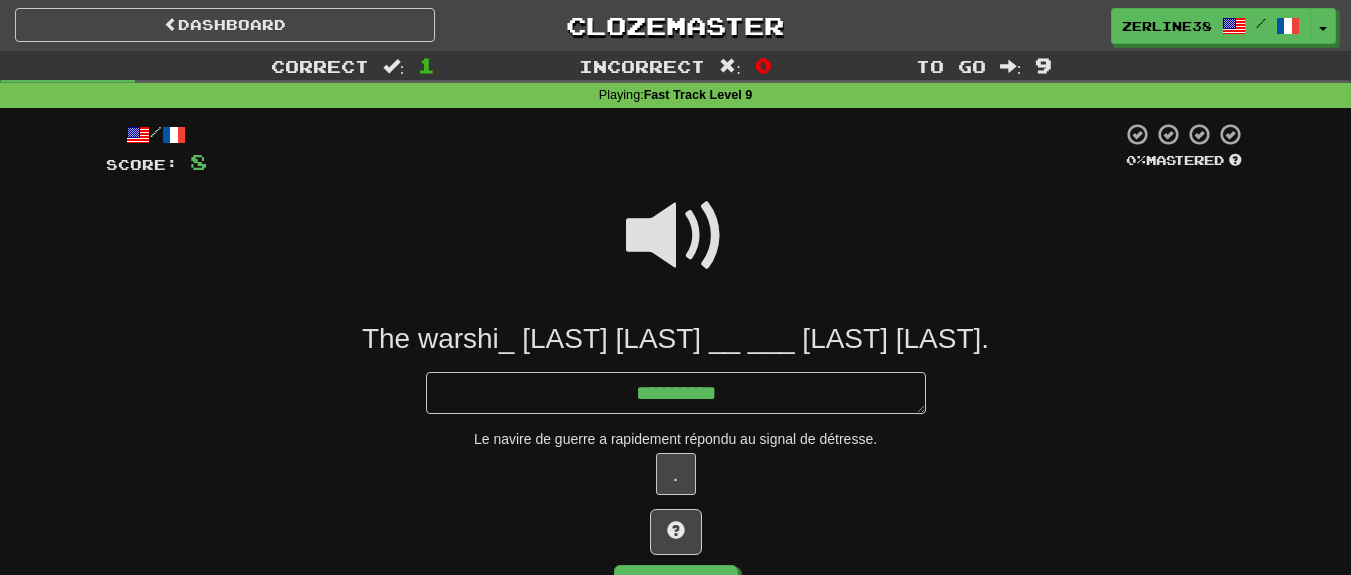 type on "*" 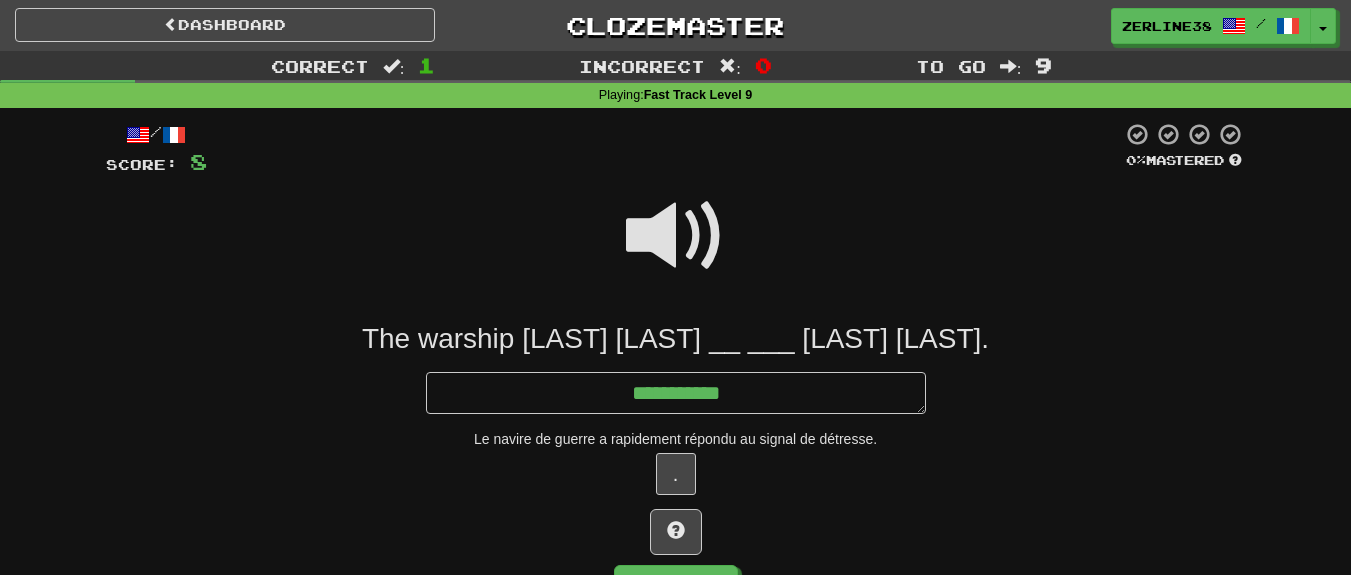 type on "*" 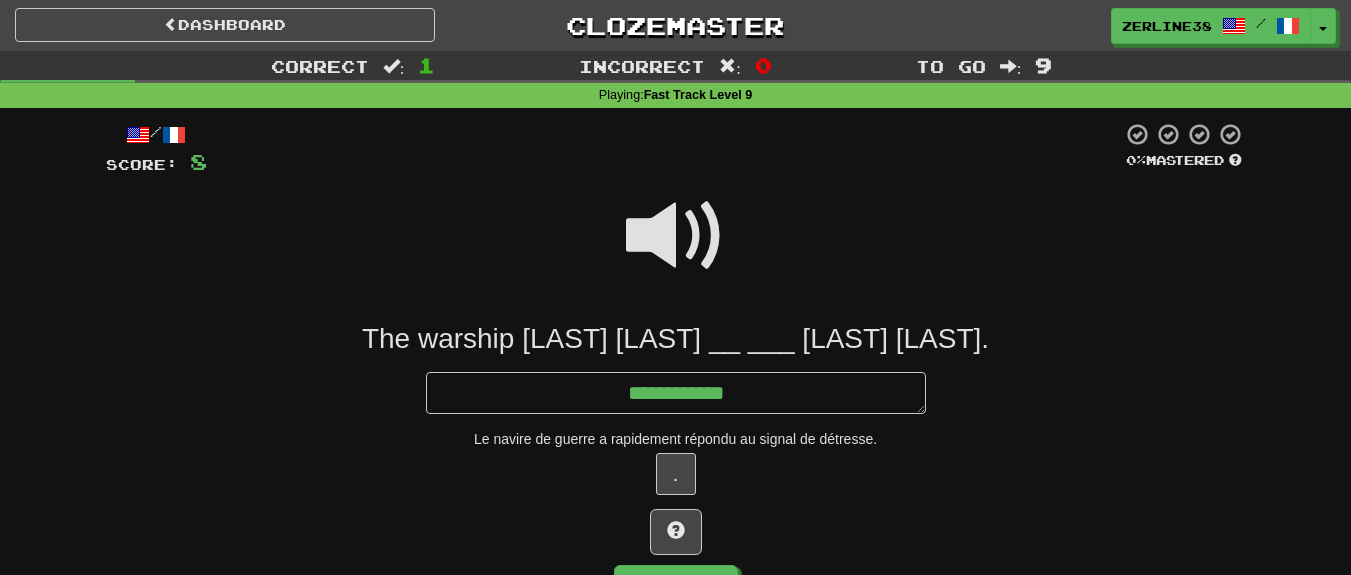 type on "*" 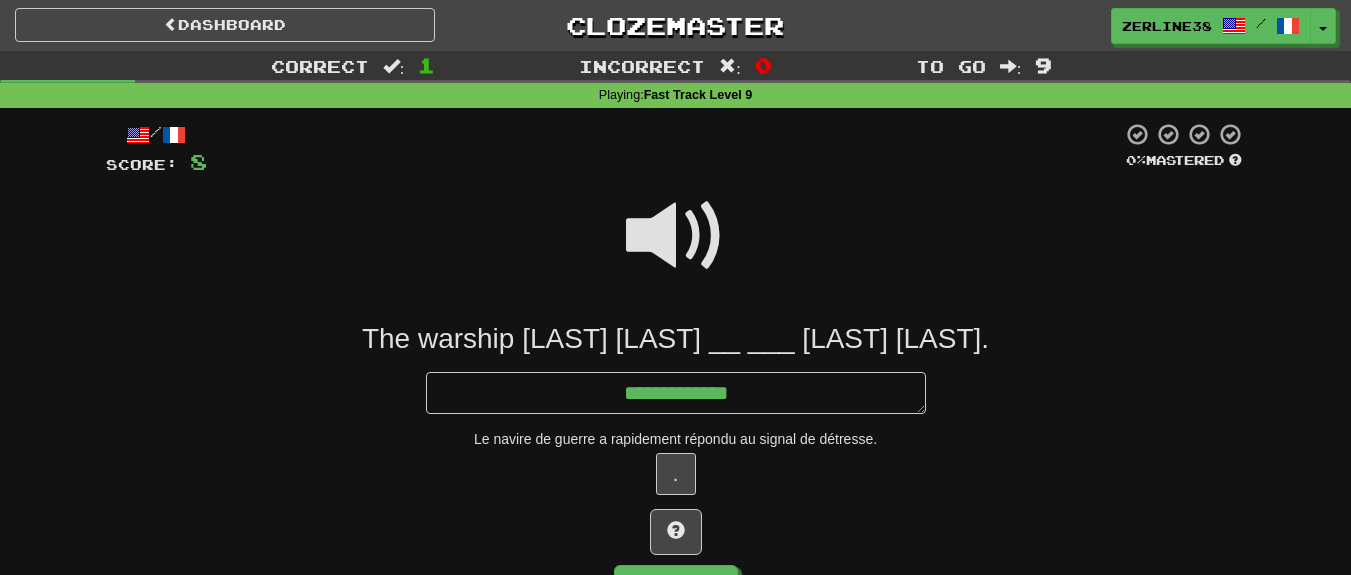 type on "*" 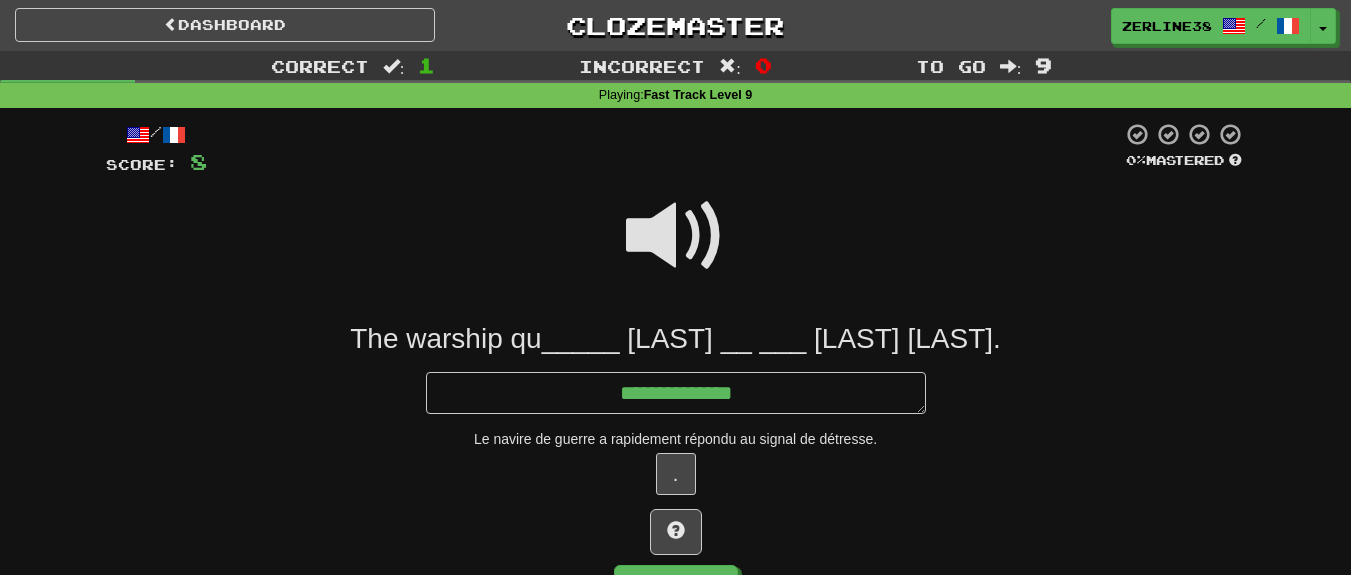 type on "*" 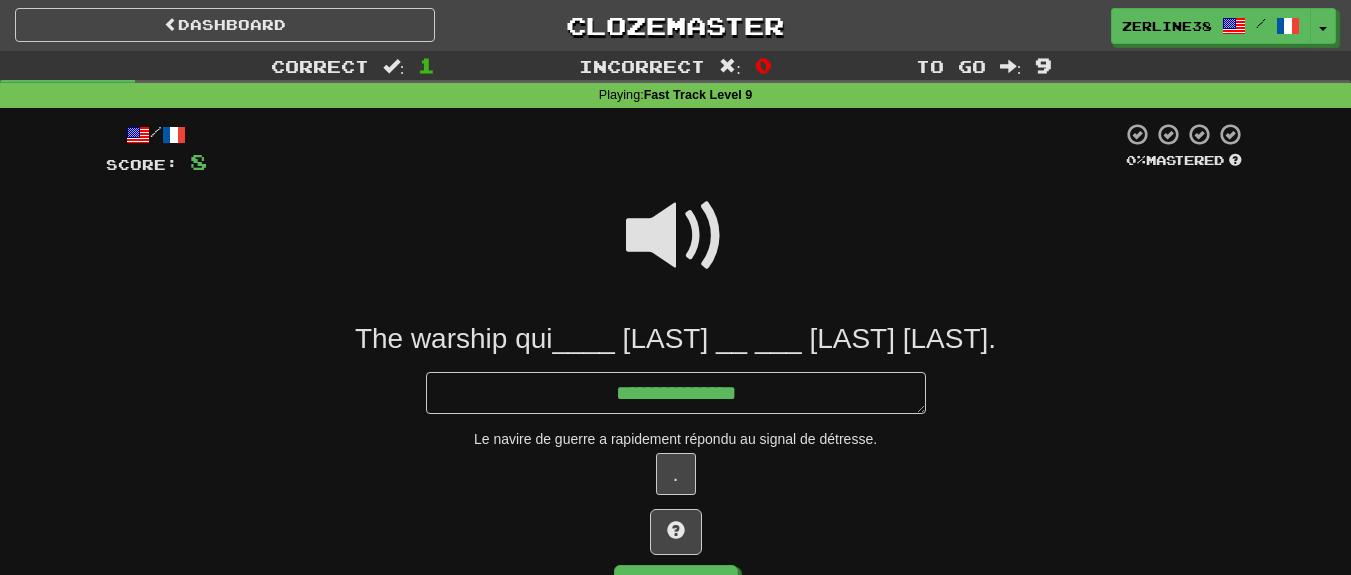 type on "*" 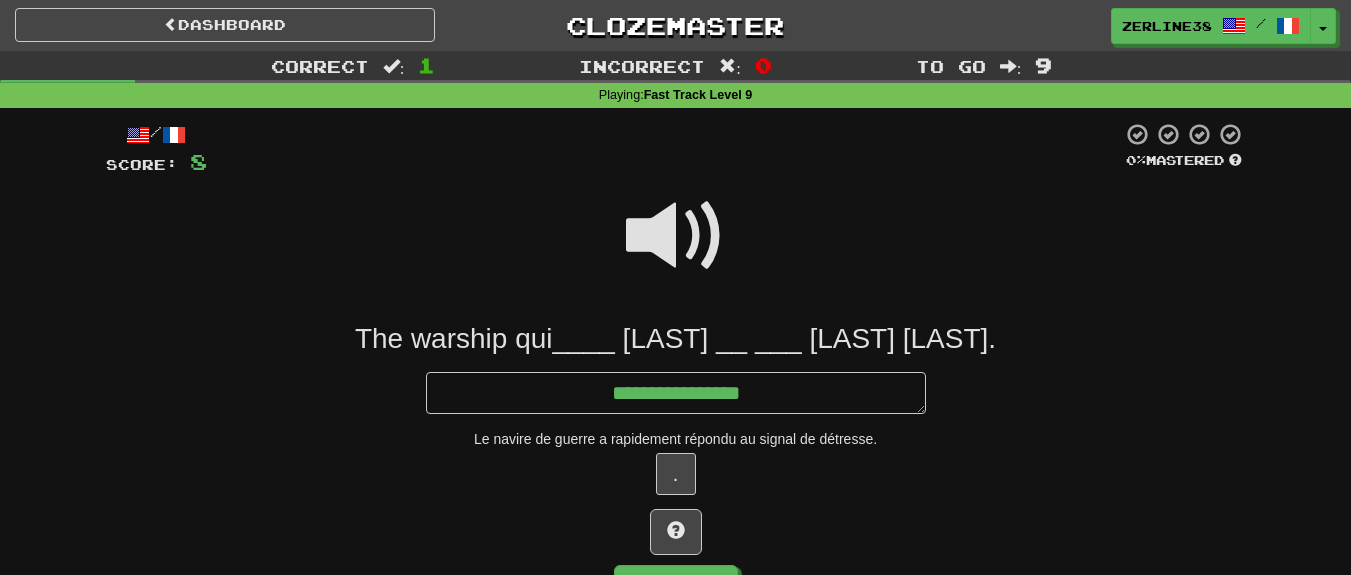 type on "*" 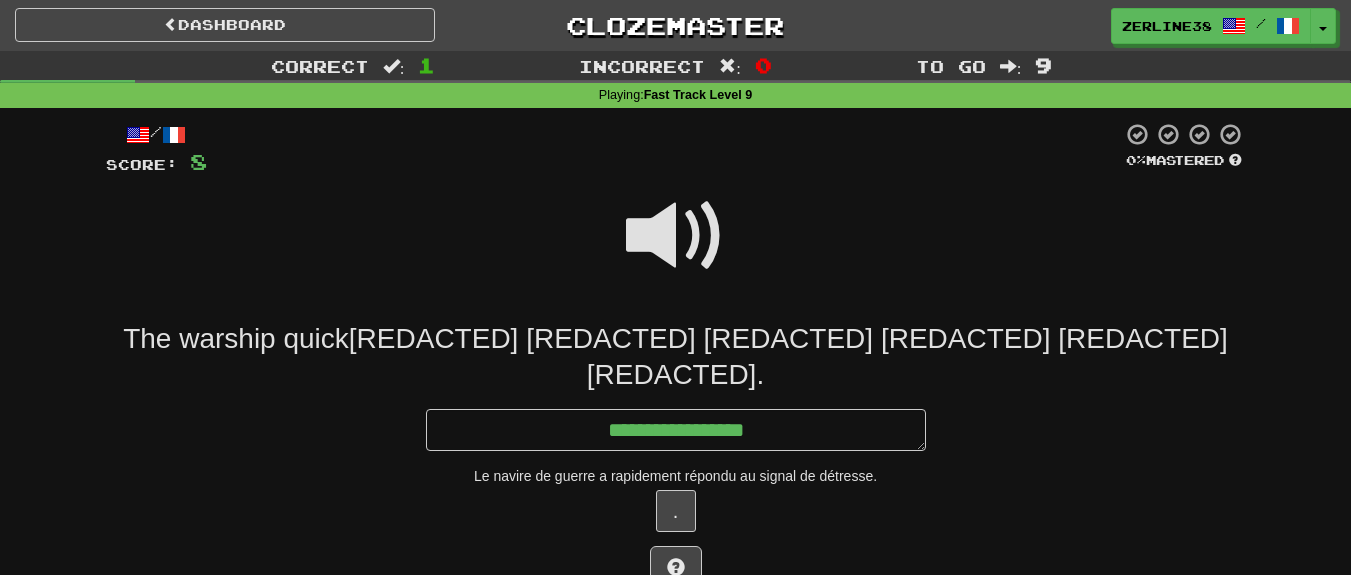 type on "*" 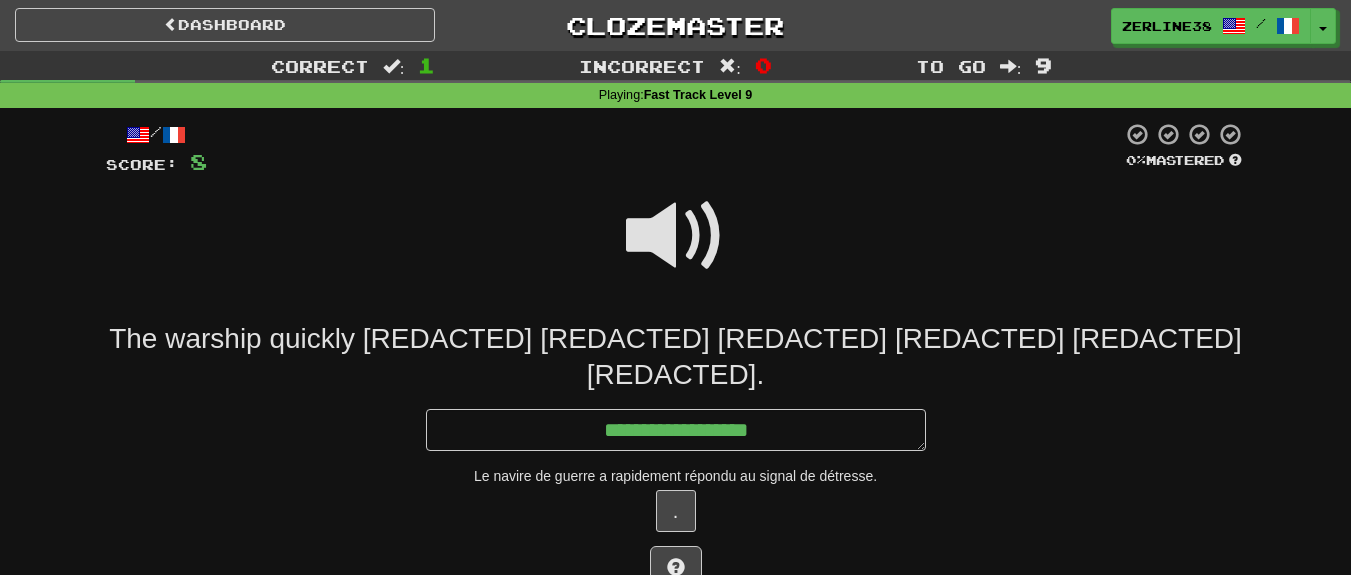 type on "*" 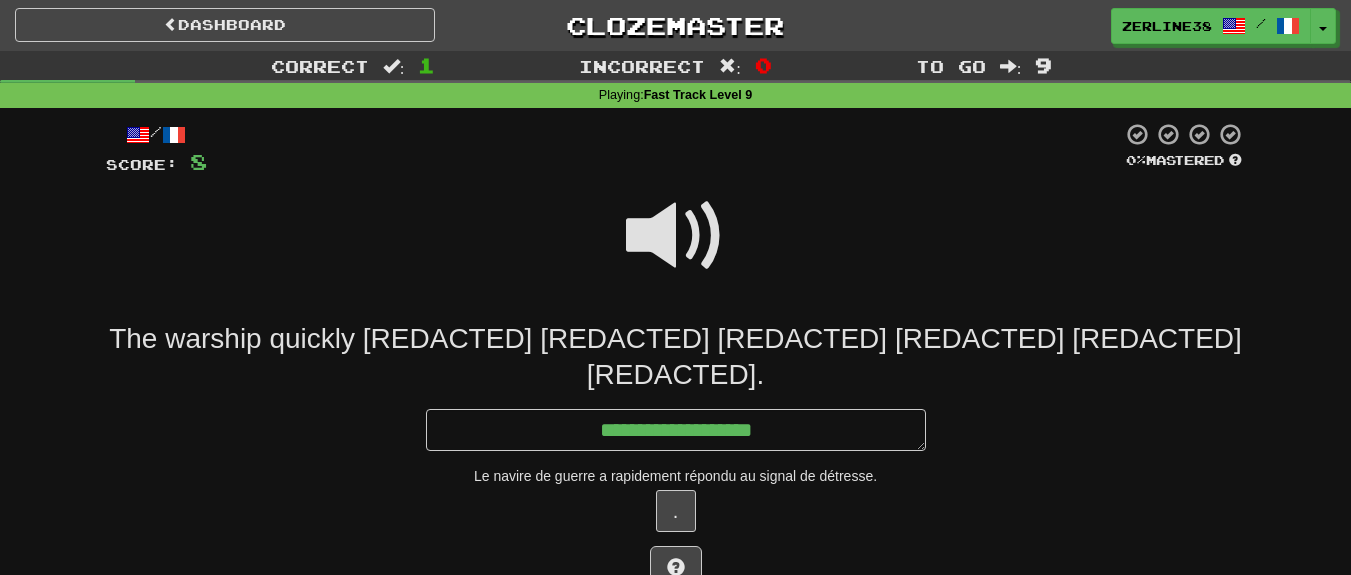 type on "*" 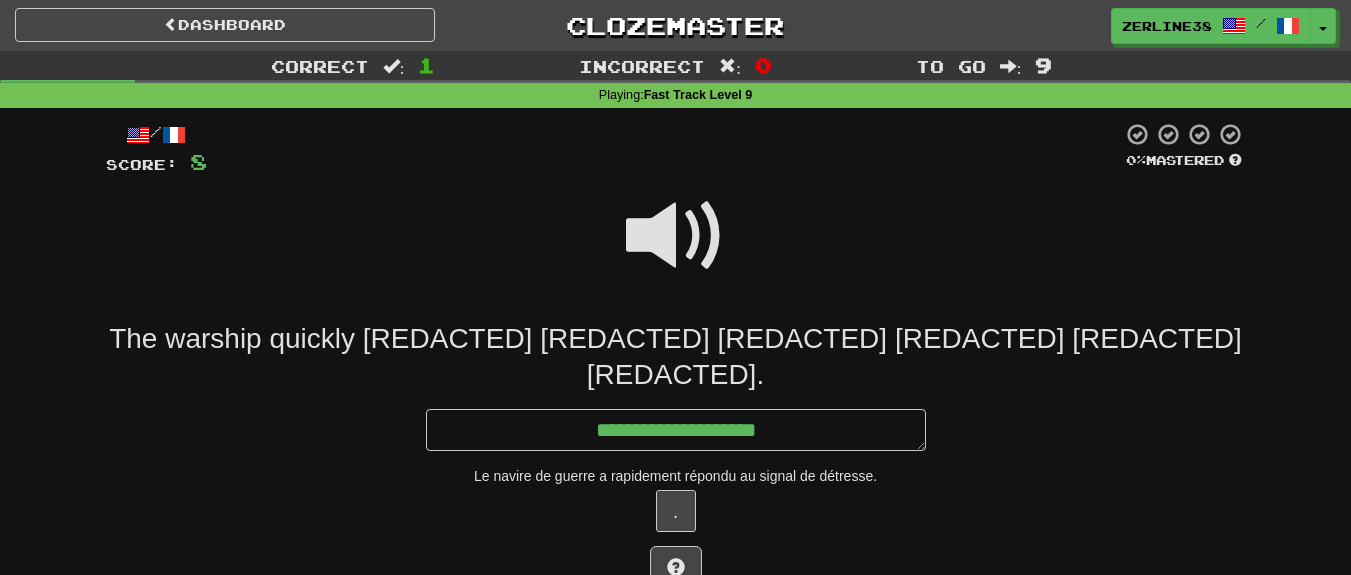 type on "*" 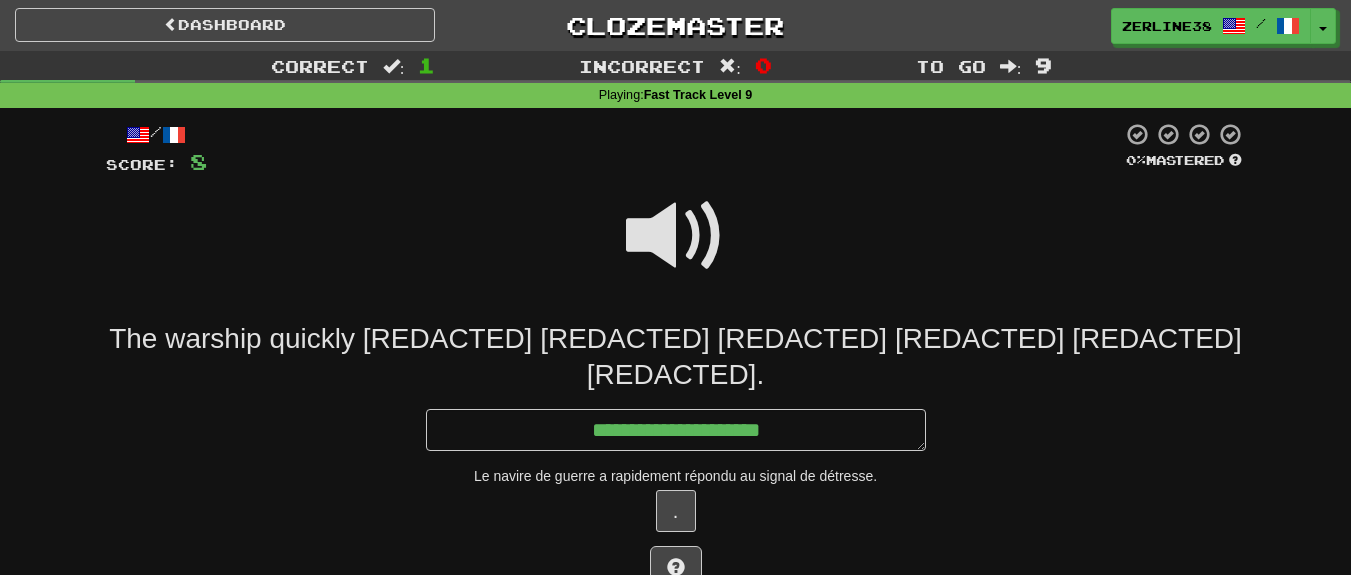 type on "*" 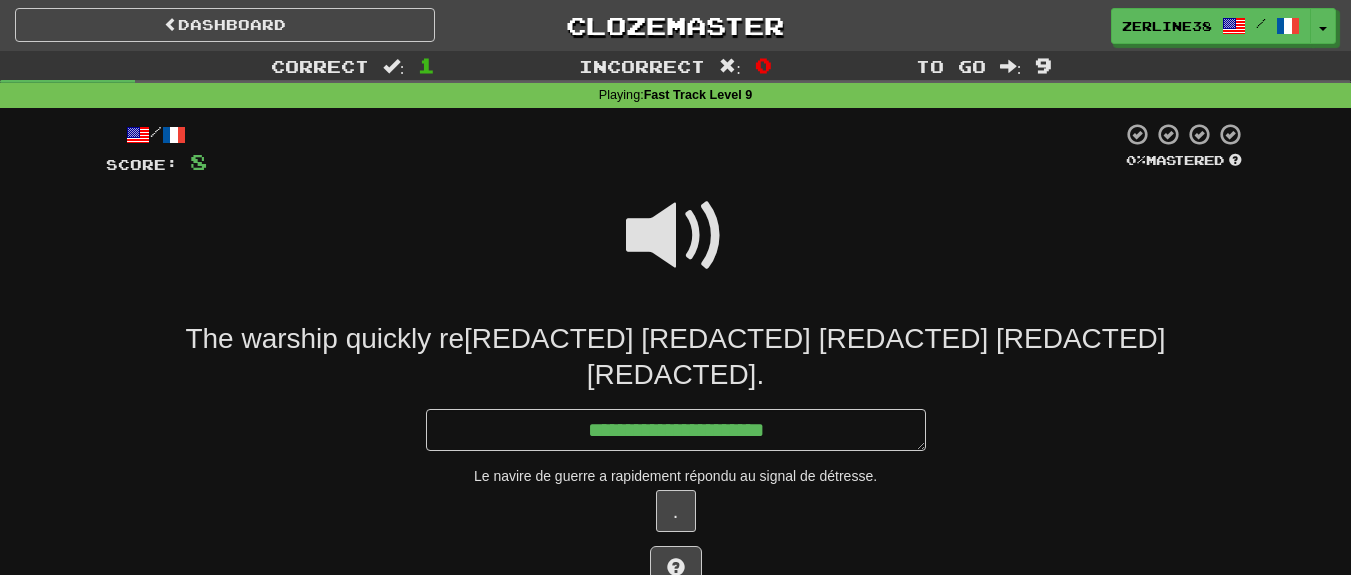 type on "*" 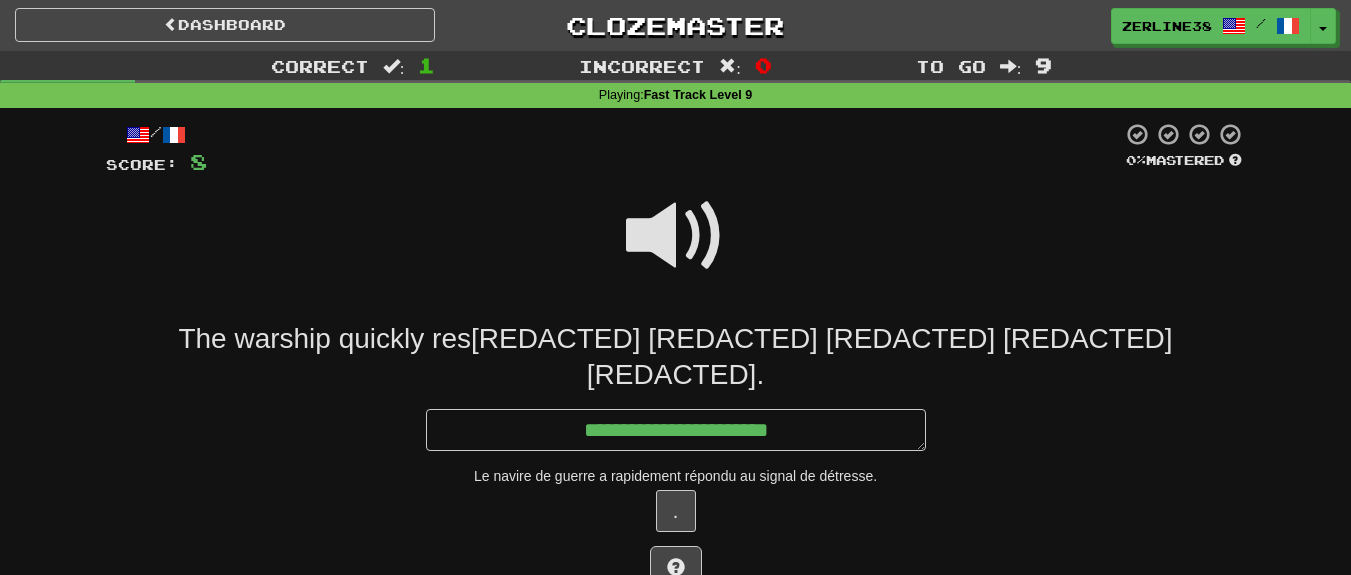 type on "*" 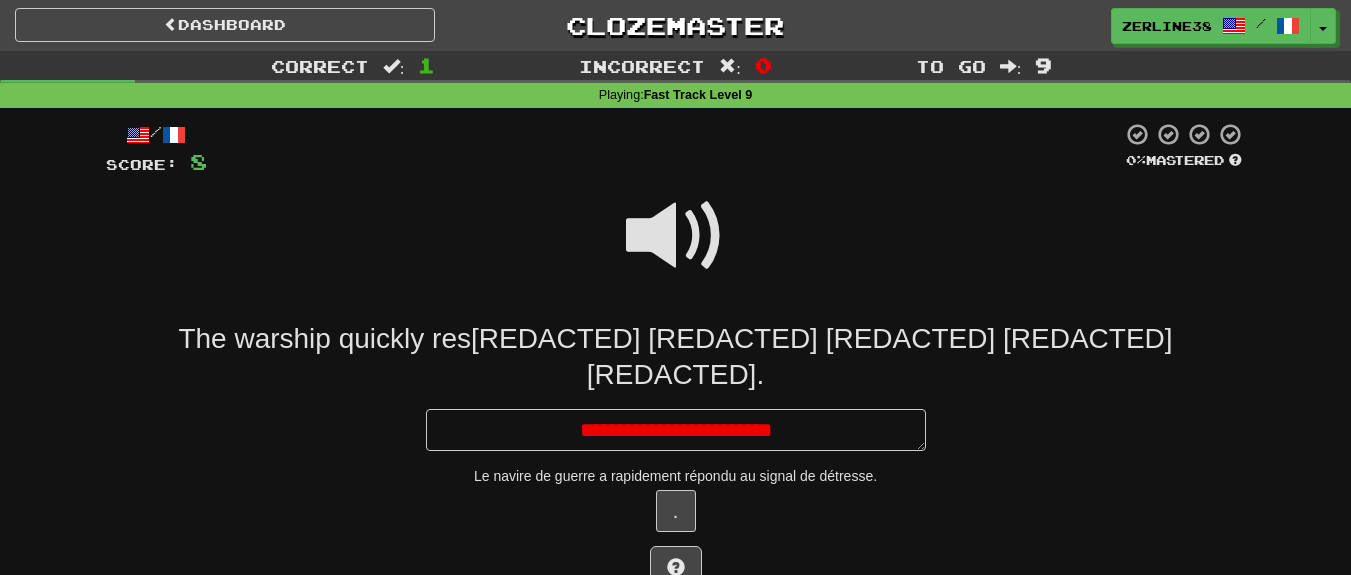 type on "*" 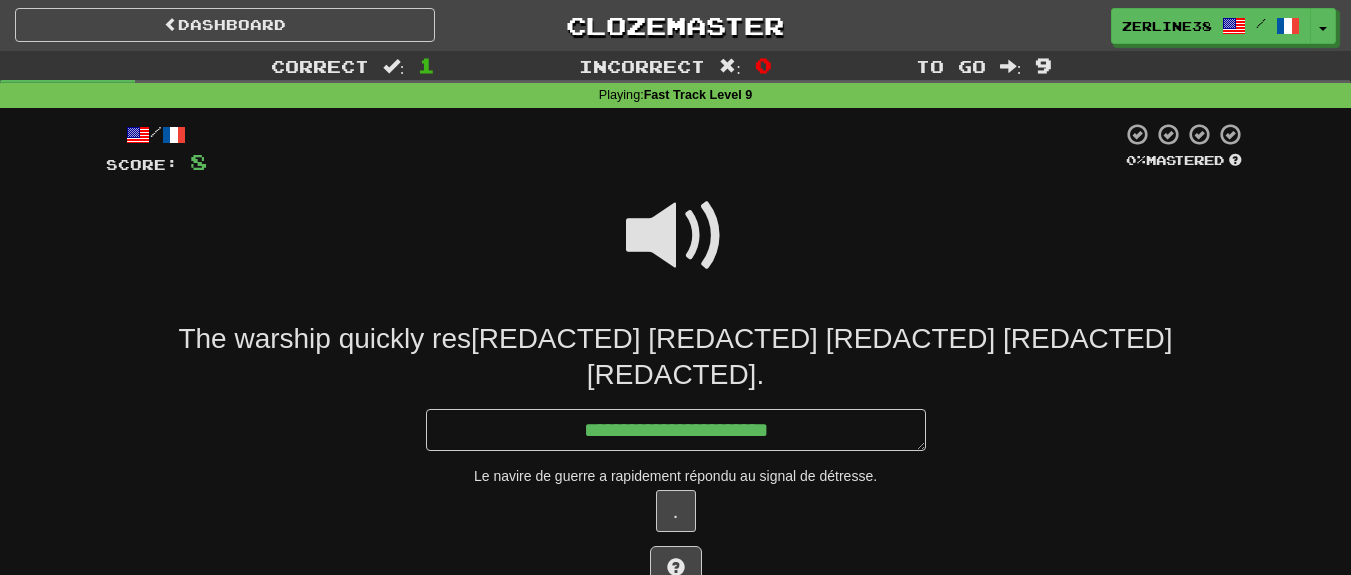 type on "*" 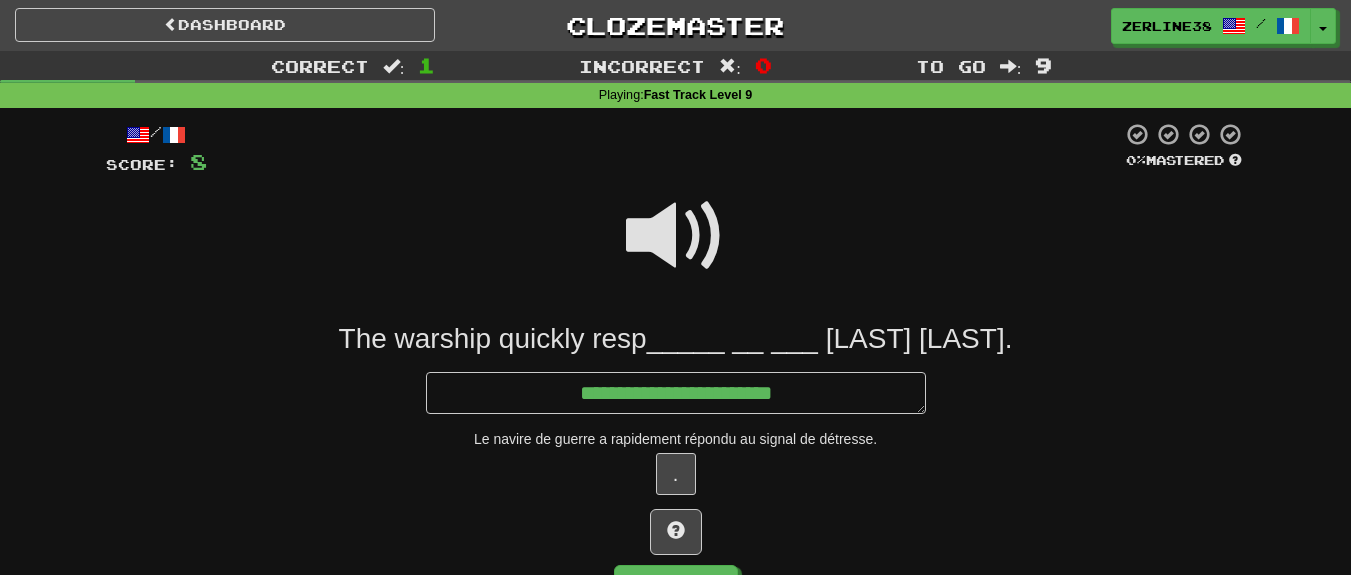 type on "*" 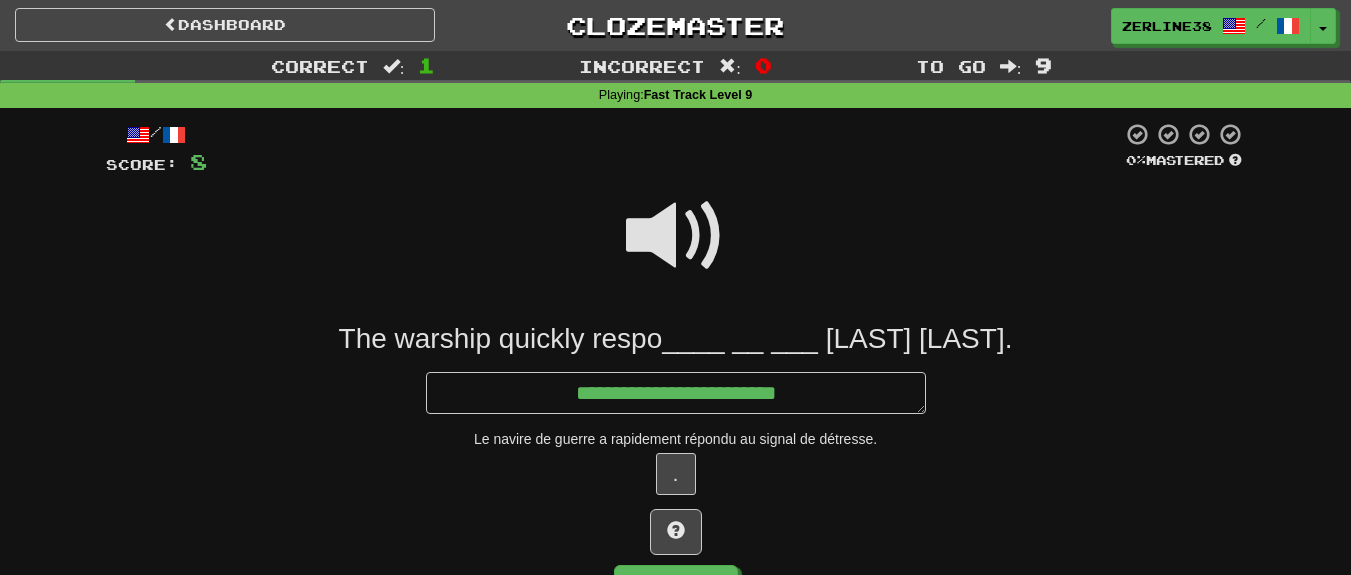 type on "*" 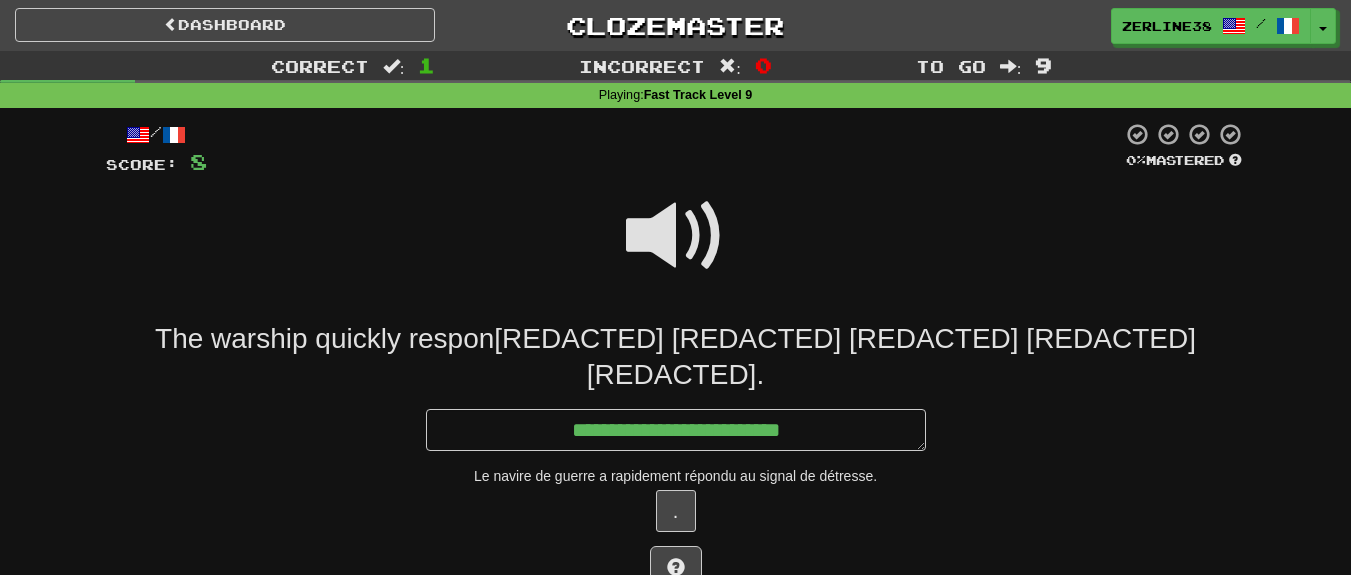 type on "*" 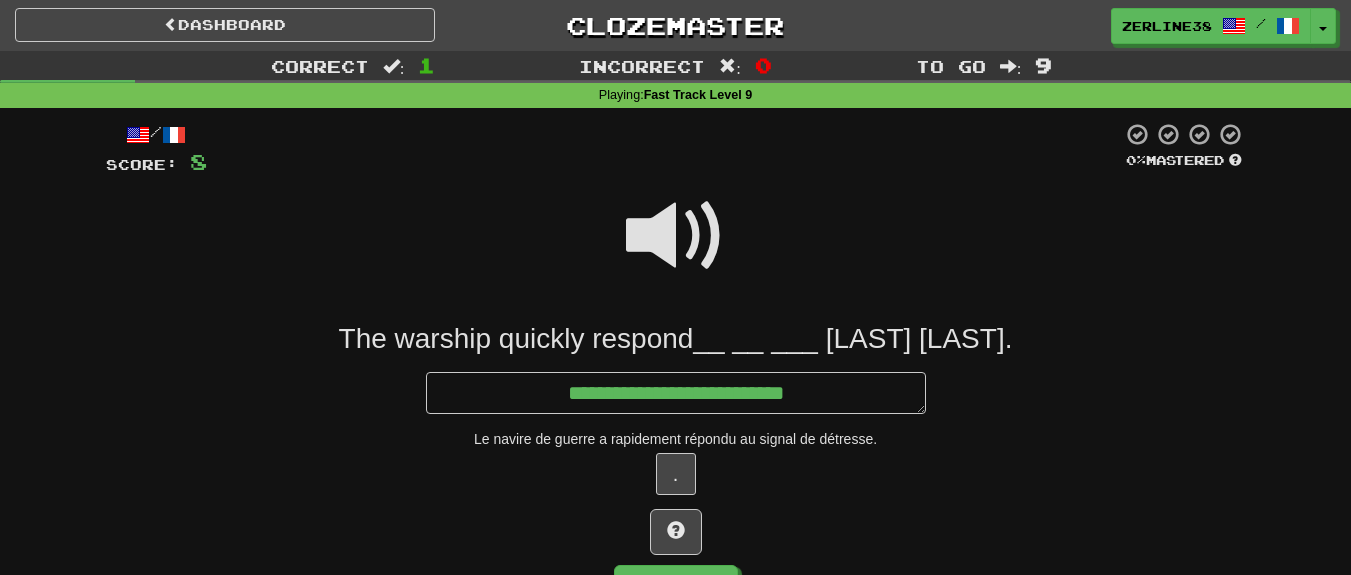 type on "*" 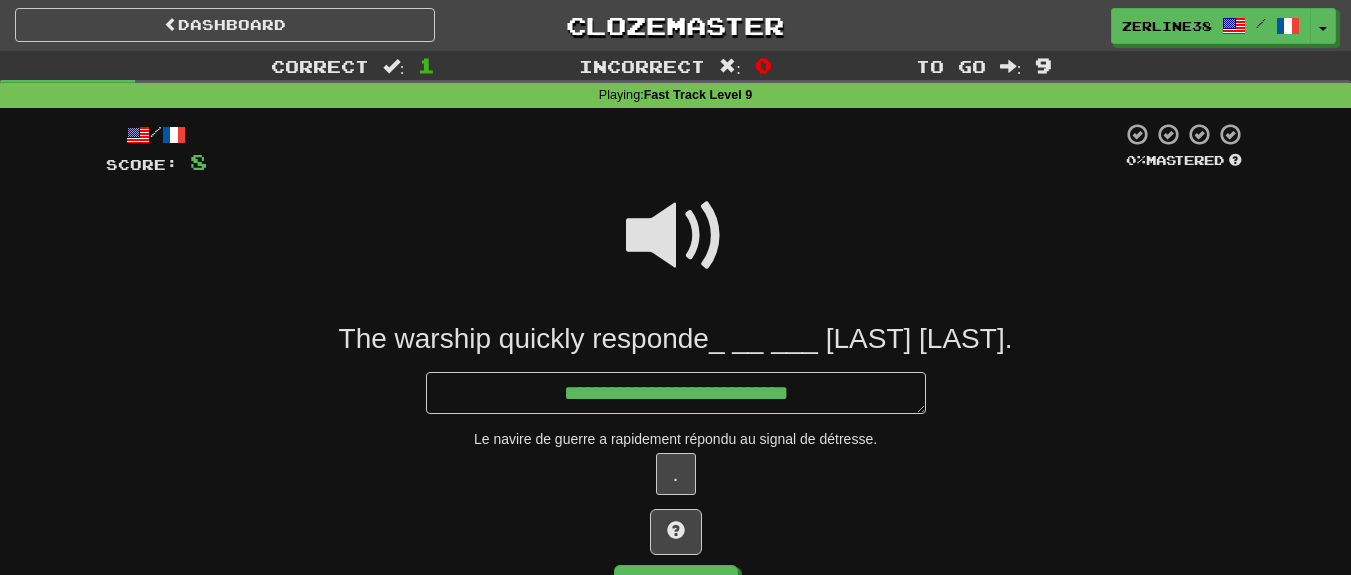 type on "*" 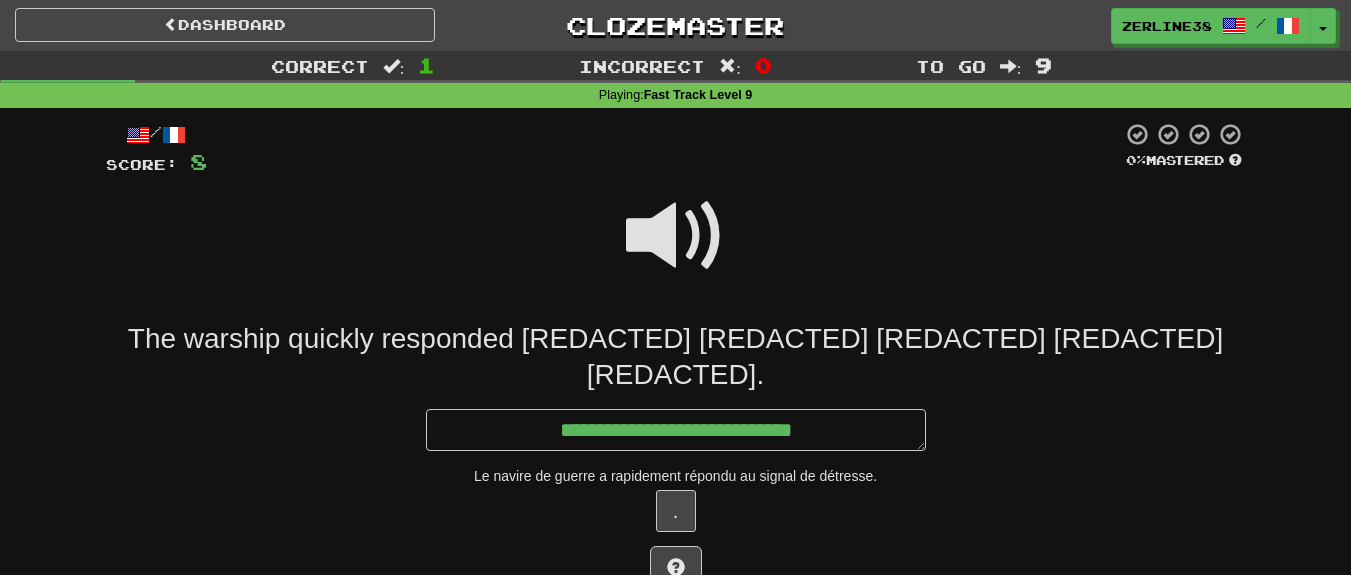 type on "*" 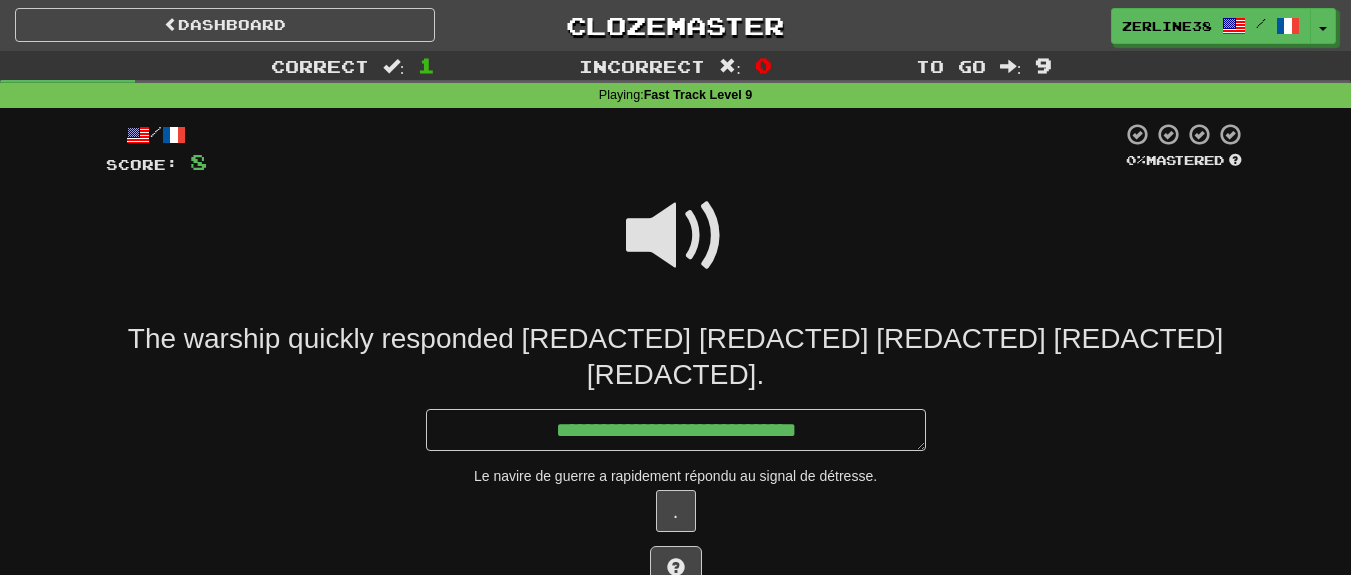 type on "*" 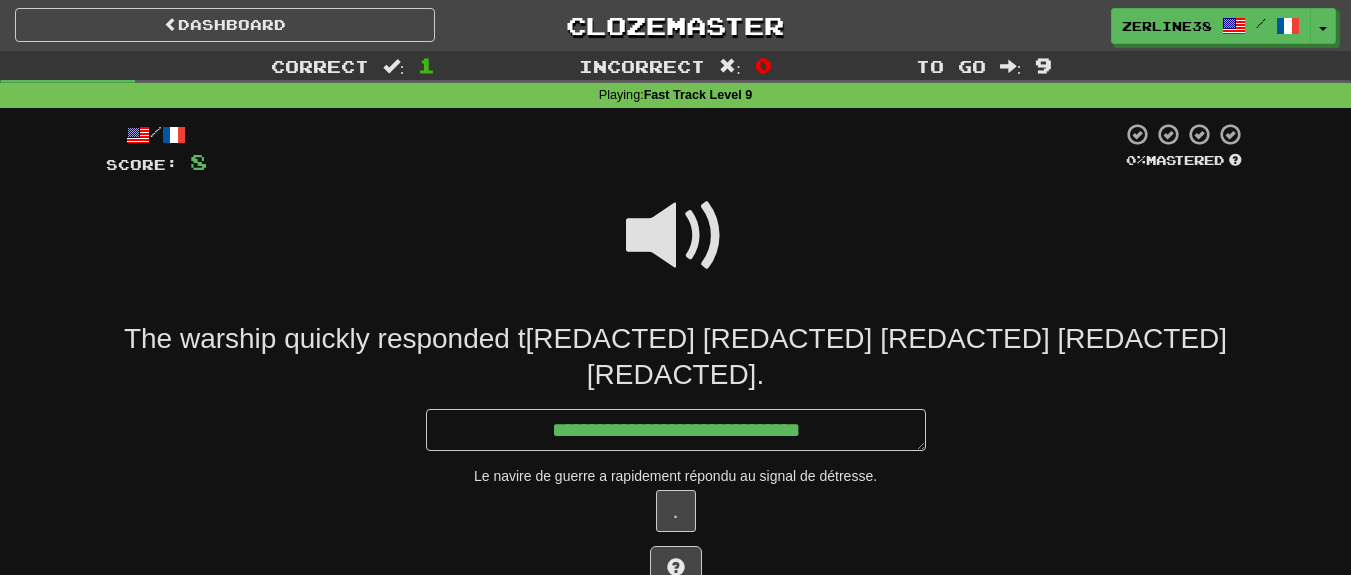 type on "*" 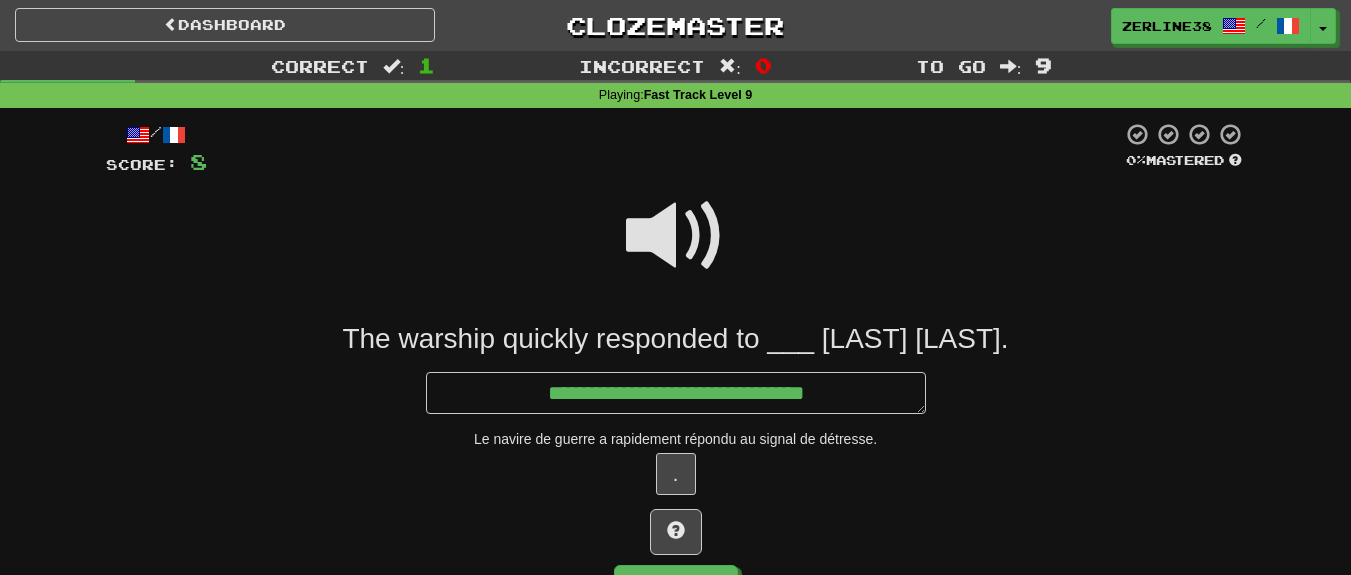 type on "*" 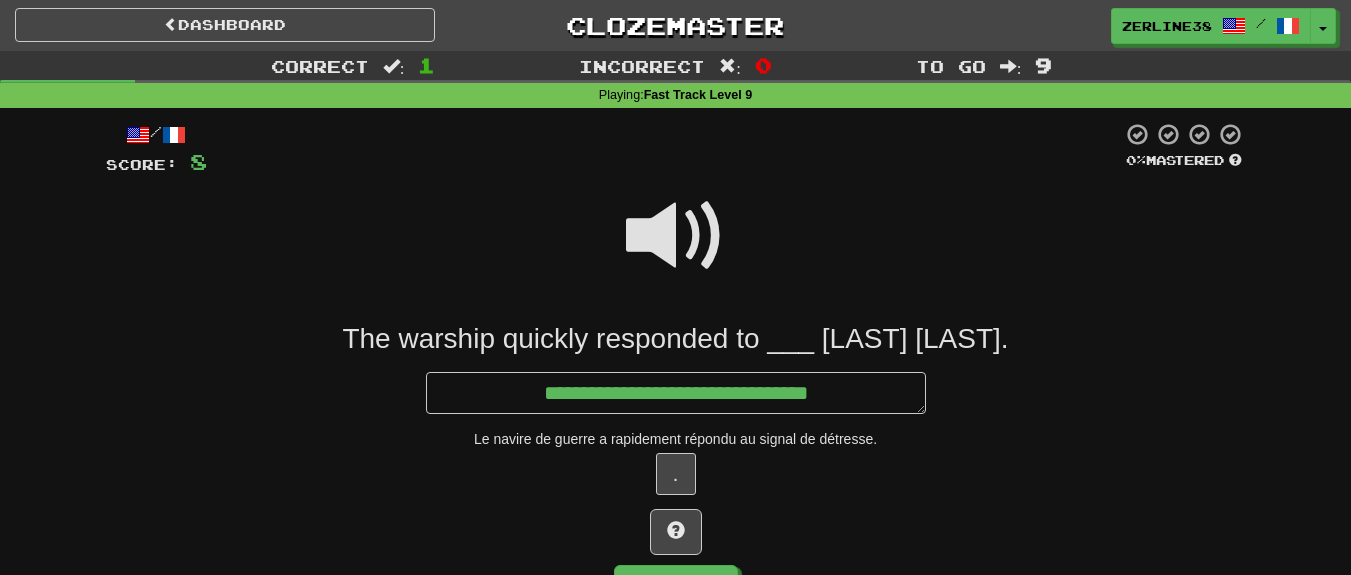 type on "*" 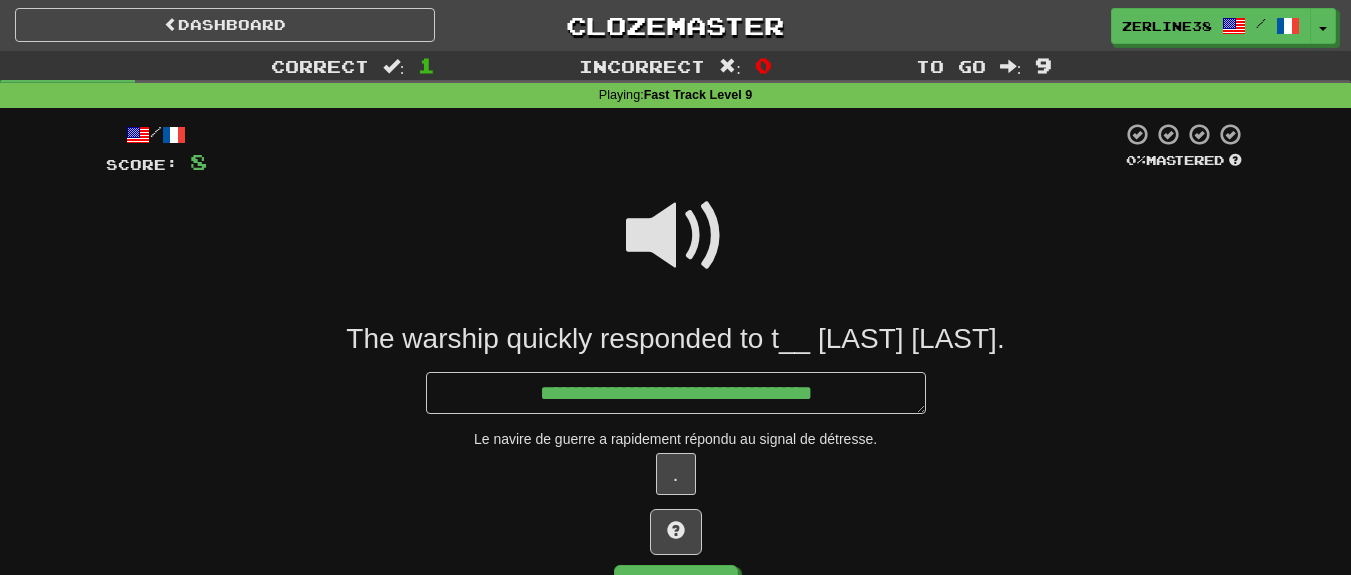 type on "*" 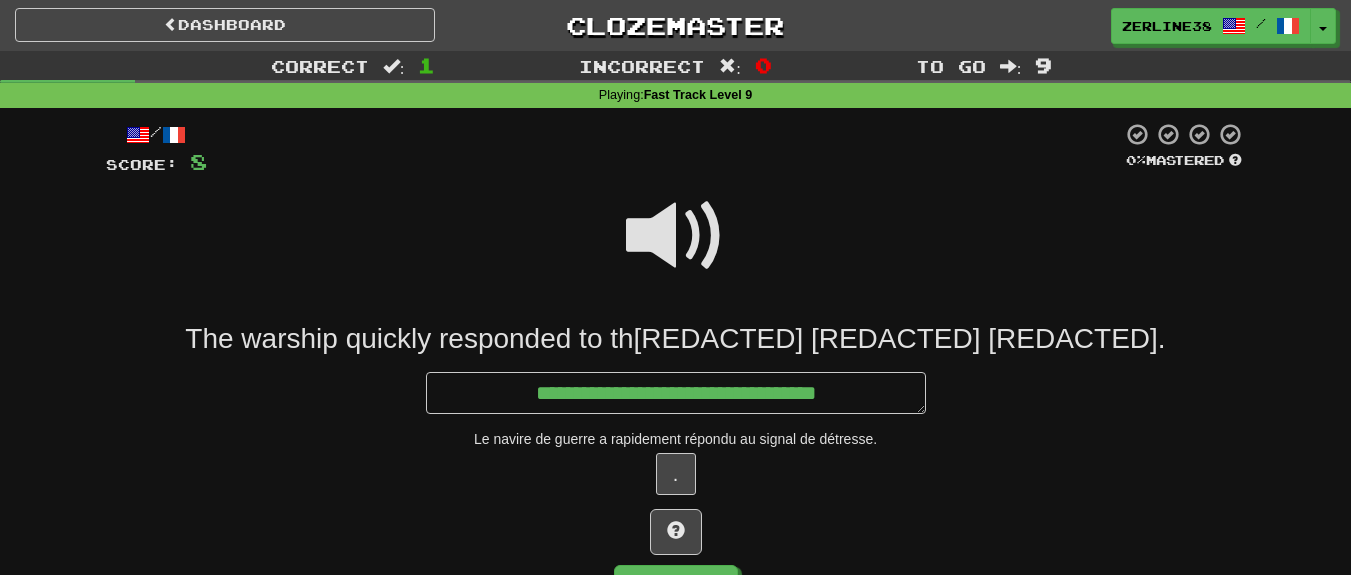type on "*" 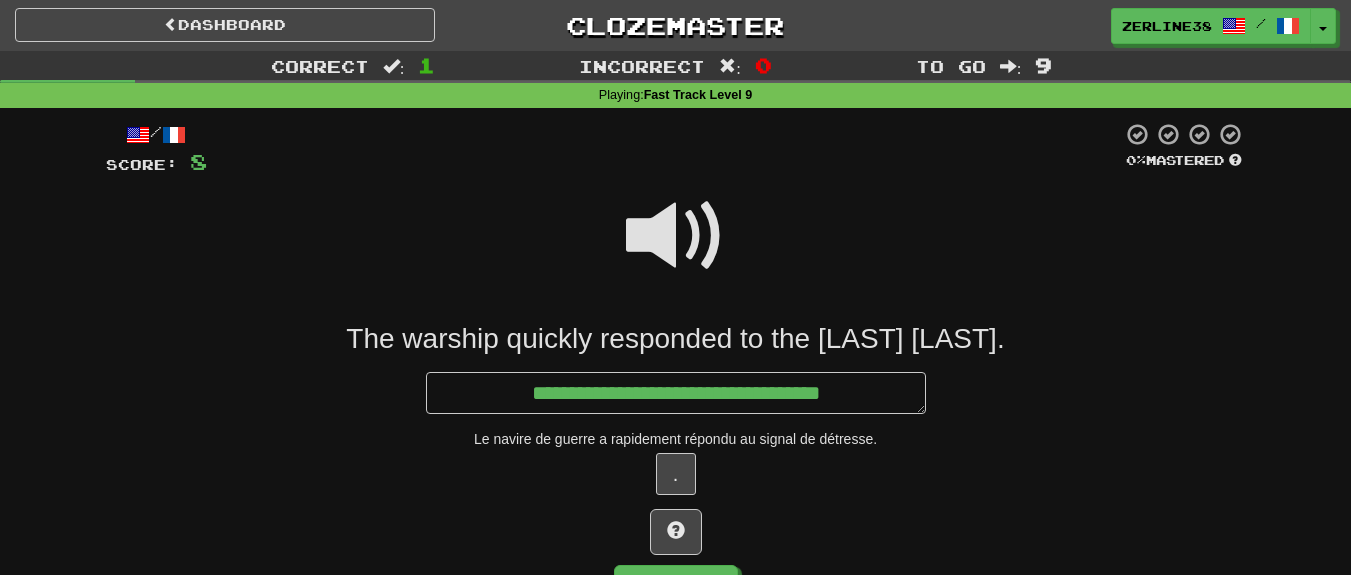 type on "*" 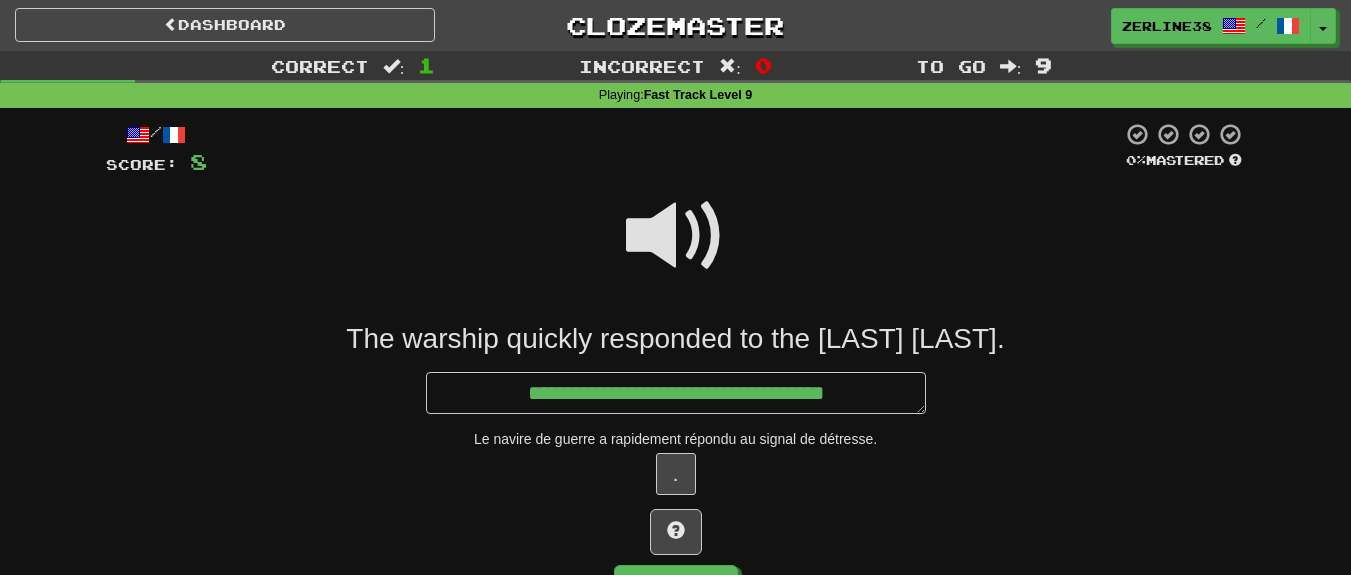 type on "*" 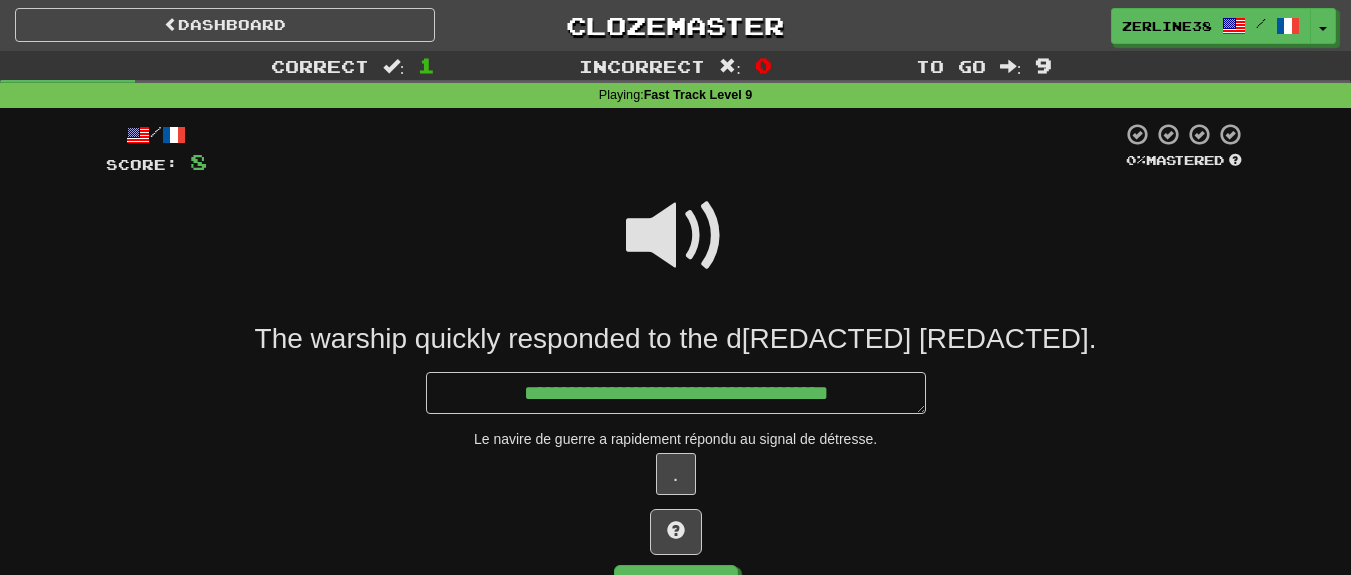 type on "*" 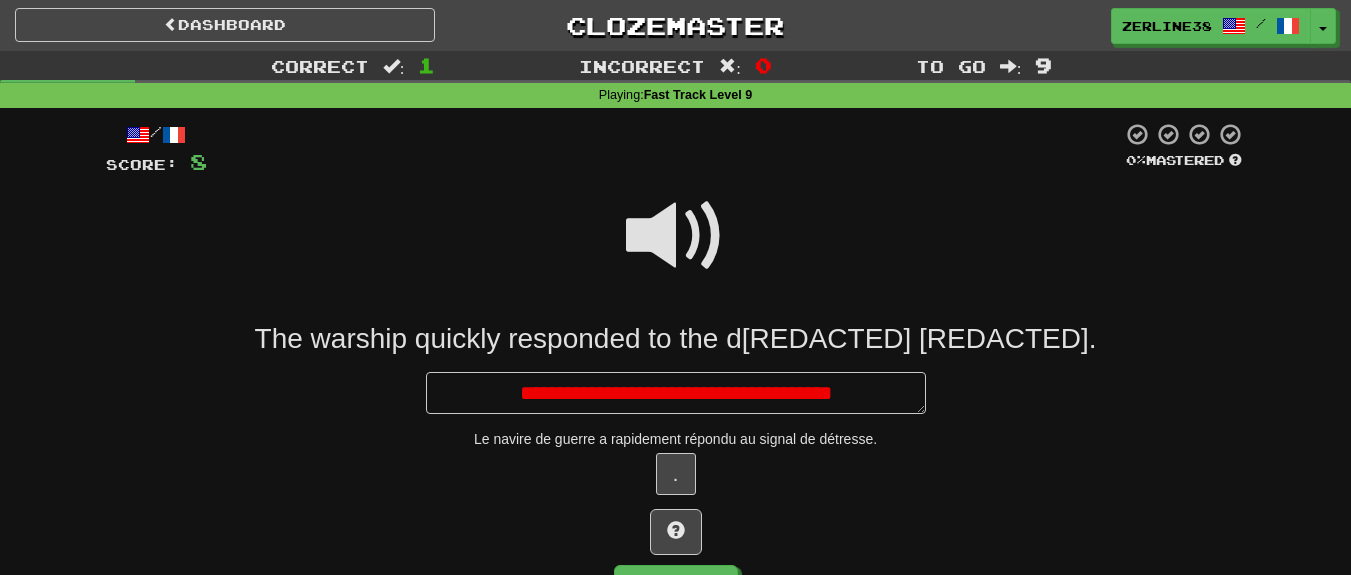 type on "*" 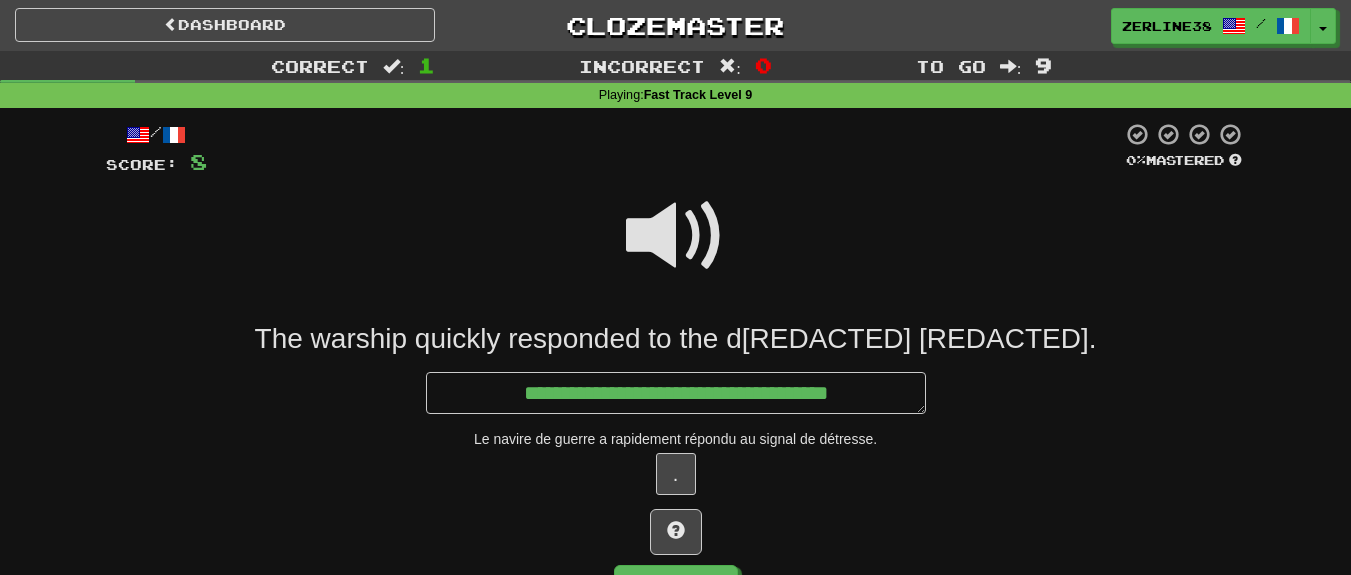 type on "*" 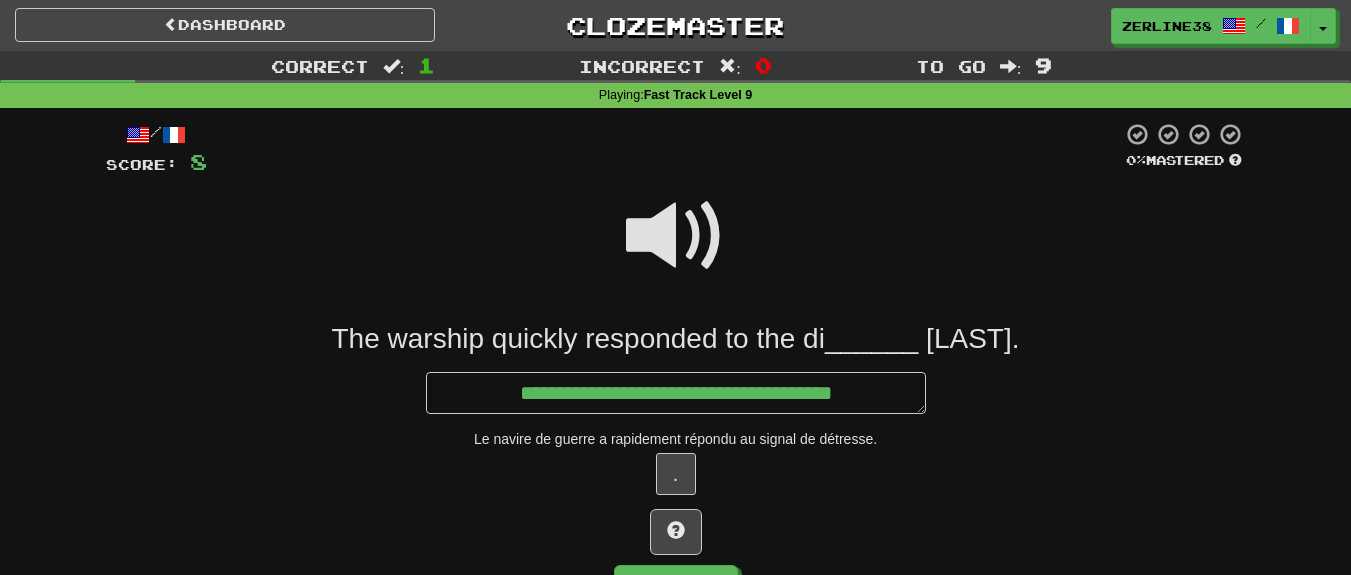 type on "*" 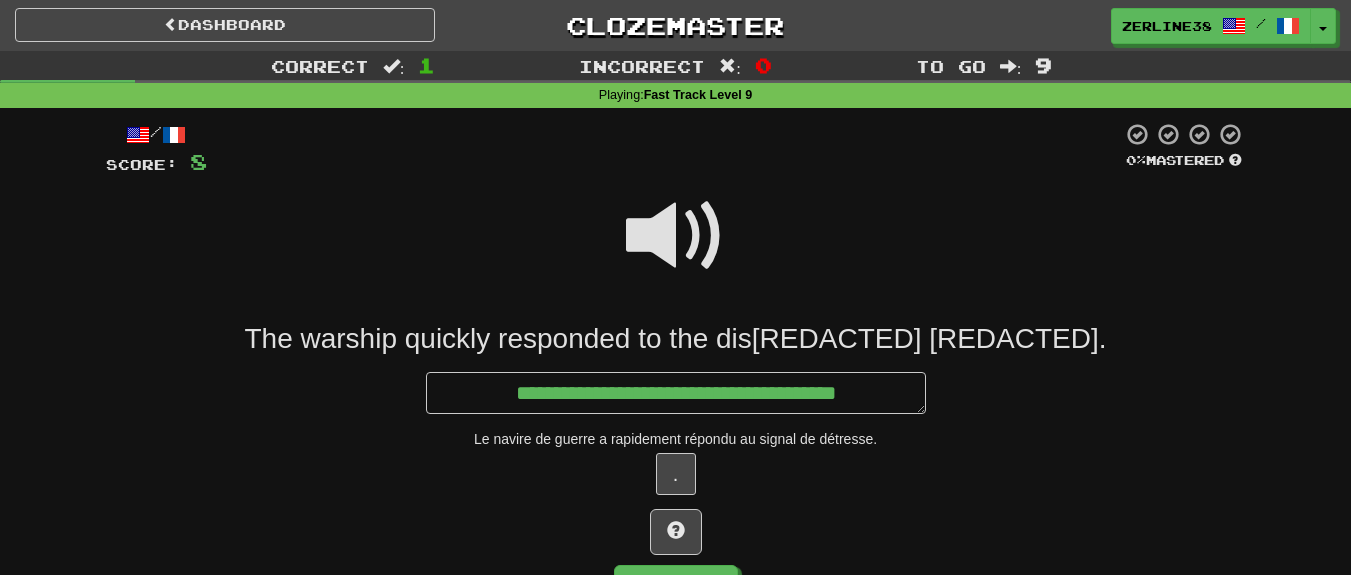 type on "*" 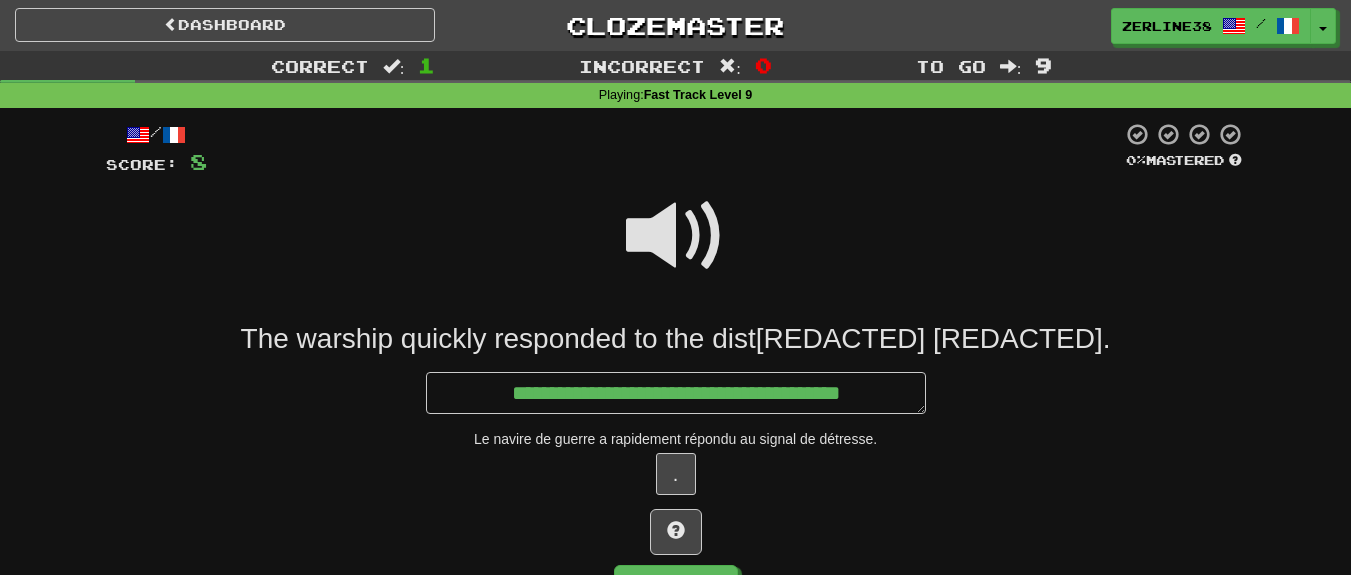 type on "*" 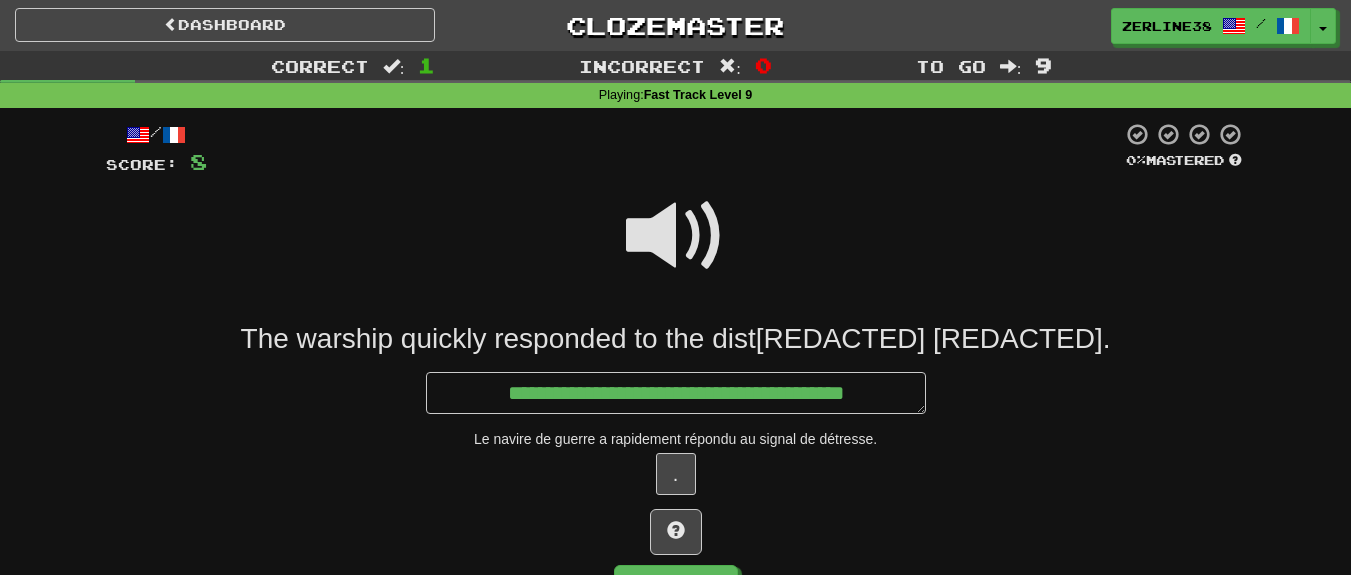 type on "*" 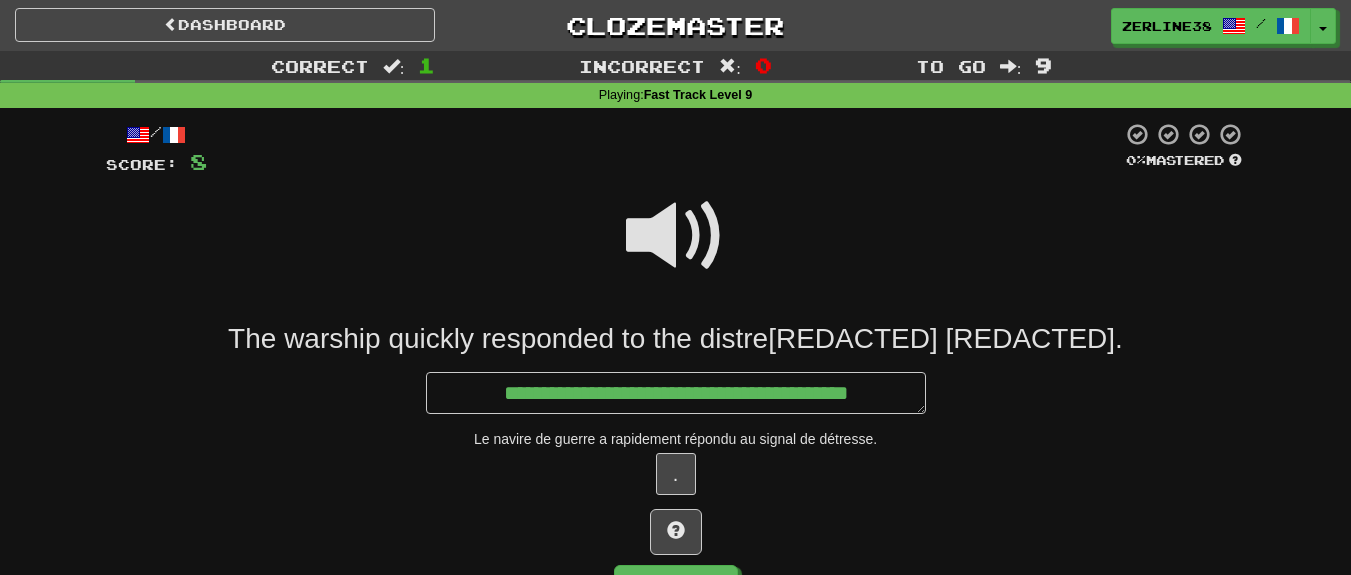 type on "*" 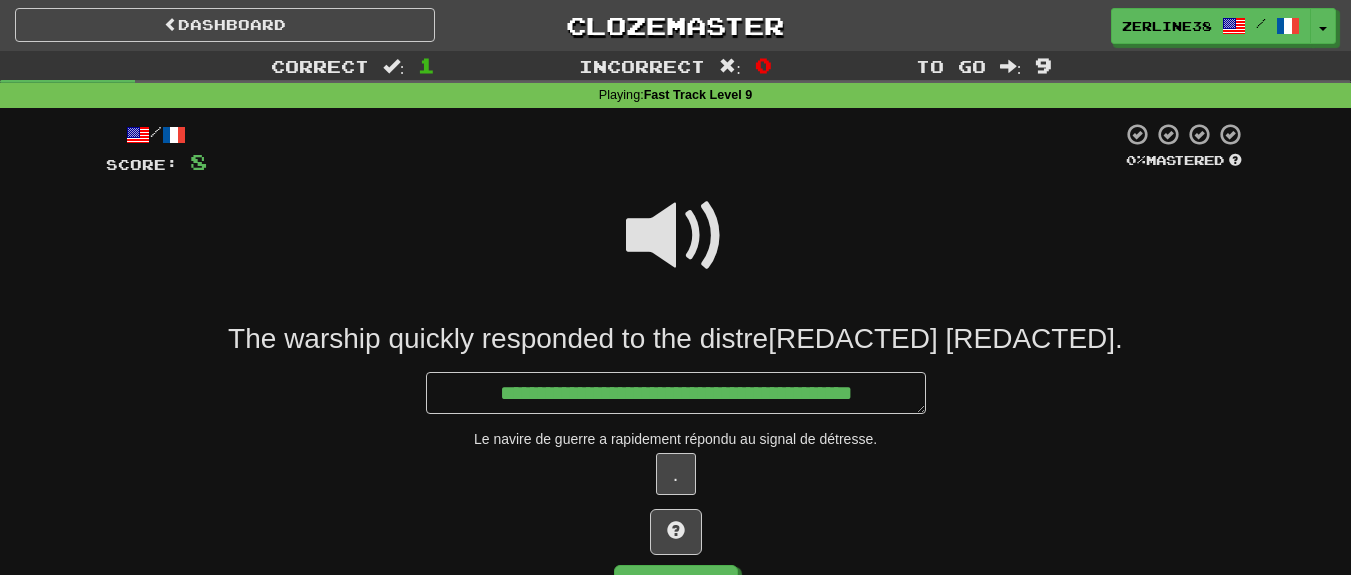 type on "*" 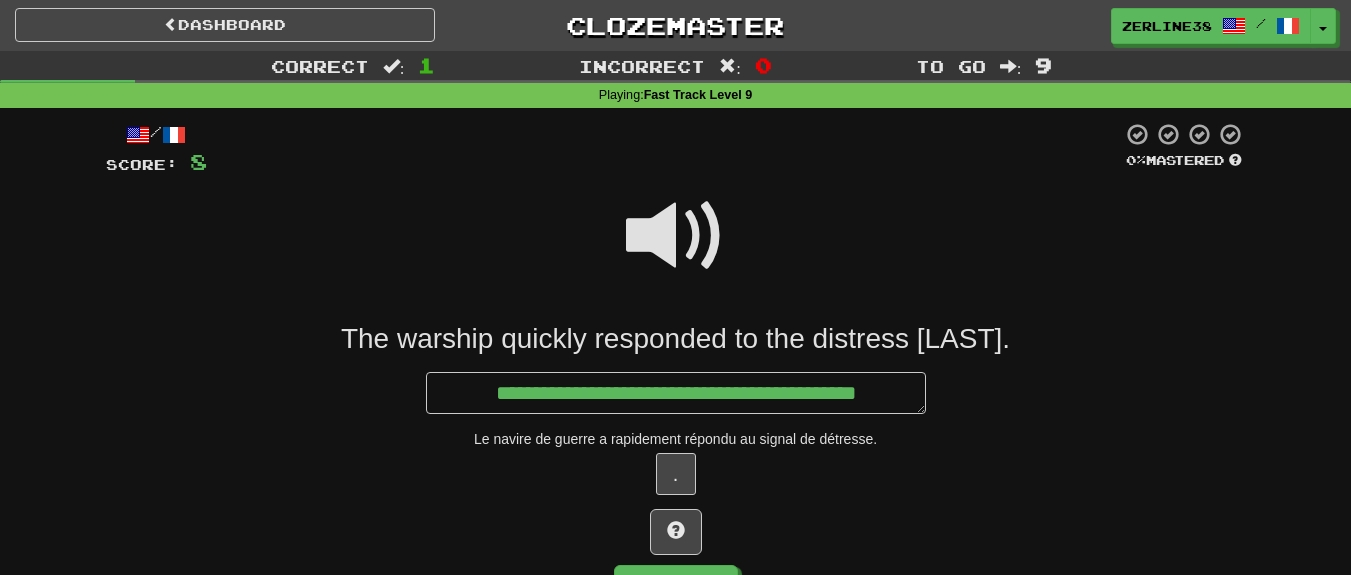 type on "*" 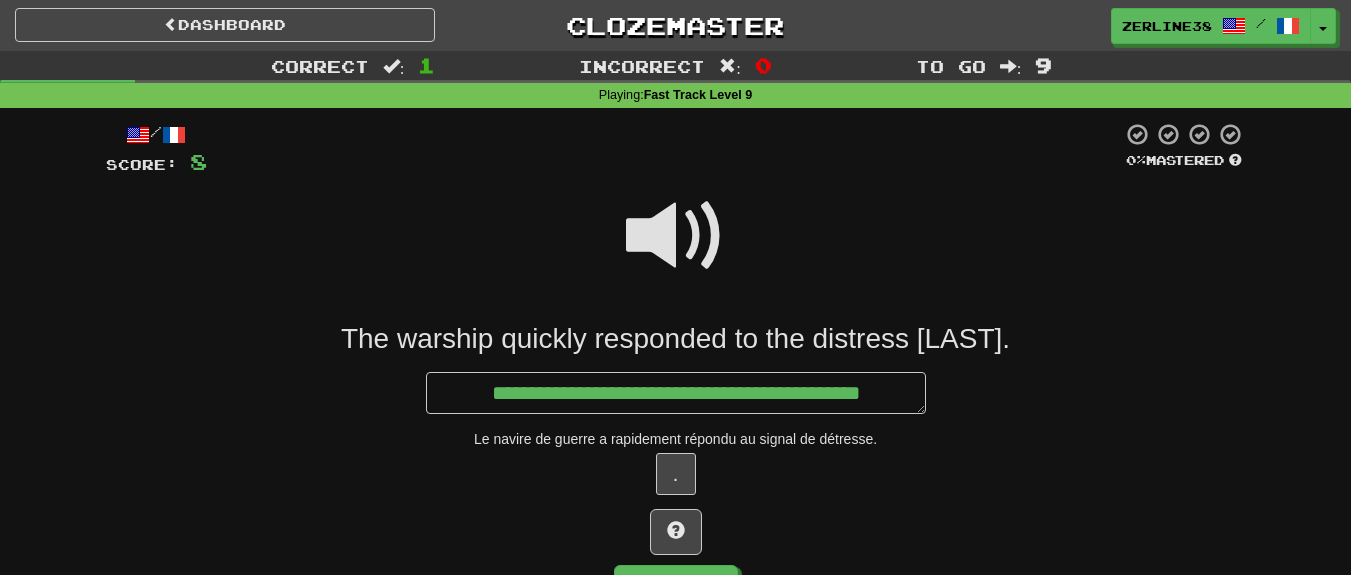 type on "*" 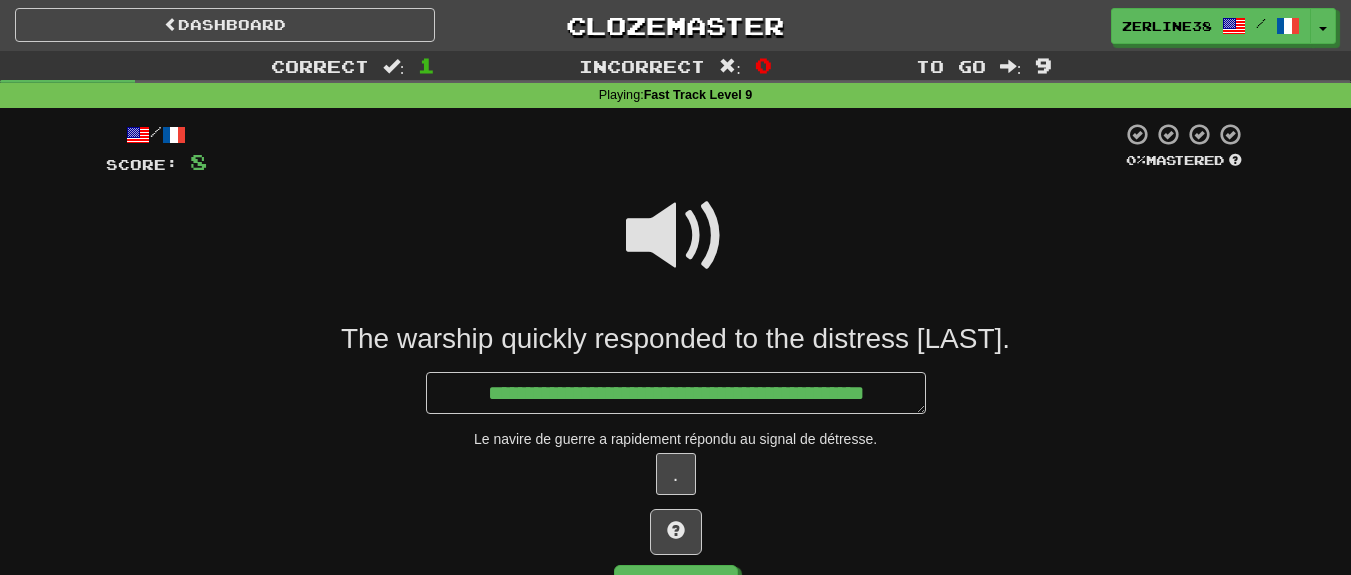 type on "*" 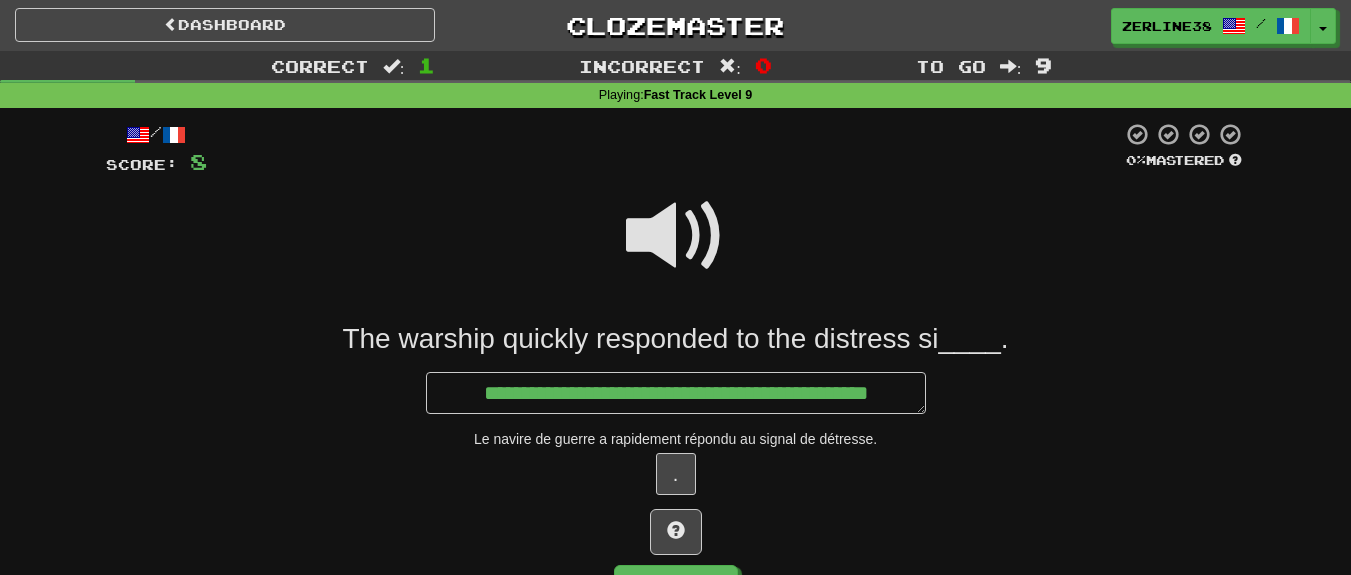 type on "*" 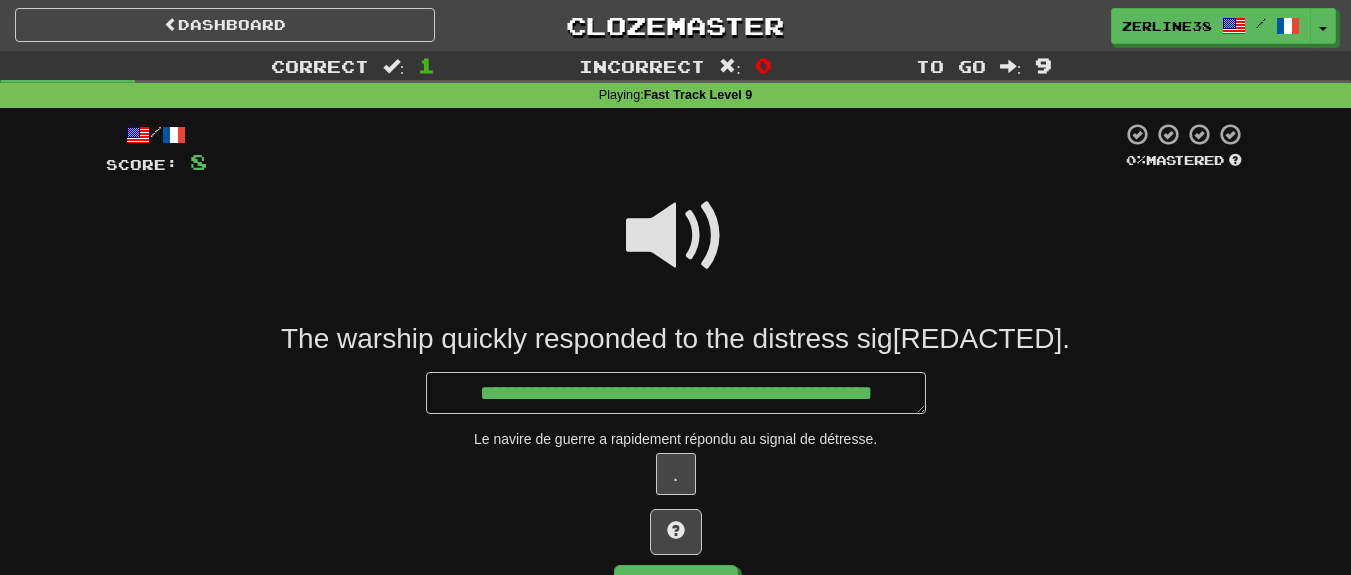 type 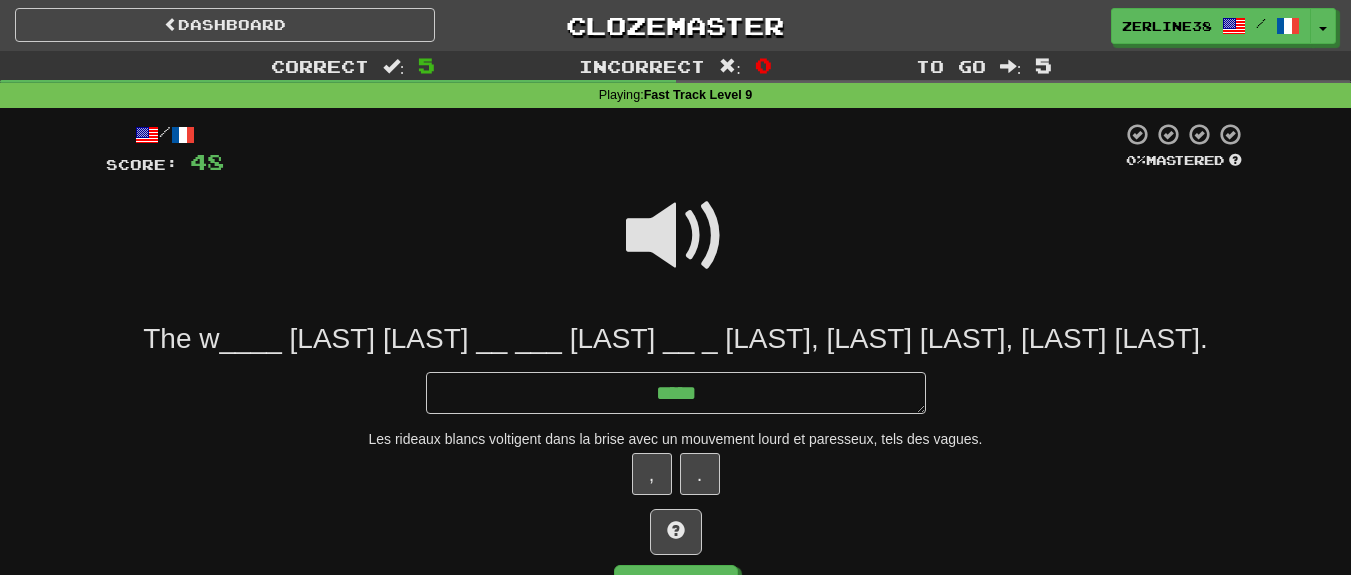 click at bounding box center [676, 236] 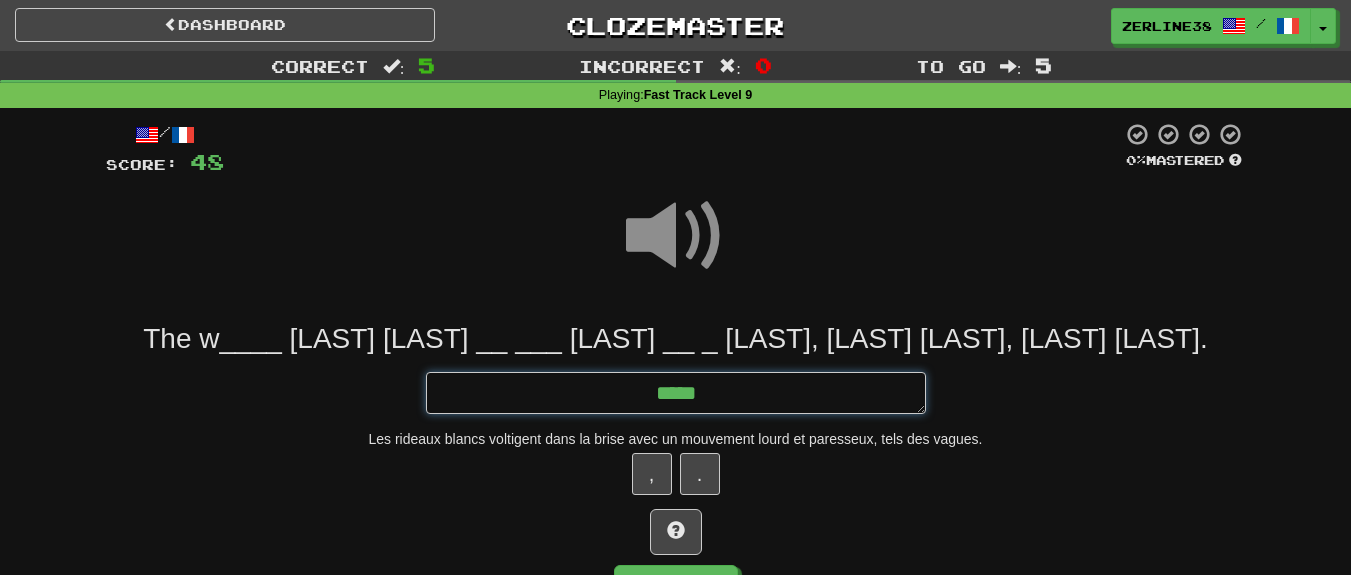 click on "*****" at bounding box center [676, 393] 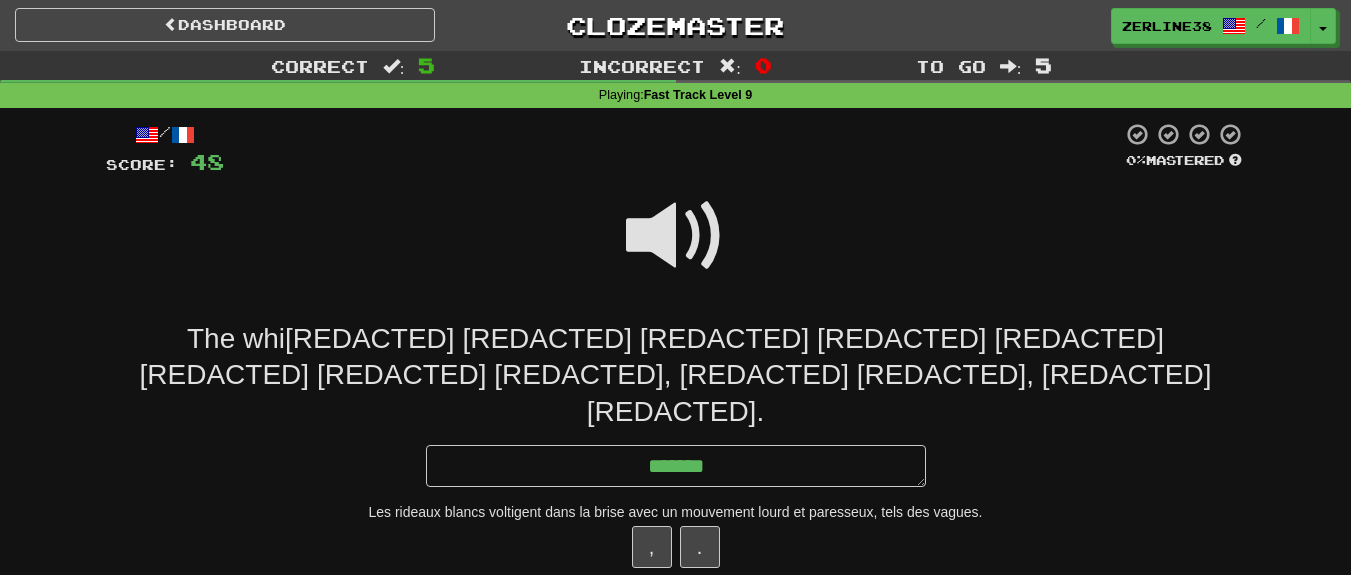 click at bounding box center [676, 236] 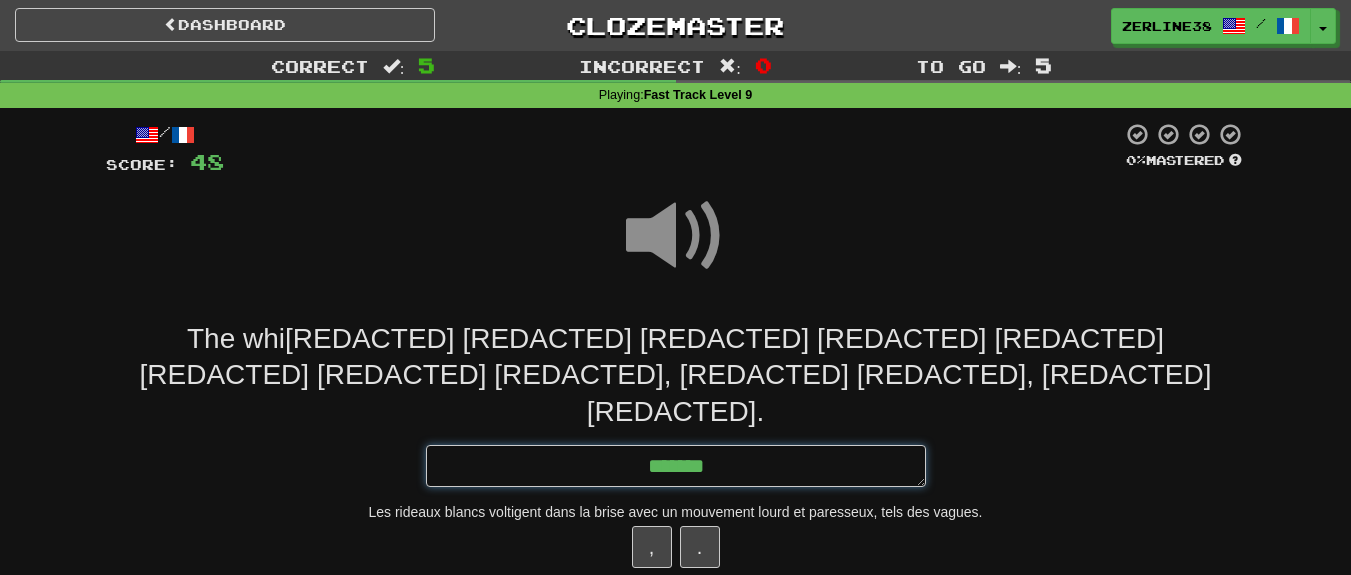 click on "*******" at bounding box center (676, 466) 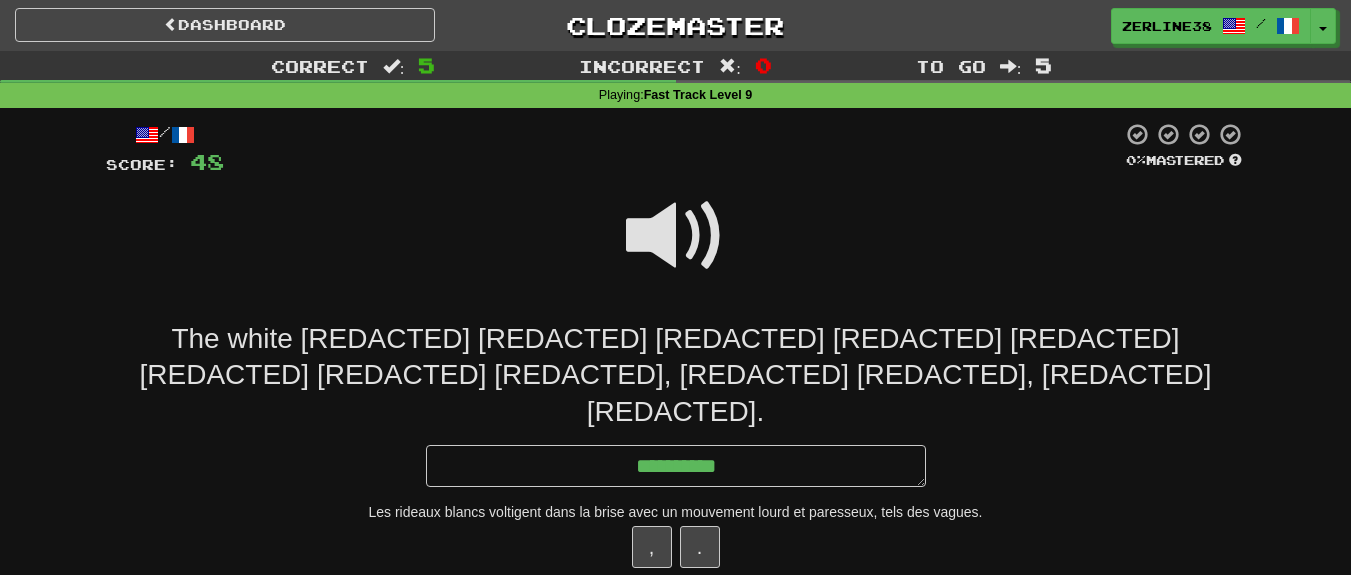 click at bounding box center (676, 236) 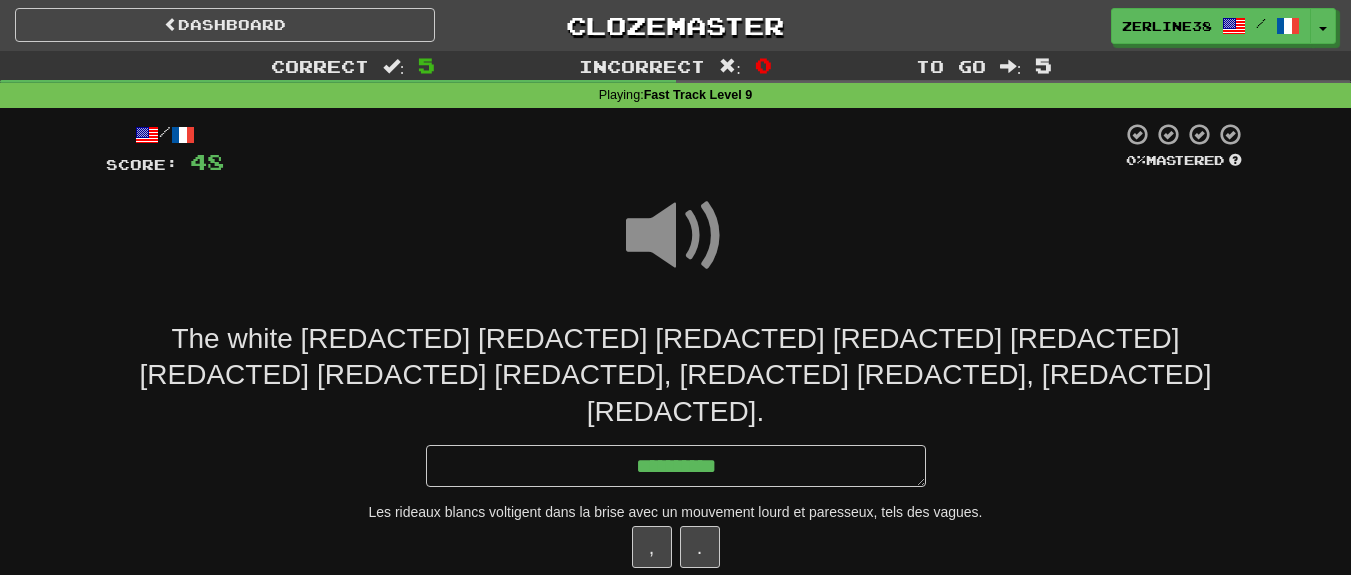 click at bounding box center (676, 236) 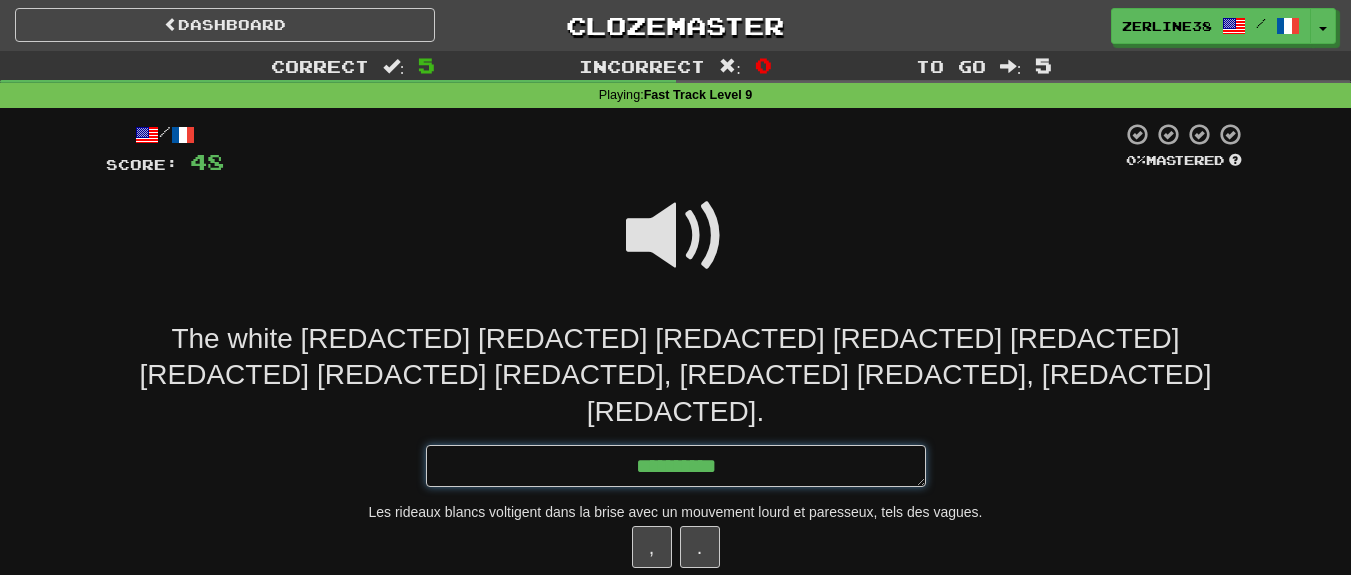 click on "*********" at bounding box center (676, 466) 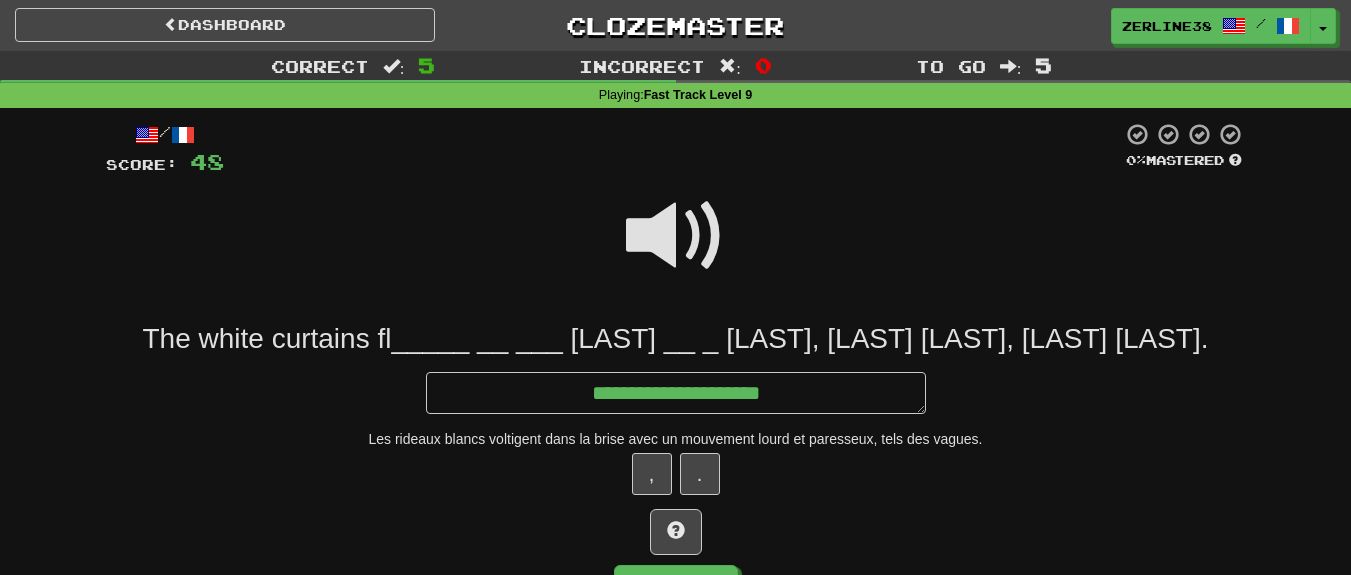 click at bounding box center (676, 236) 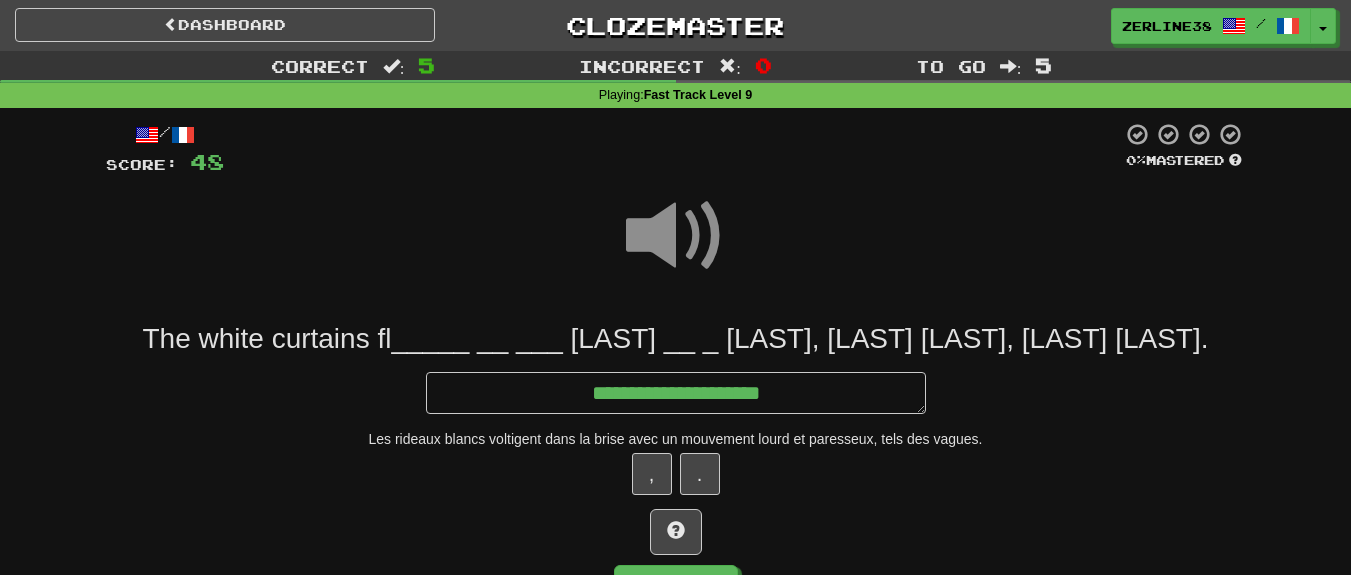 click at bounding box center (676, 236) 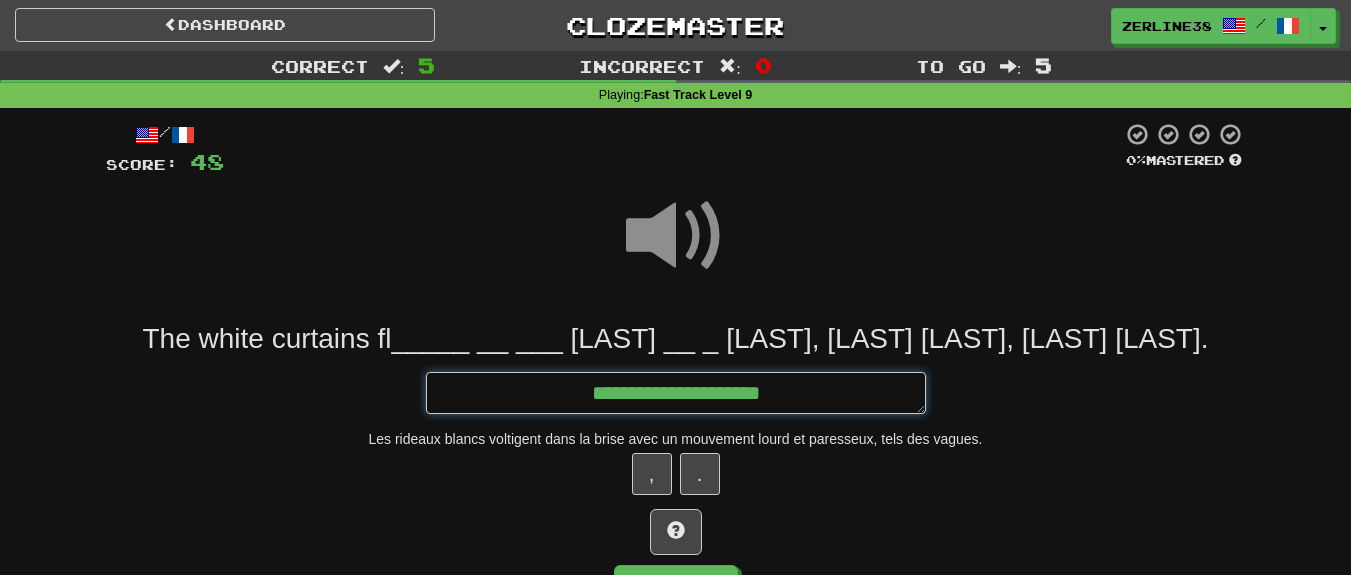 click on "**********" at bounding box center [676, 393] 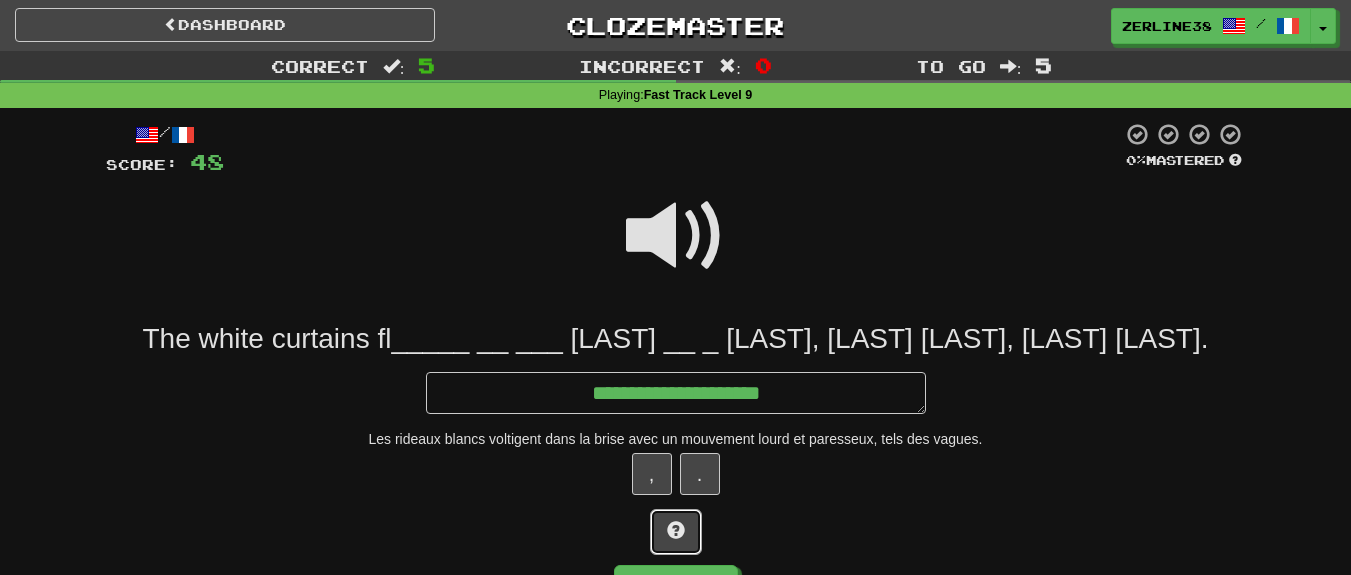 click at bounding box center [676, 530] 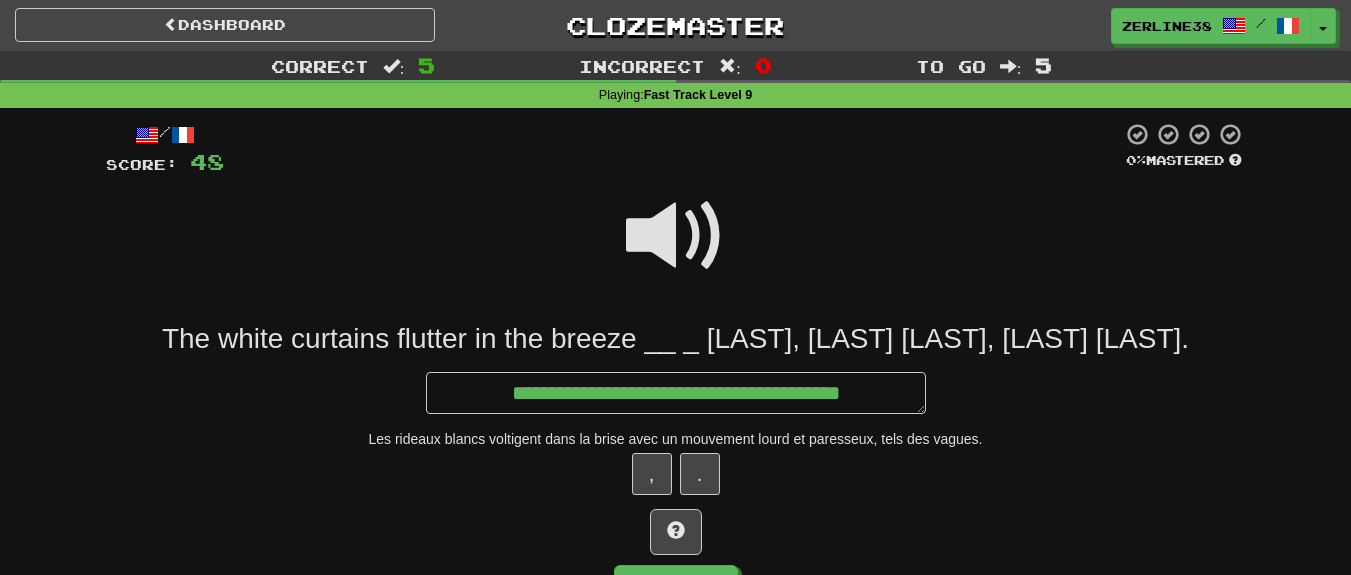 click at bounding box center (676, 236) 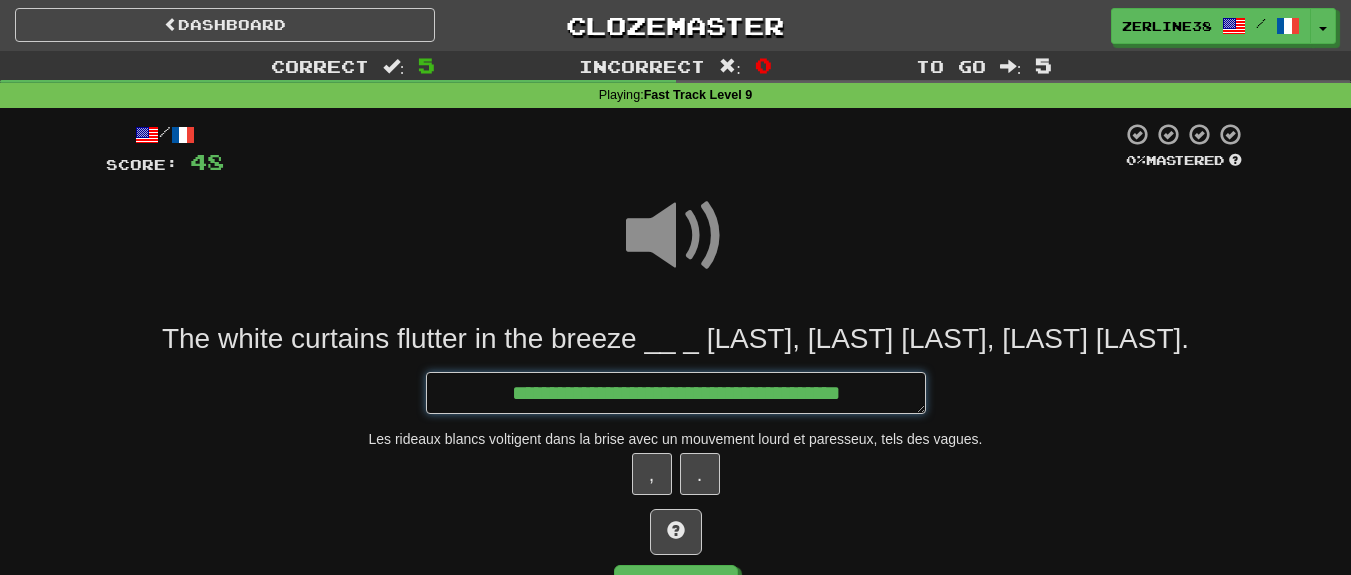 click on "**********" at bounding box center [676, 393] 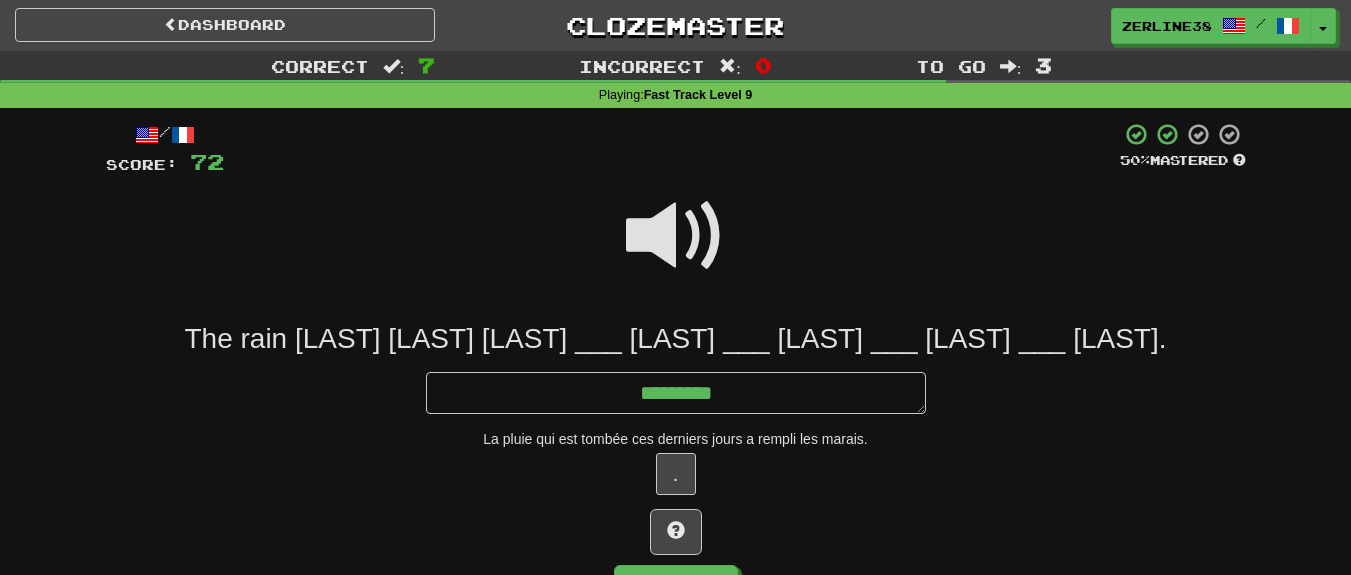 click at bounding box center [676, 236] 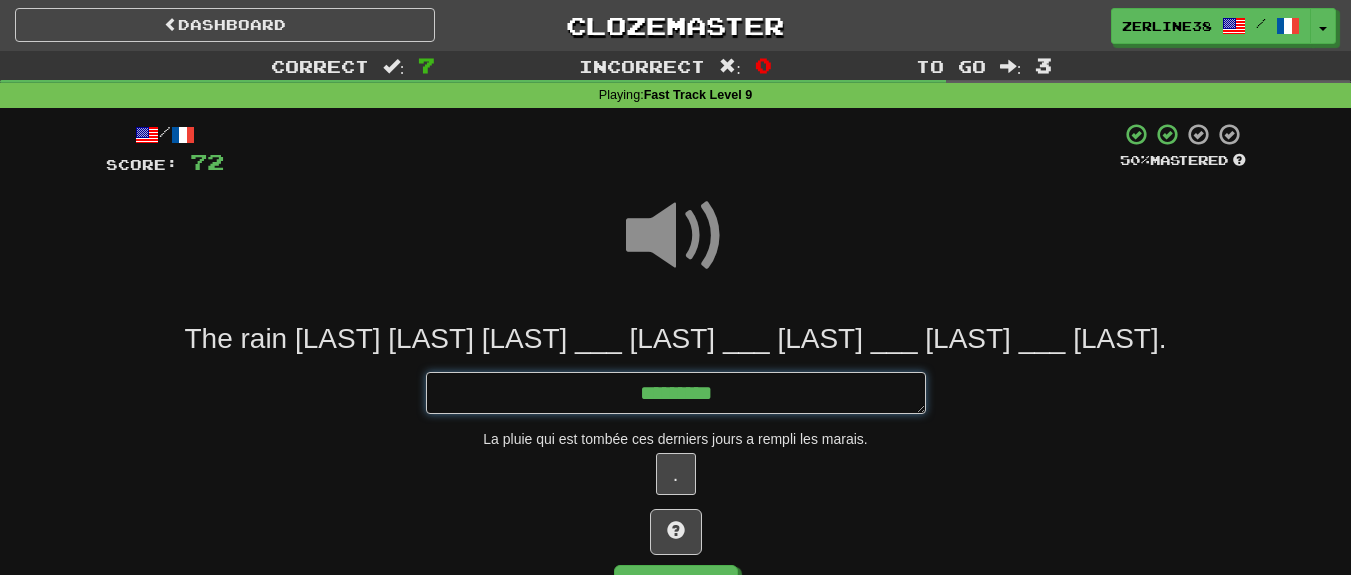 click on "********" at bounding box center (676, 393) 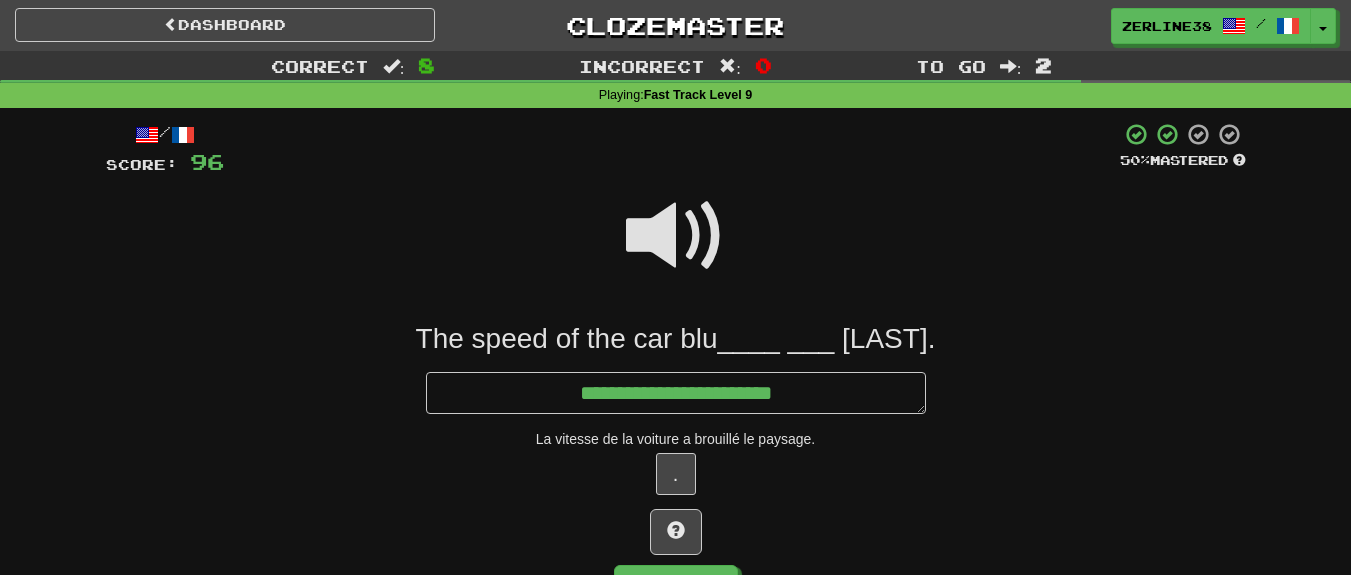 click at bounding box center [676, 236] 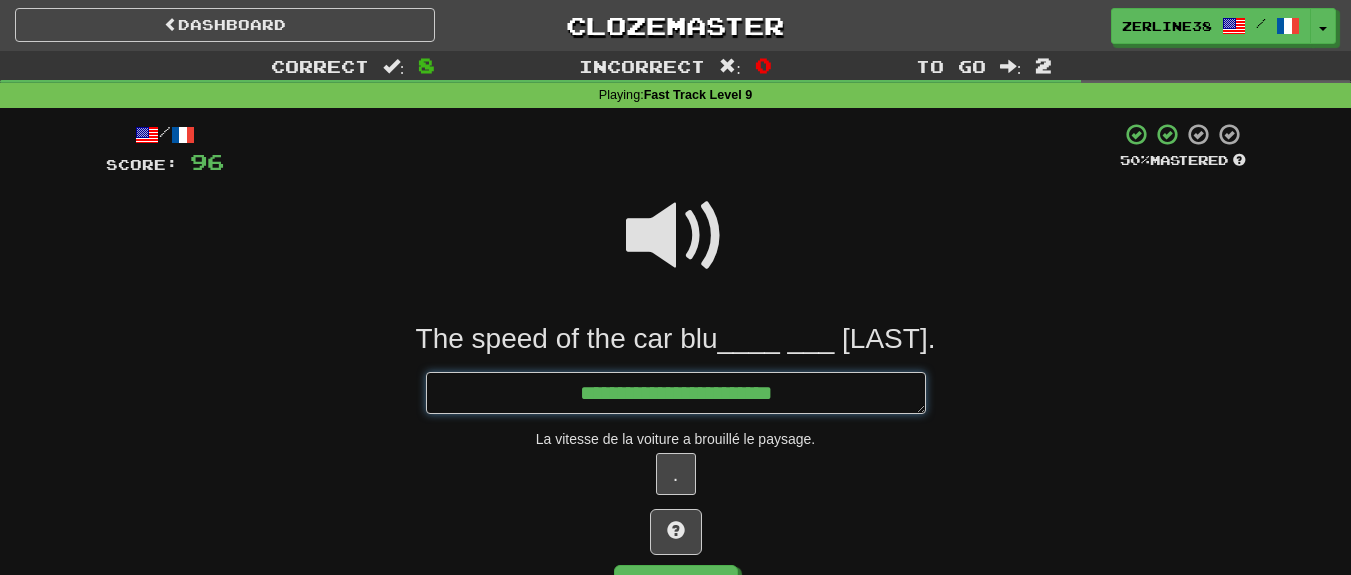 click on "**********" at bounding box center [676, 393] 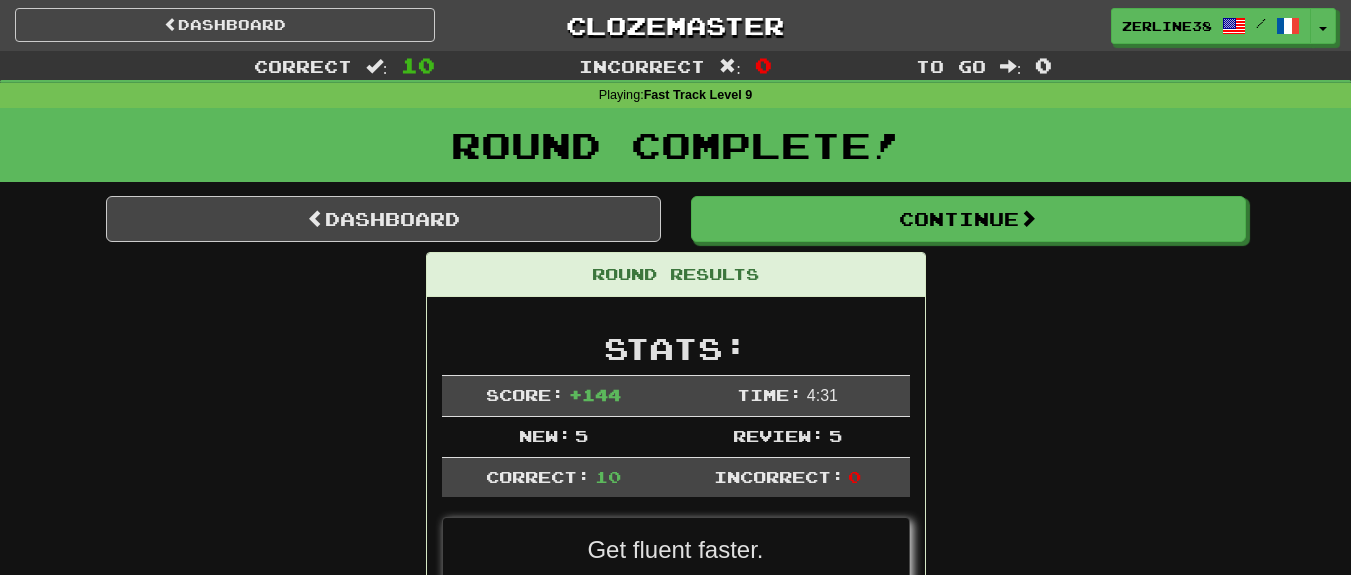 scroll, scrollTop: 16, scrollLeft: 0, axis: vertical 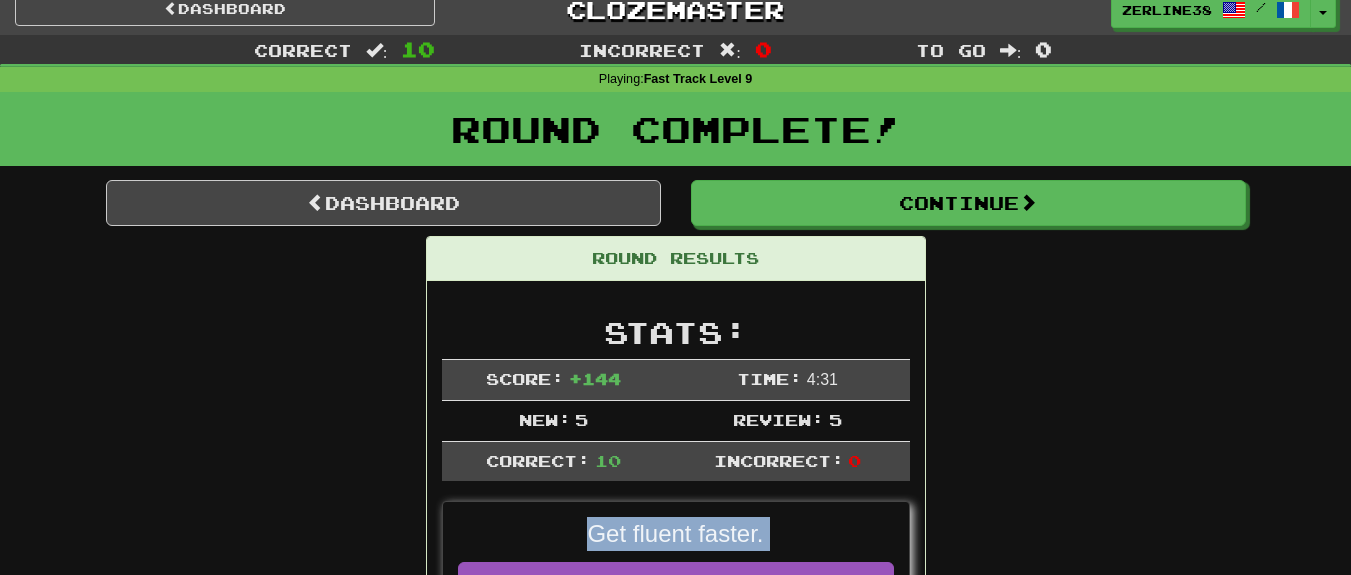 click on "The protest spread nationwide within days. La protestation s'est étendue à l'échelle nationale en quelques jours. Report The warship quickly responded to the distress signal. Le navire de guerre a rapidement répondu au signal de détresse. Report He avenged his dead uncle. Il a vengé son oncle décédé. Report Kim smiled sweetly. Kim a souri doucement. Report Tom always prays before eating. Tom prie toujours avant de manger. Report The white curtains flutter in the breeze in a heavy, lazy motion, like waves. Les rideaux blancs voltigent dans la brise avec un mouvement lourd et paresseux, tels des vagues." at bounding box center (676, 1275) 